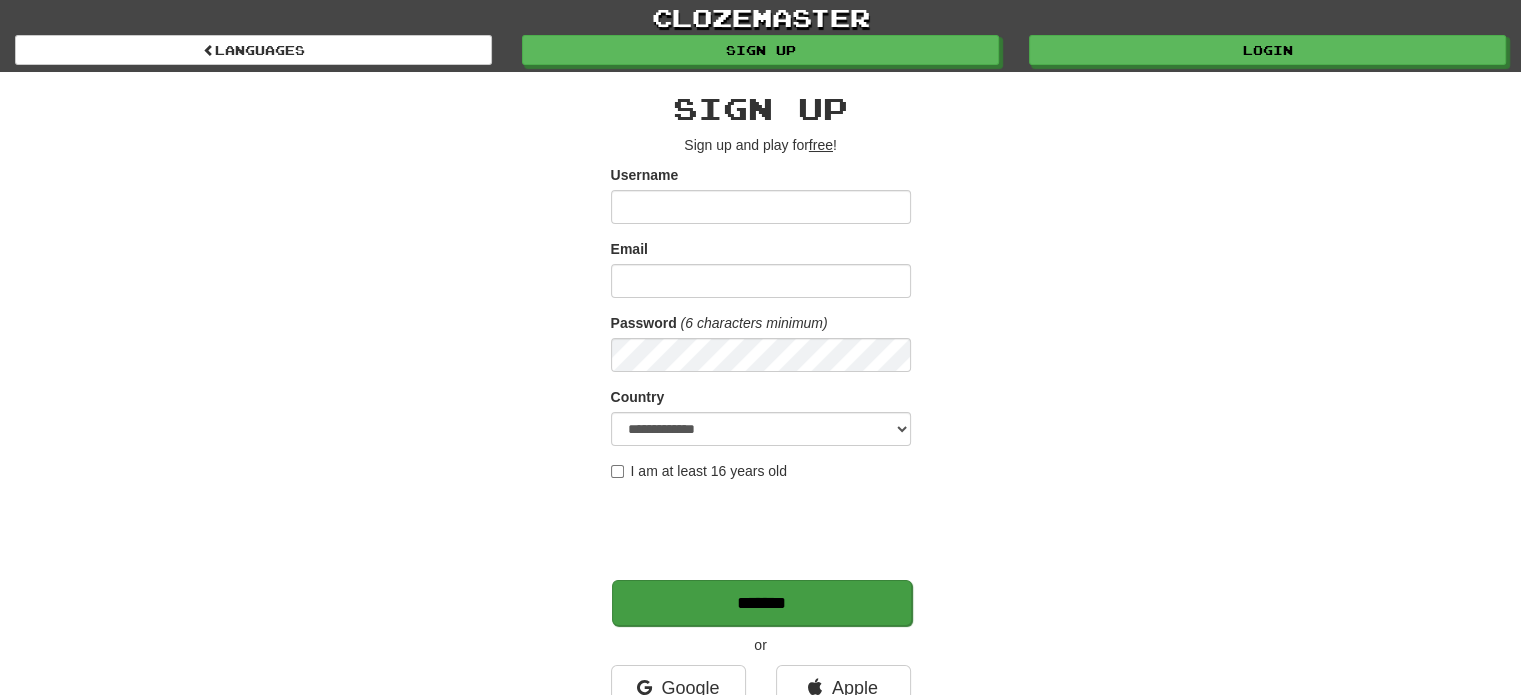 scroll, scrollTop: 300, scrollLeft: 0, axis: vertical 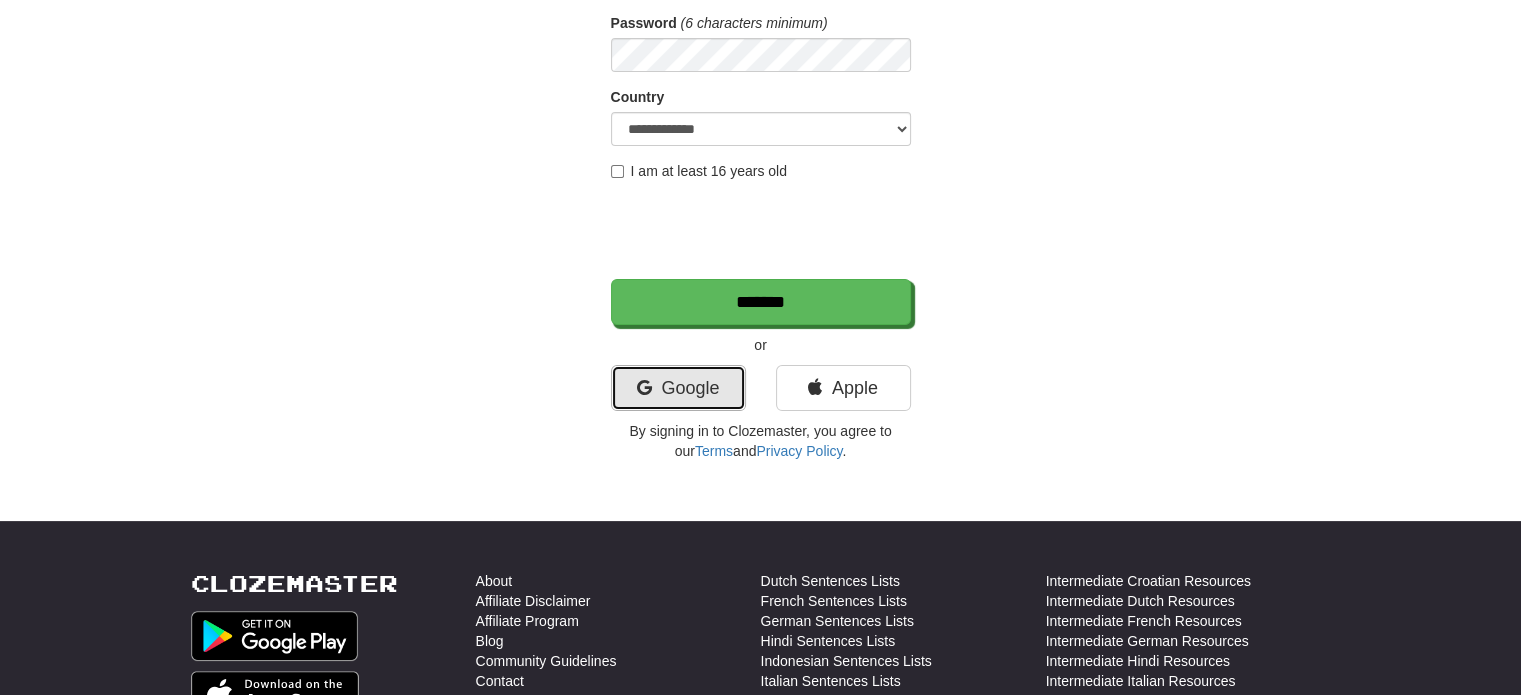 click on "Google" at bounding box center [678, 388] 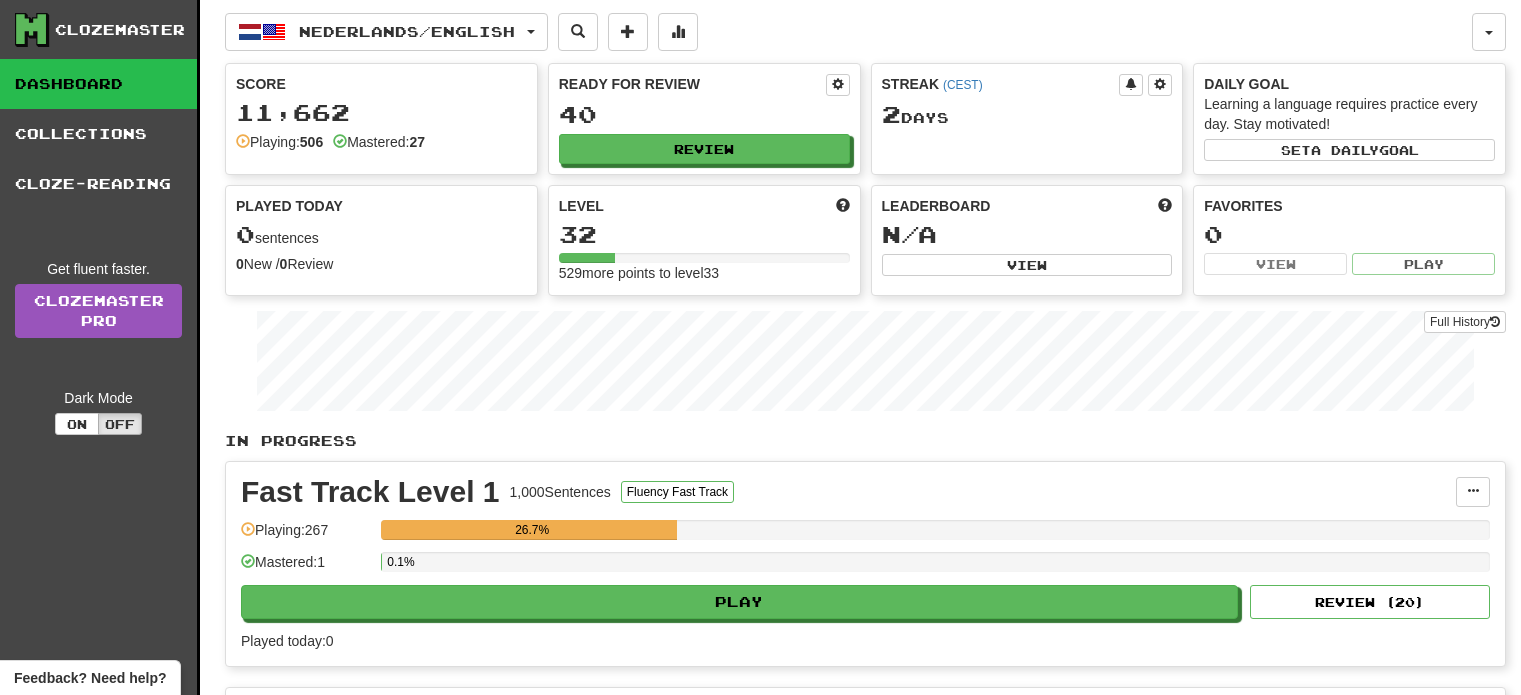 scroll, scrollTop: 0, scrollLeft: 0, axis: both 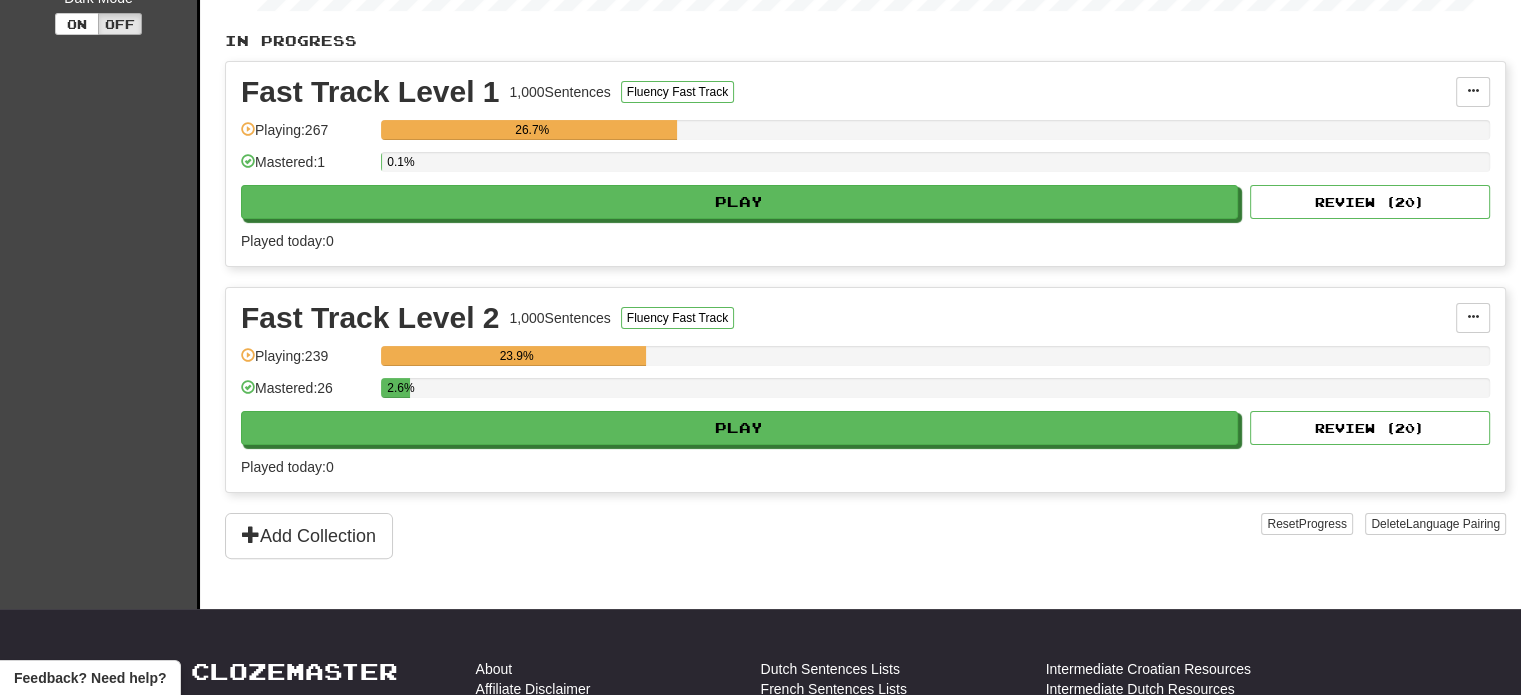 click on "Fast Track Level 2 1,000  Sentences Fluency Fast Track Manage Sentences Unpin from Dashboard  Playing:  239 23.9%  Mastered:  26 2.6% Play Review ( 20 ) Played today:  0" at bounding box center [865, 390] 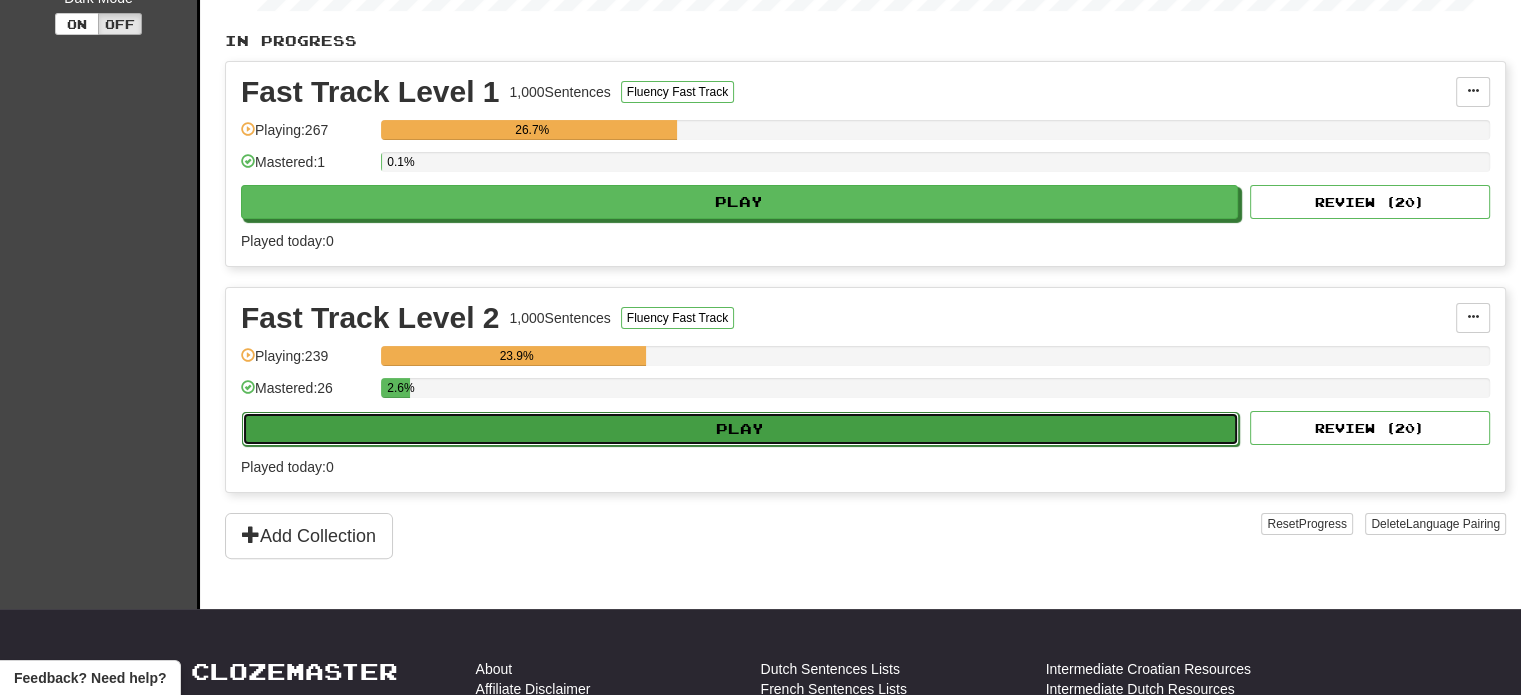 click on "Play" at bounding box center (740, 429) 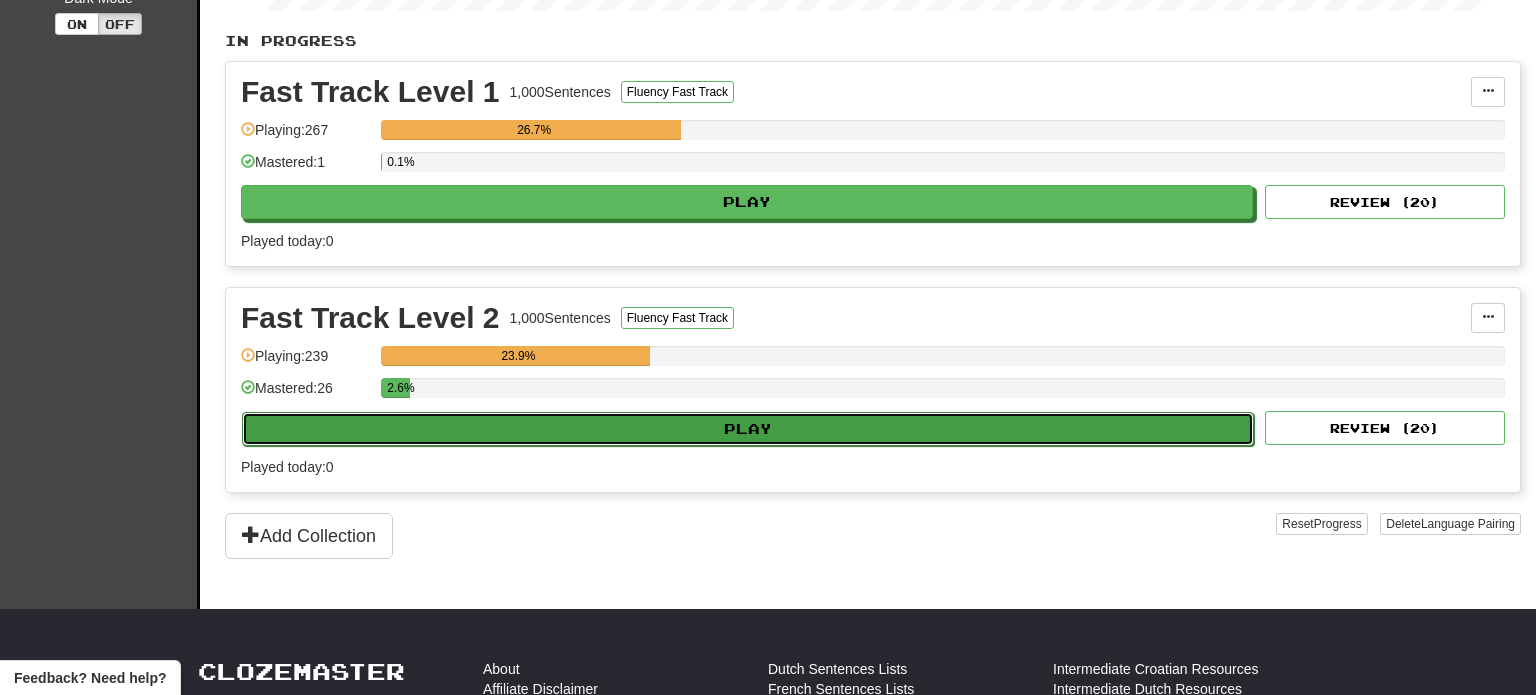 select on "**" 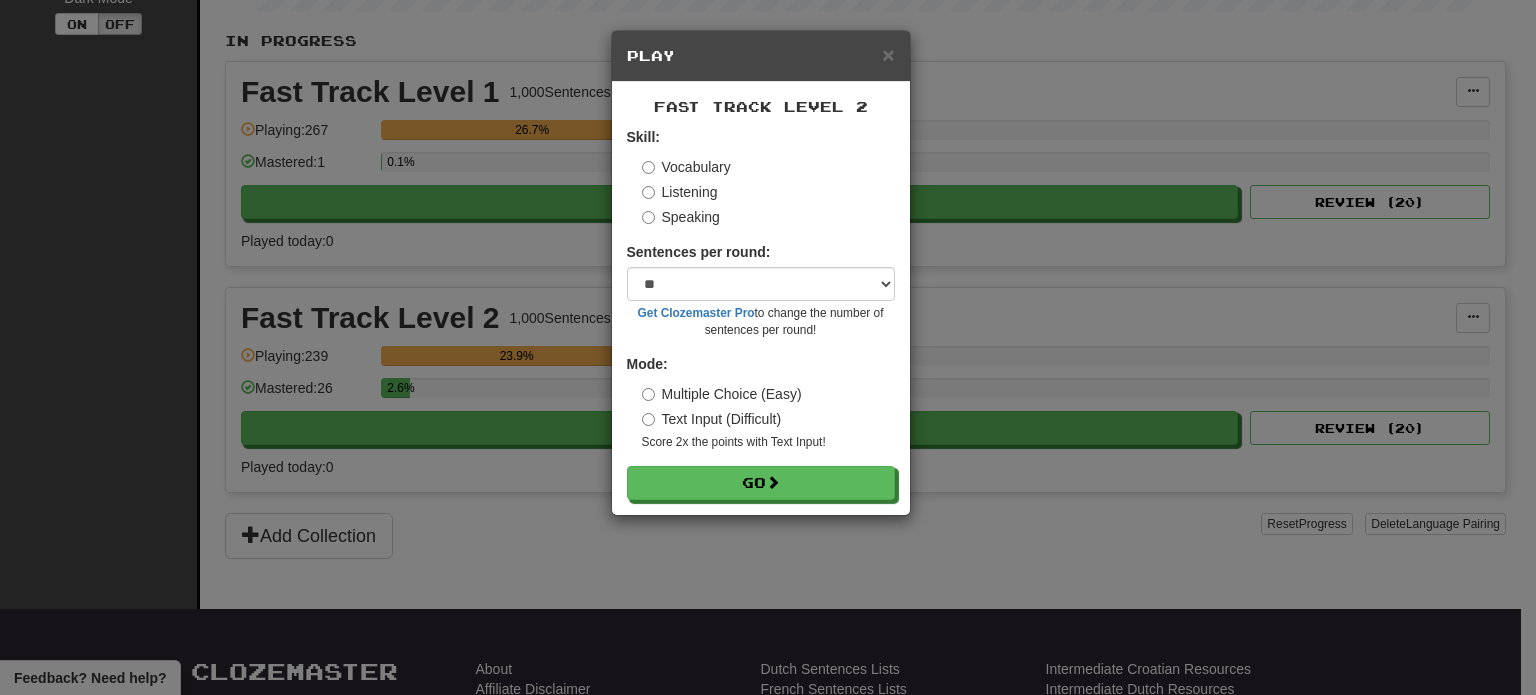 click on "Listening" at bounding box center (680, 192) 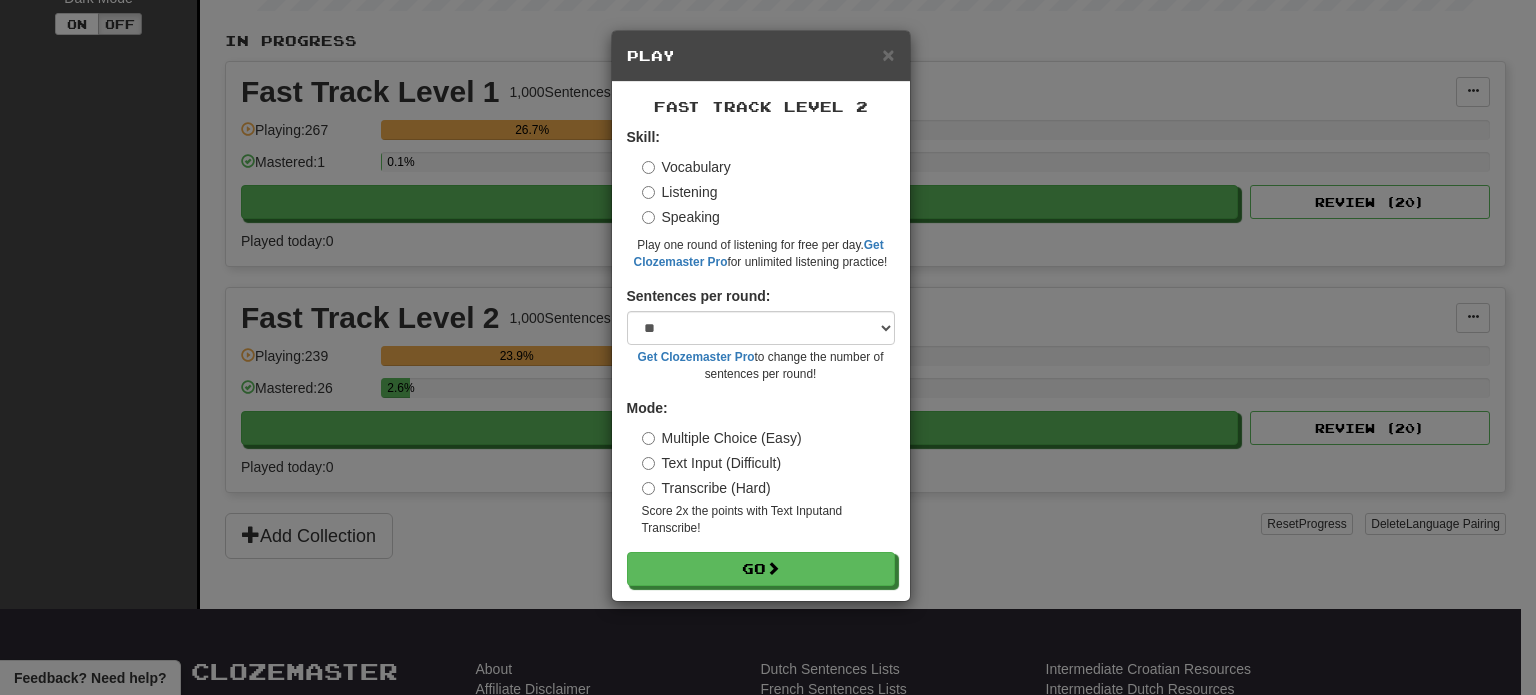 click on "Fast Track Level 2 Skill: Vocabulary Listening Speaking Play one round of listening for free per day.  Get Clozemaster Pro  for unlimited listening practice! Sentences per round: * ** ** ** ** ** *** ******** Get Clozemaster Pro  to change the number of sentences per round! Mode: Multiple Choice (Easy) Text Input (Difficult) Transcribe (Hard) Score 2x the points with Text Input  and Transcribe ! Go" at bounding box center (761, 341) 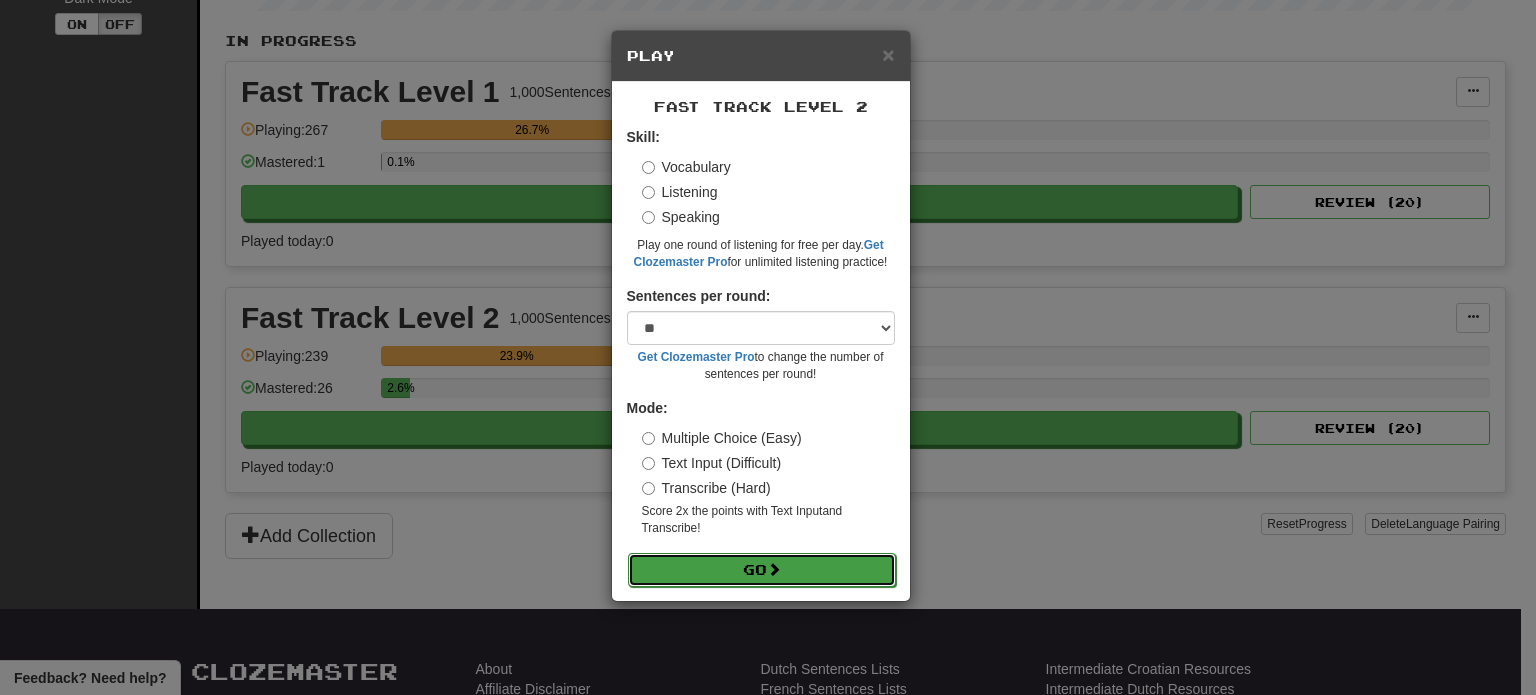 click on "Go" at bounding box center [762, 570] 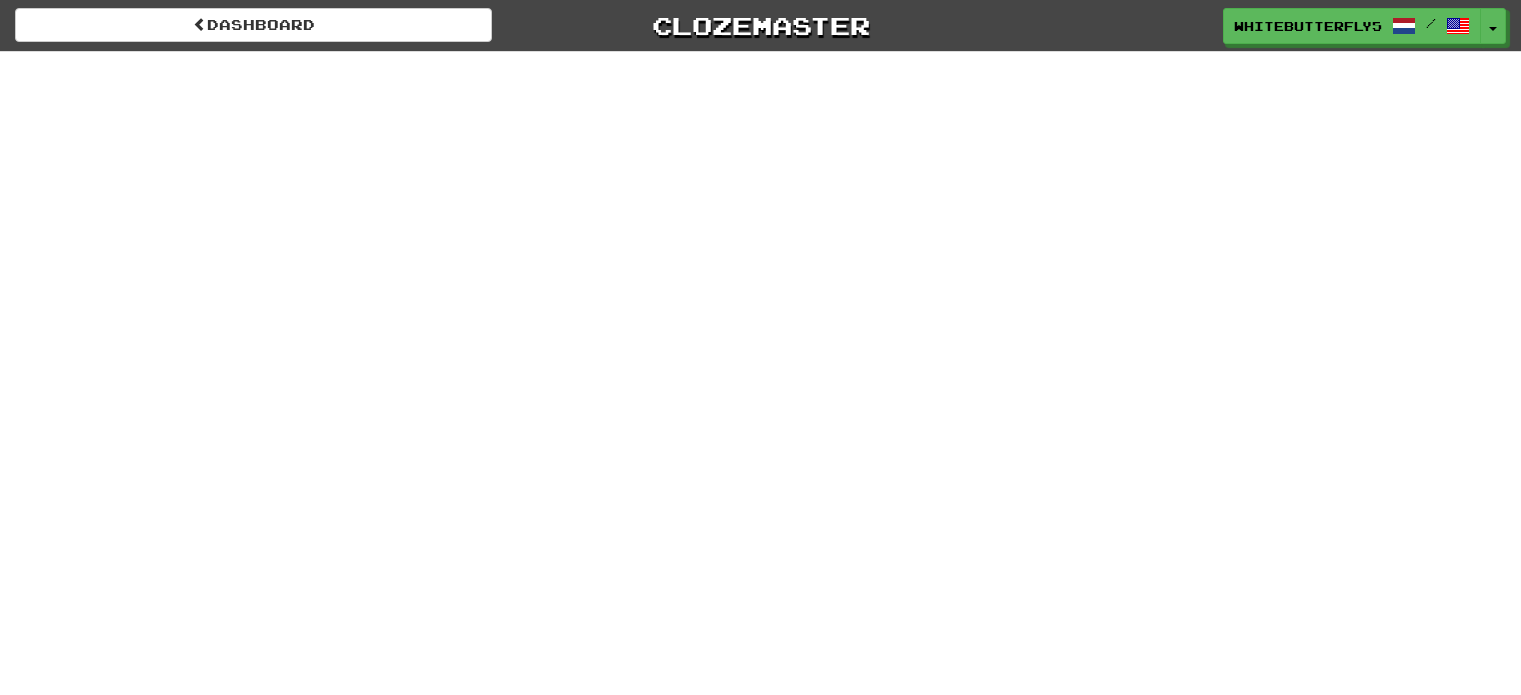 scroll, scrollTop: 0, scrollLeft: 0, axis: both 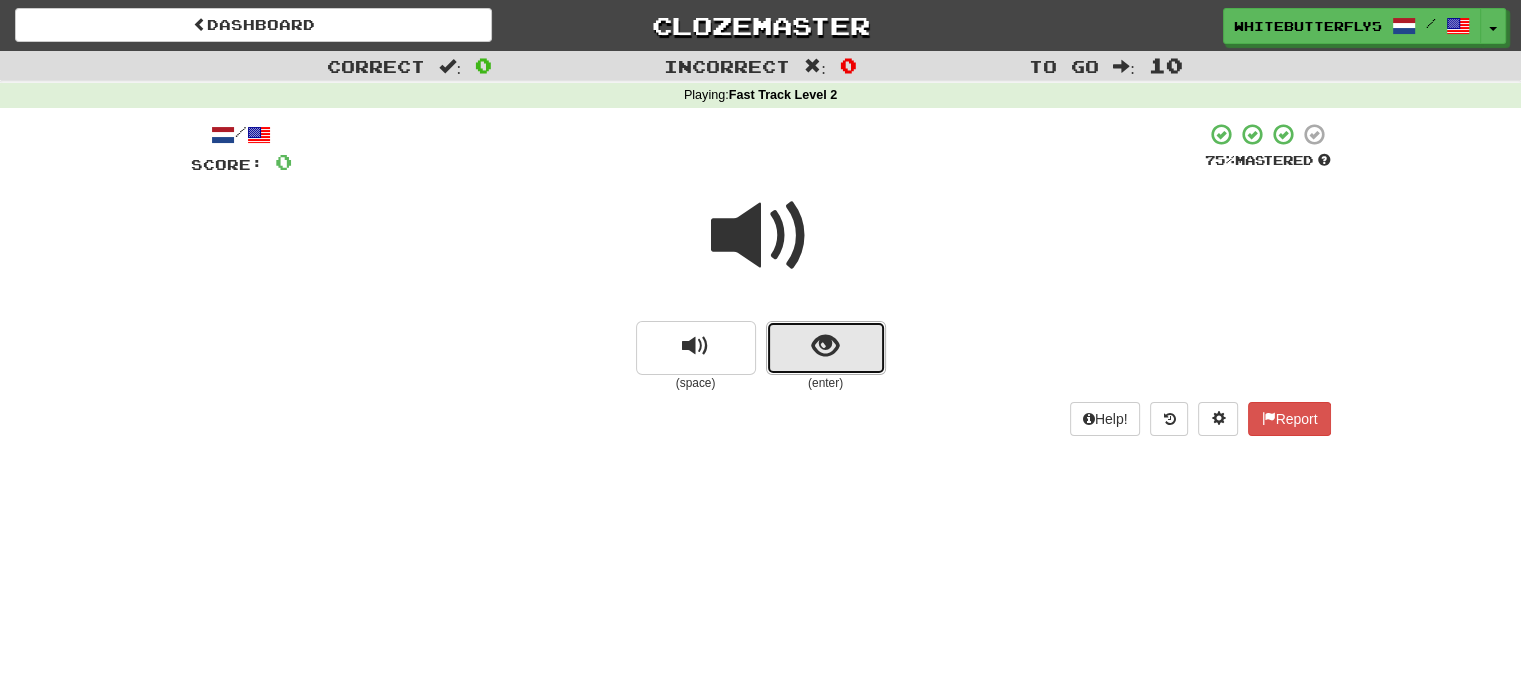 click at bounding box center (826, 348) 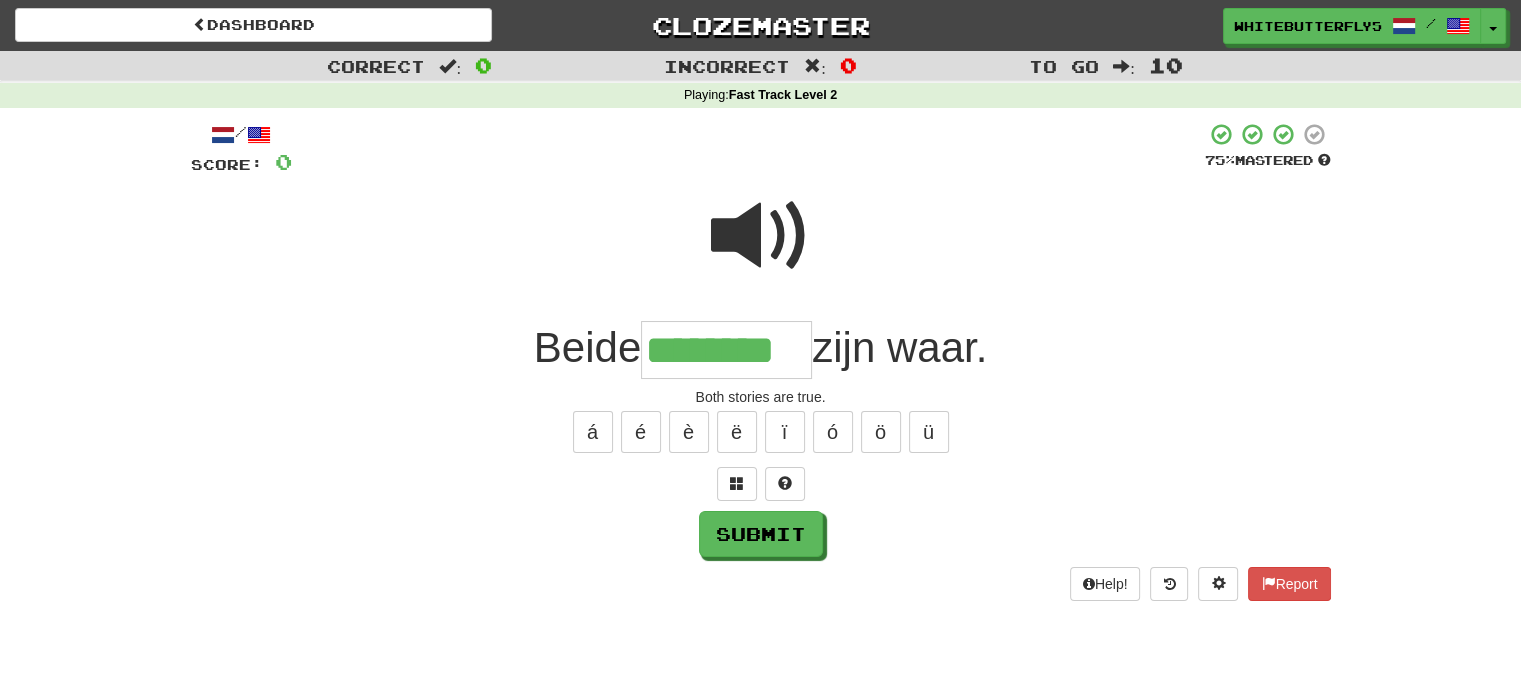 type on "********" 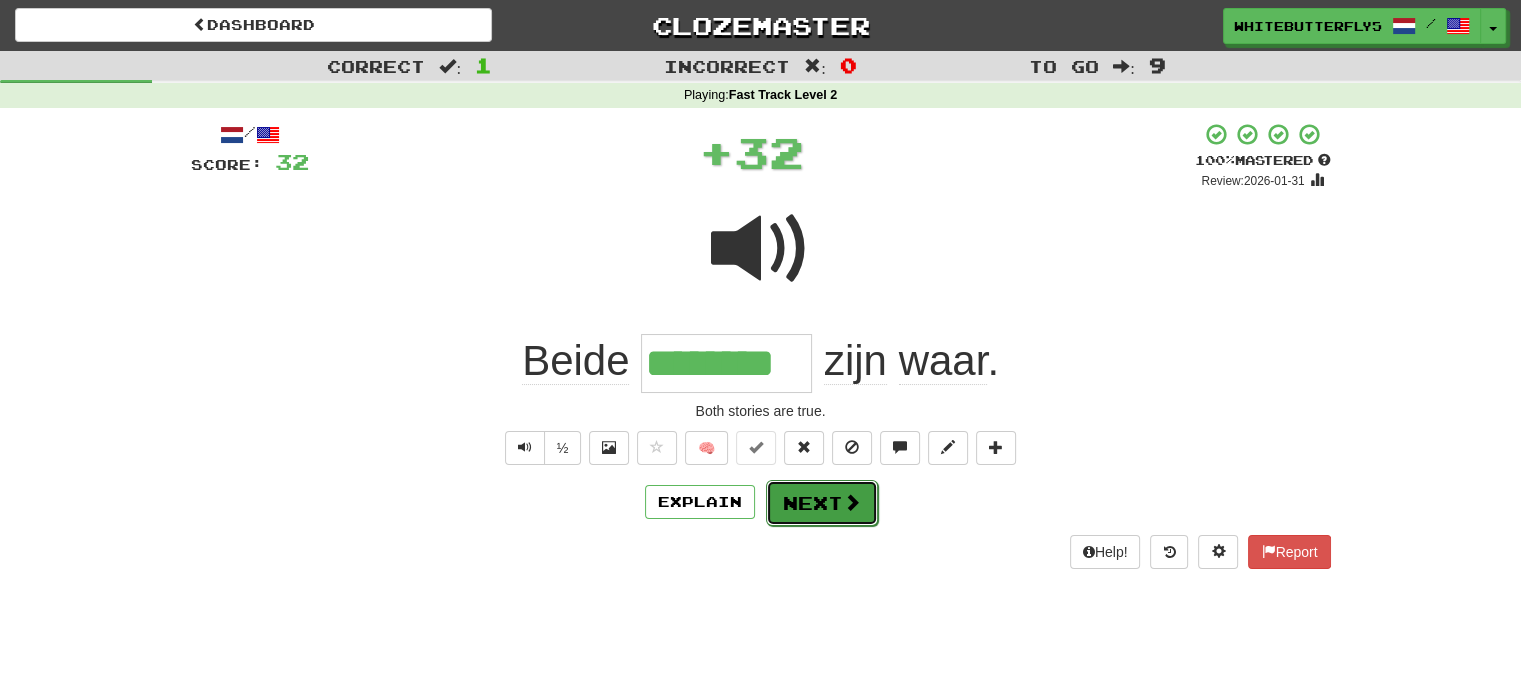 click on "Next" at bounding box center [822, 503] 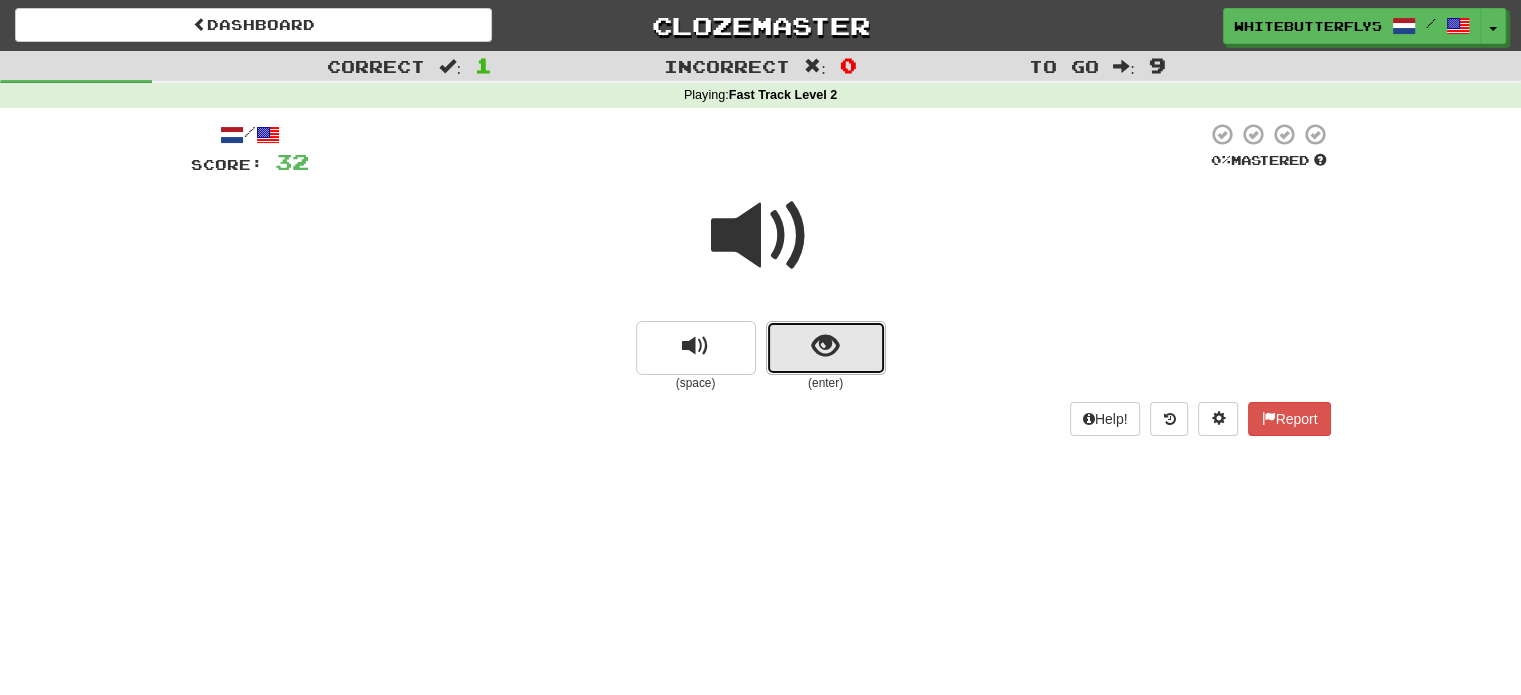 click at bounding box center (826, 348) 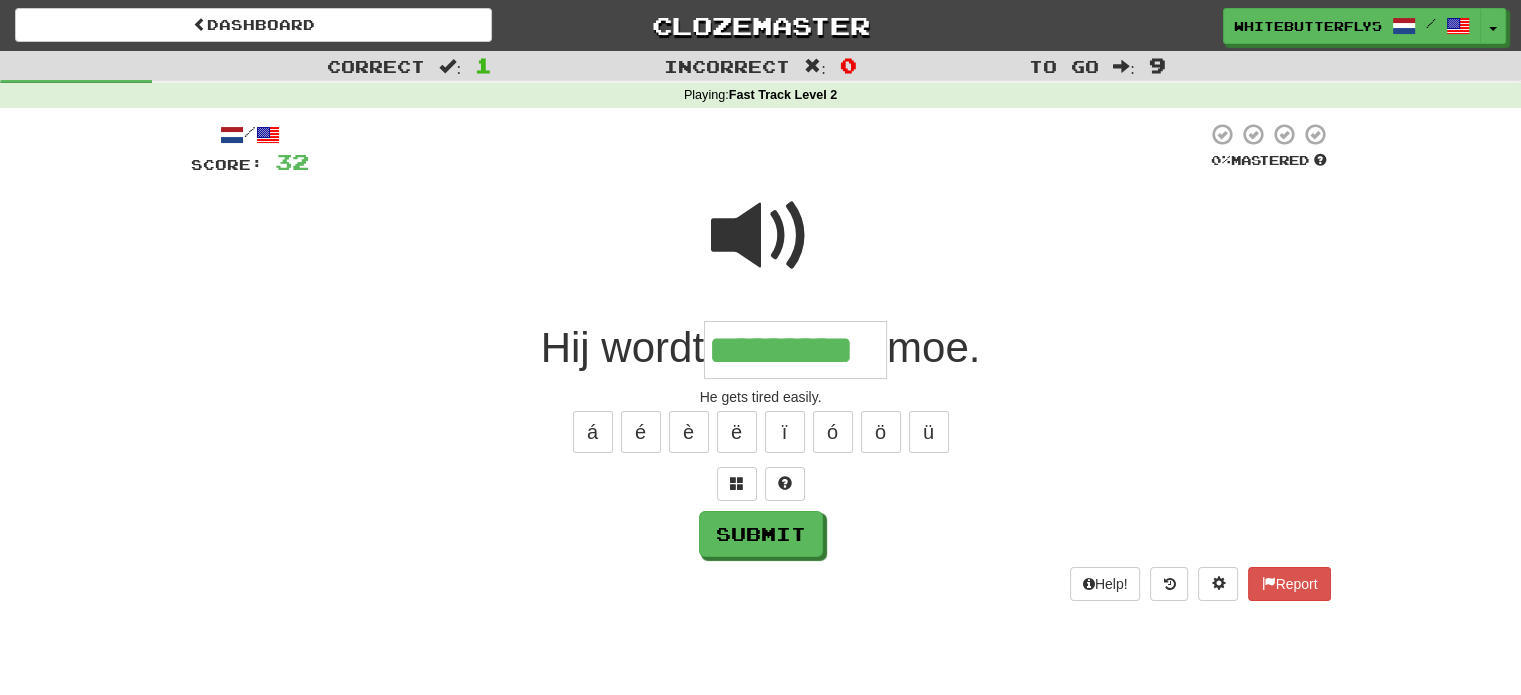 type on "*********" 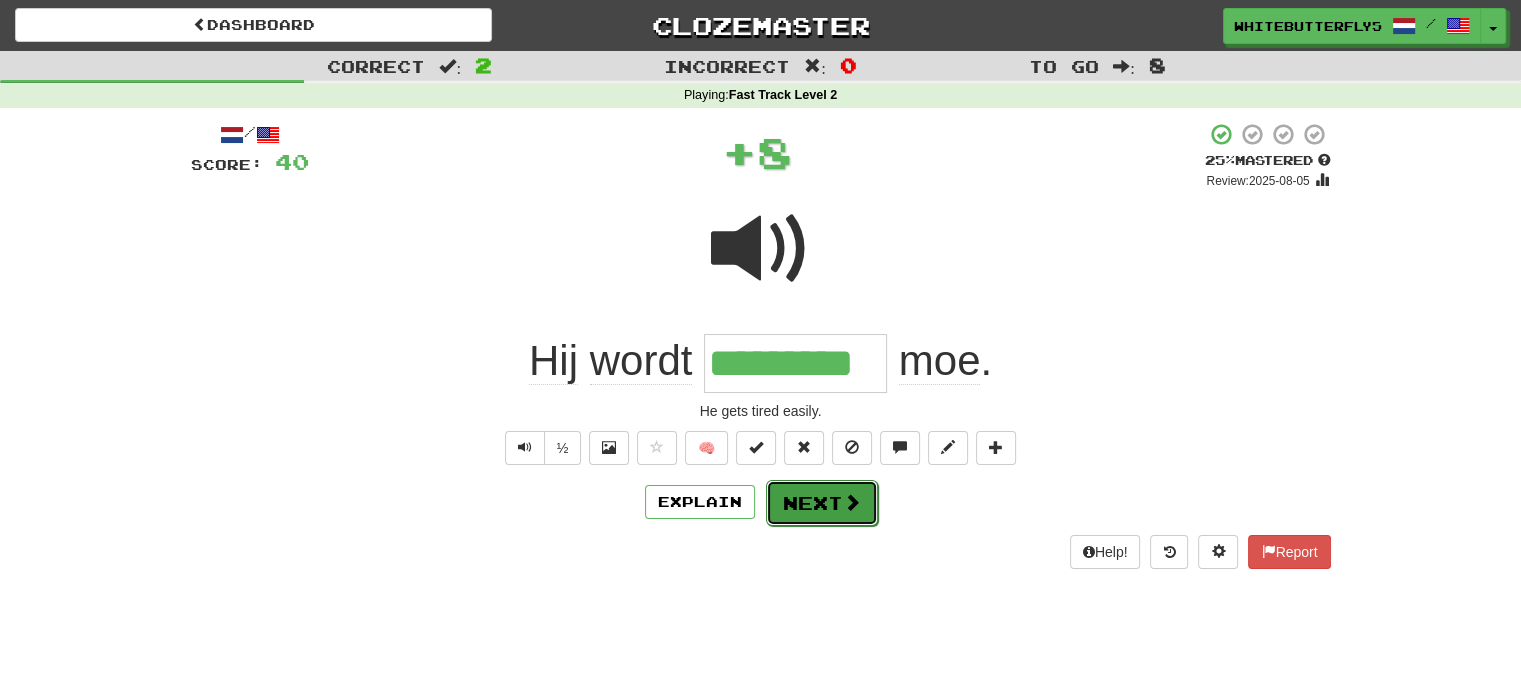 click on "Next" at bounding box center (822, 503) 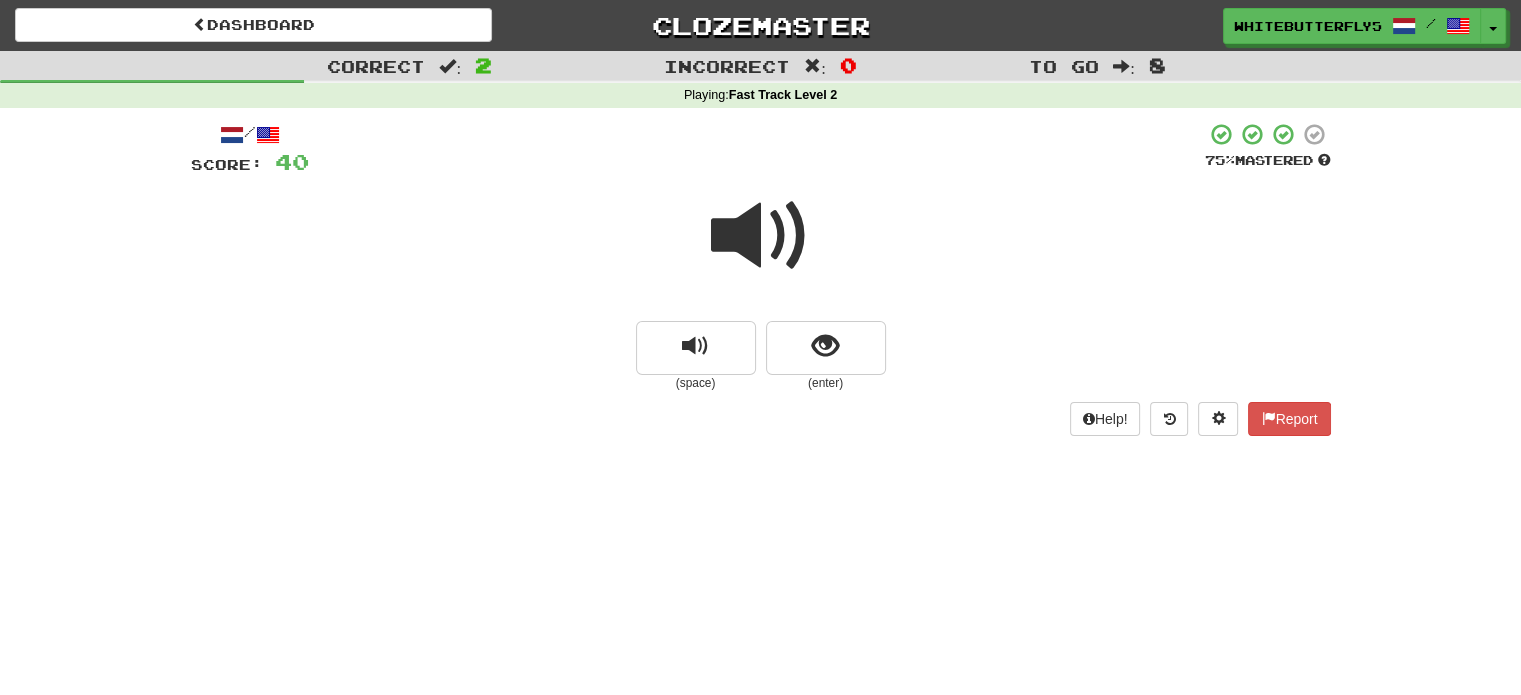 click at bounding box center [761, 236] 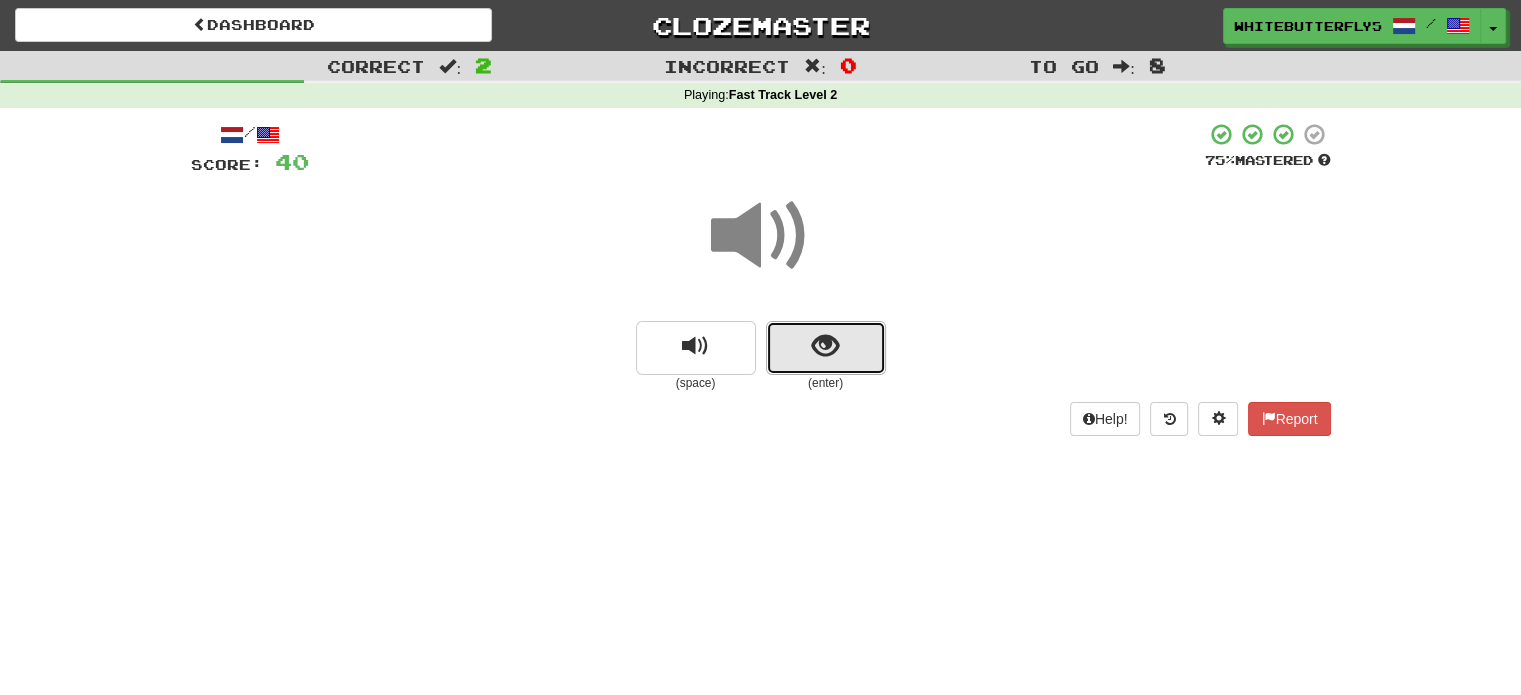 click at bounding box center (825, 346) 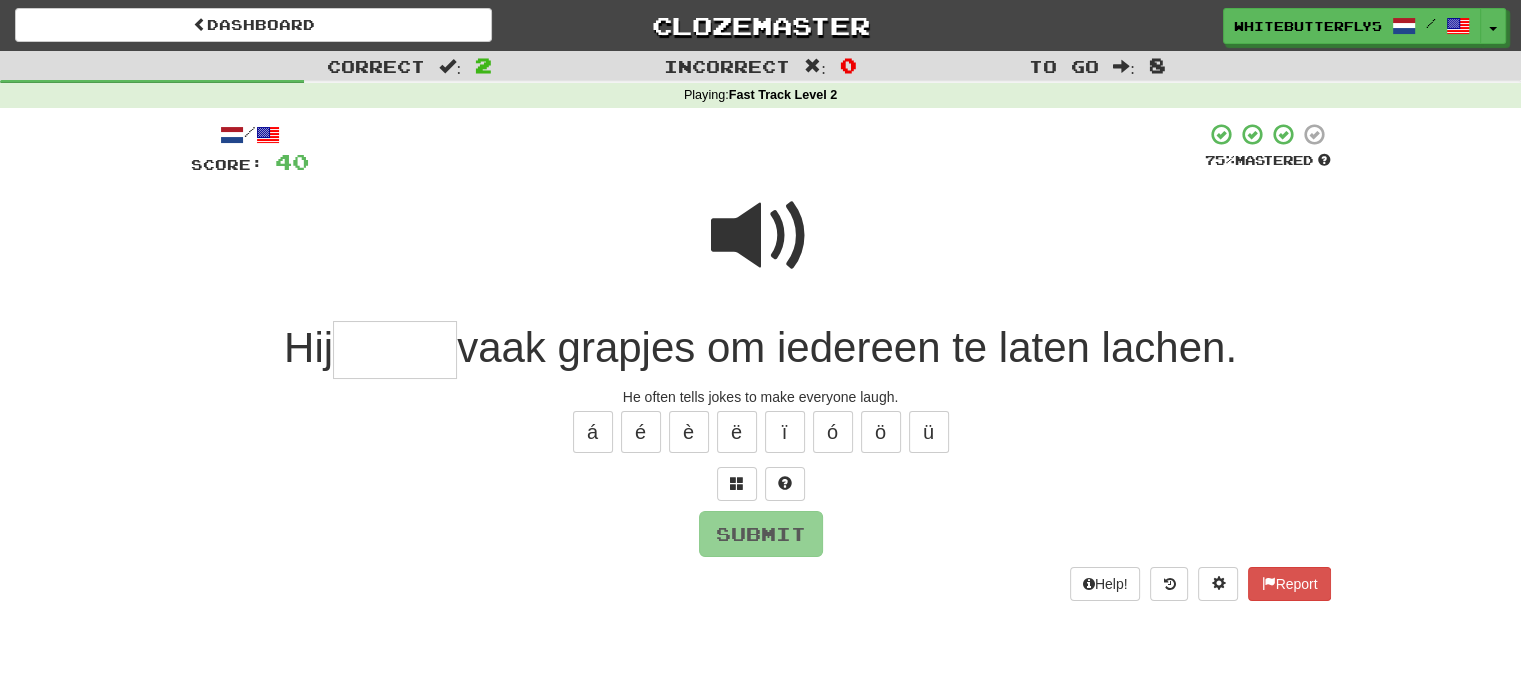 click at bounding box center (761, 236) 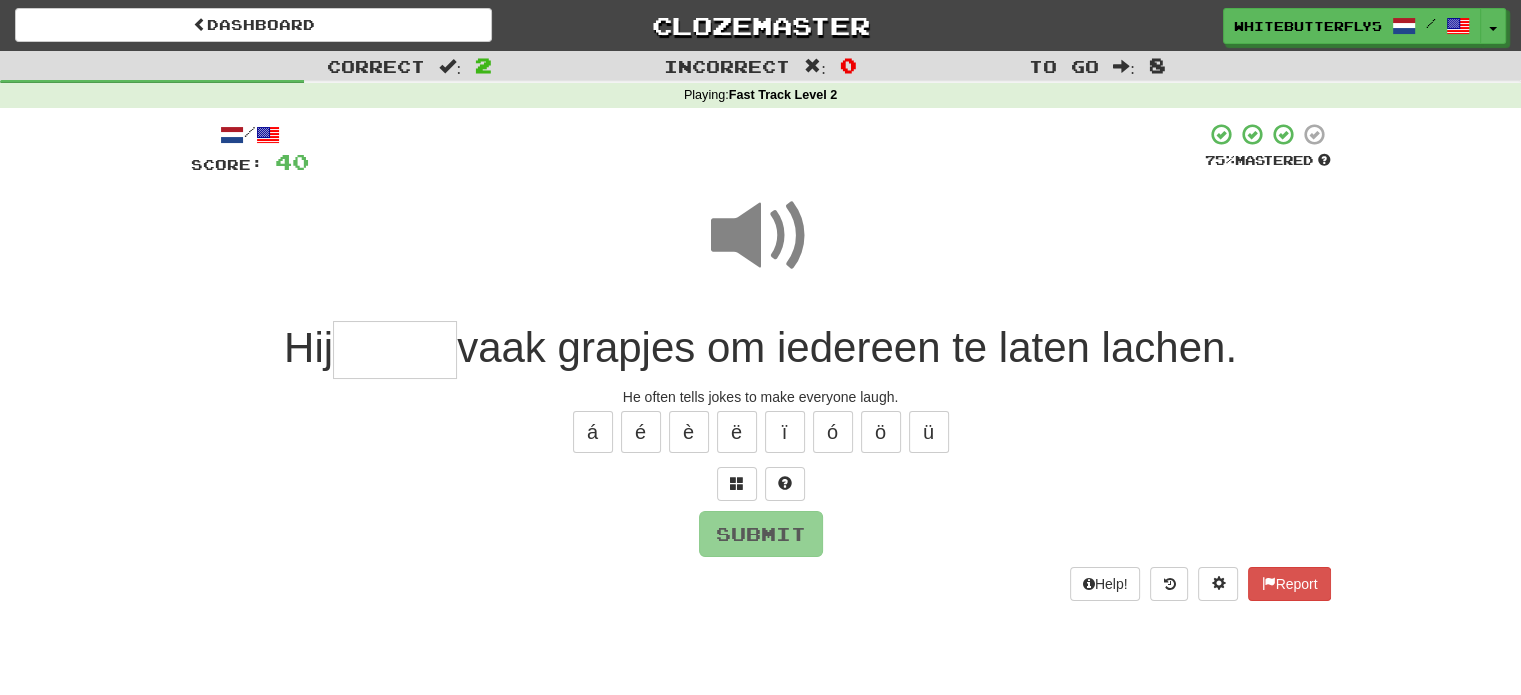 click at bounding box center (395, 350) 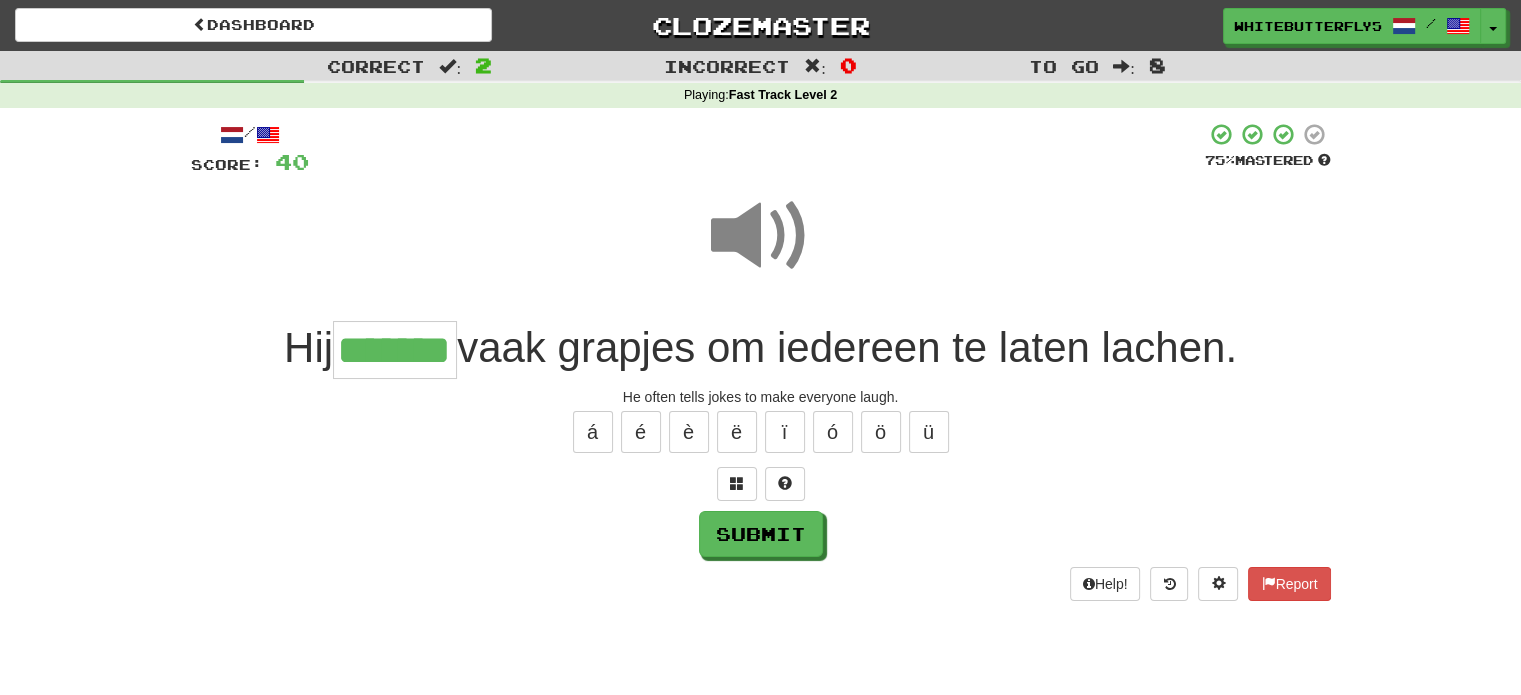type on "*******" 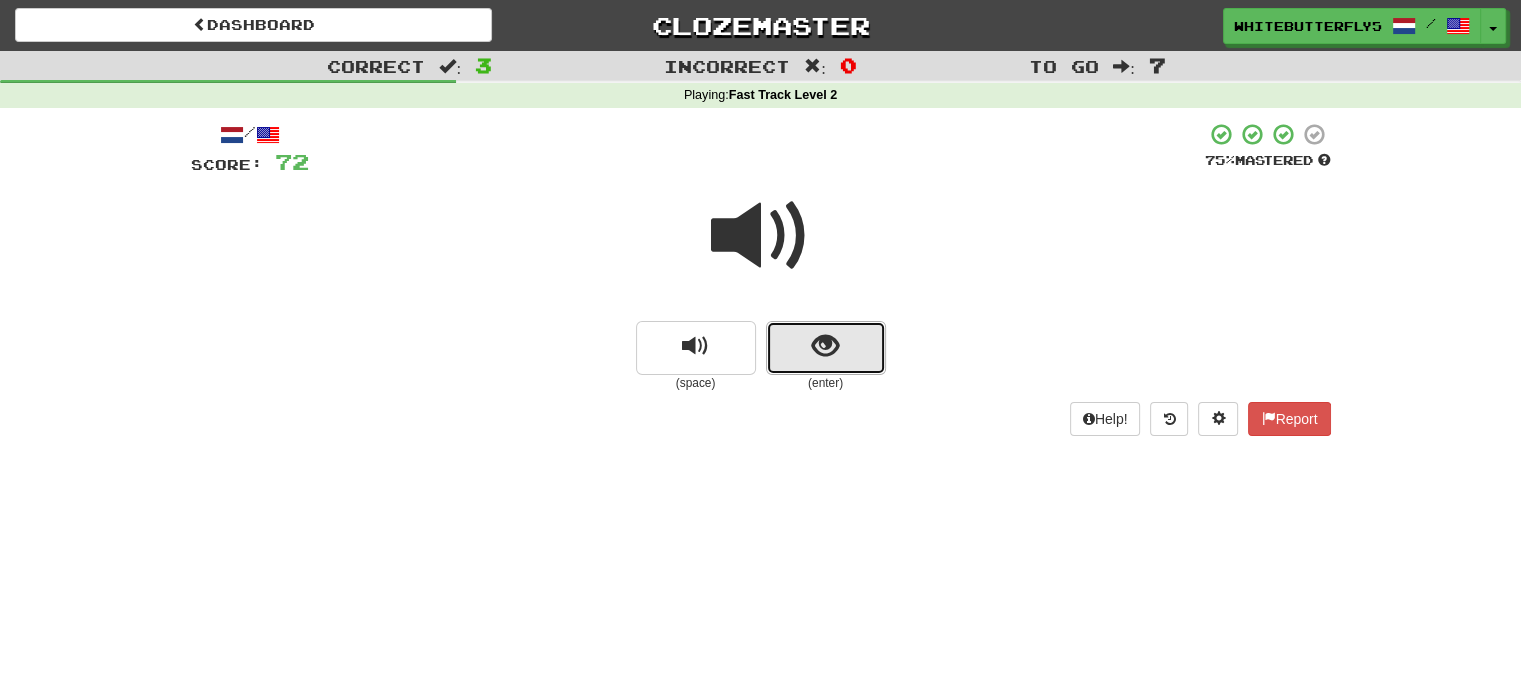 click at bounding box center [826, 348] 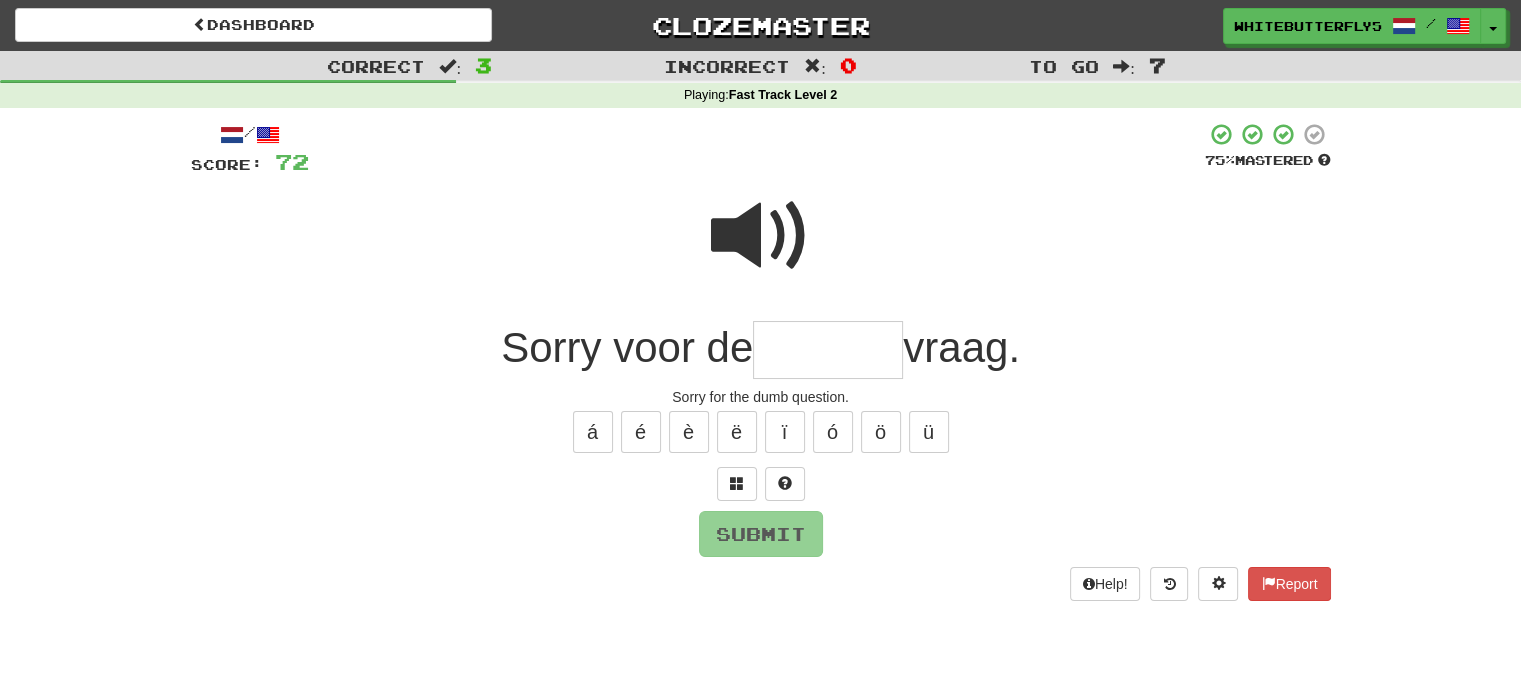 click at bounding box center (828, 350) 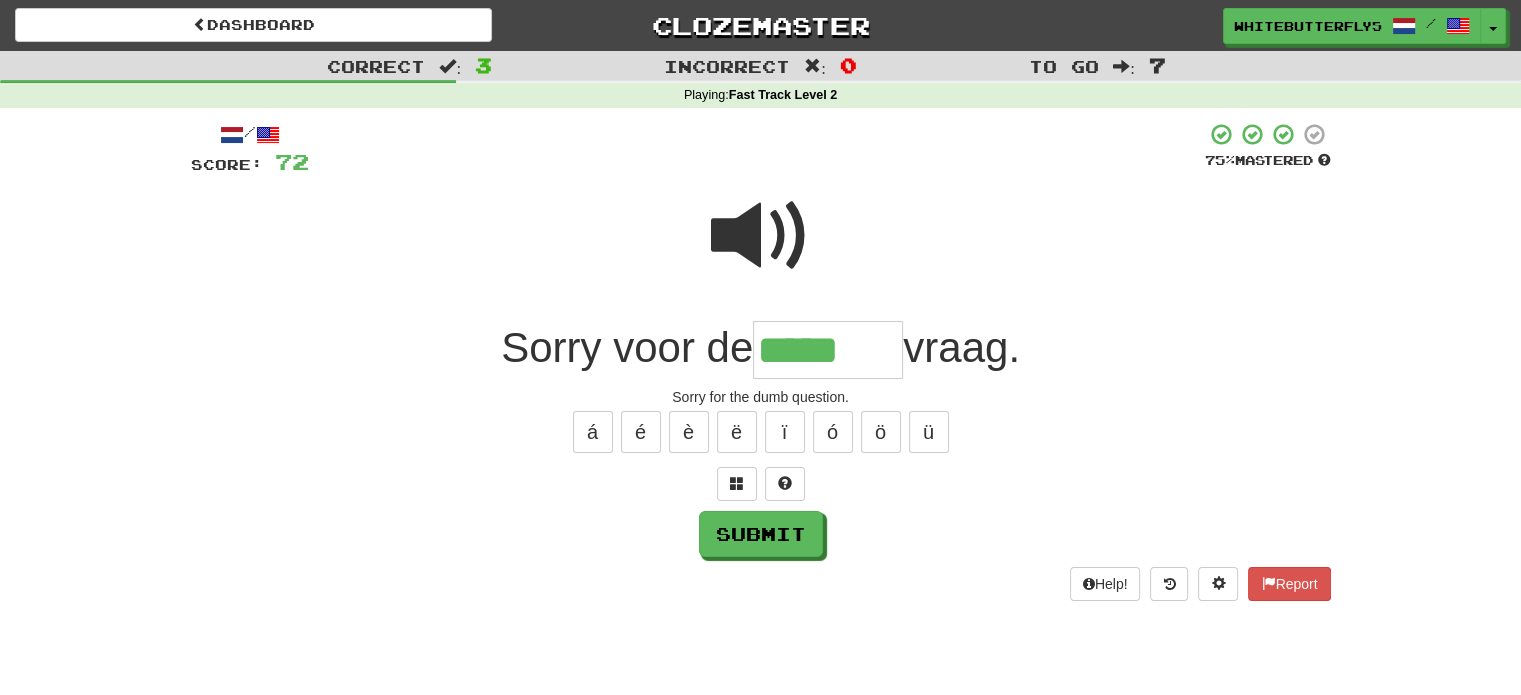 type on "*****" 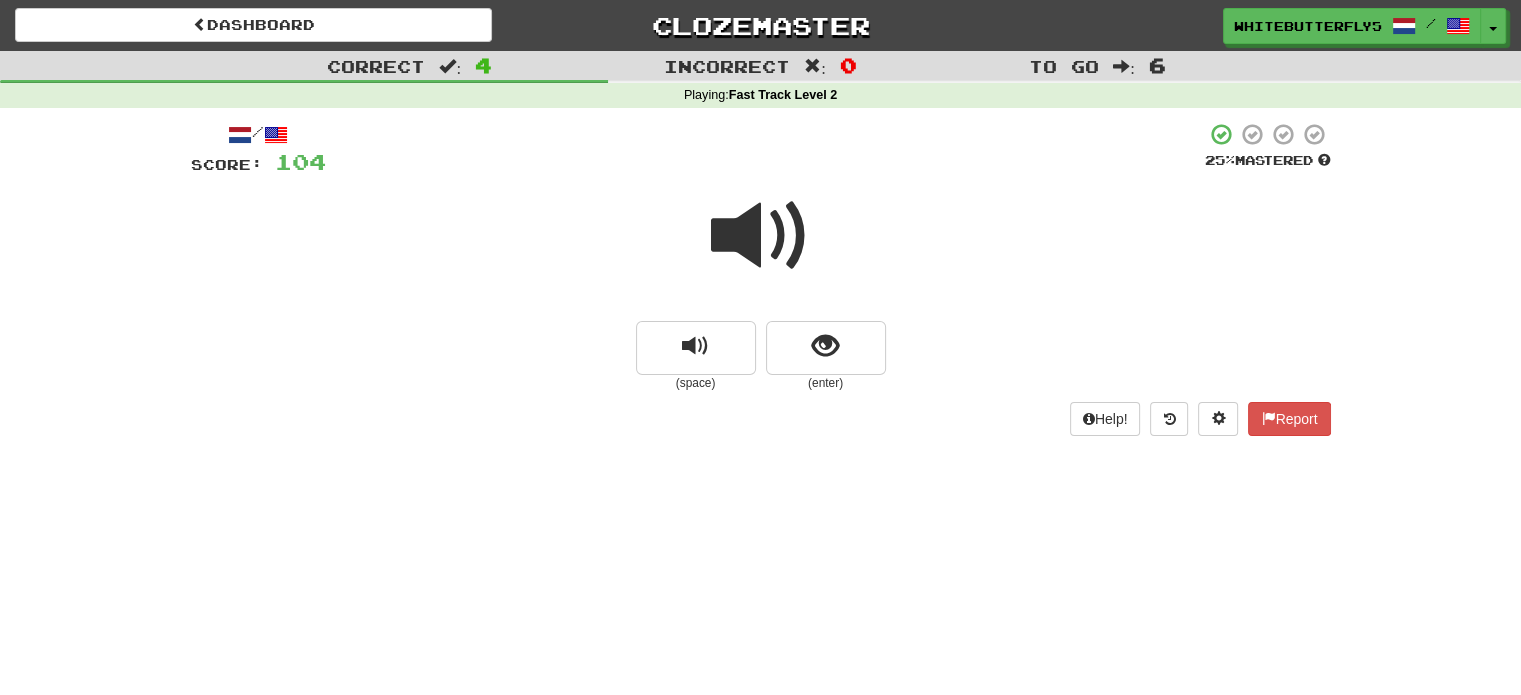 click at bounding box center [761, 236] 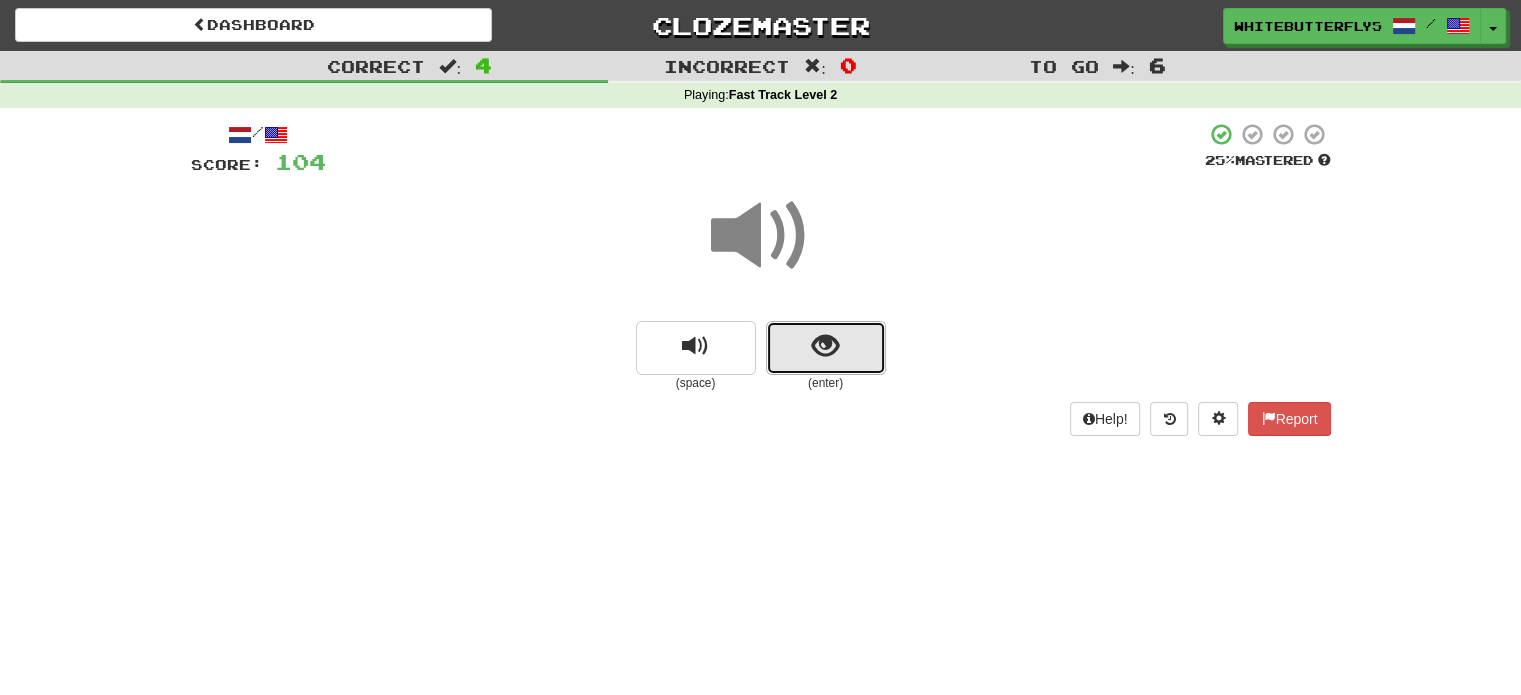 click at bounding box center [826, 348] 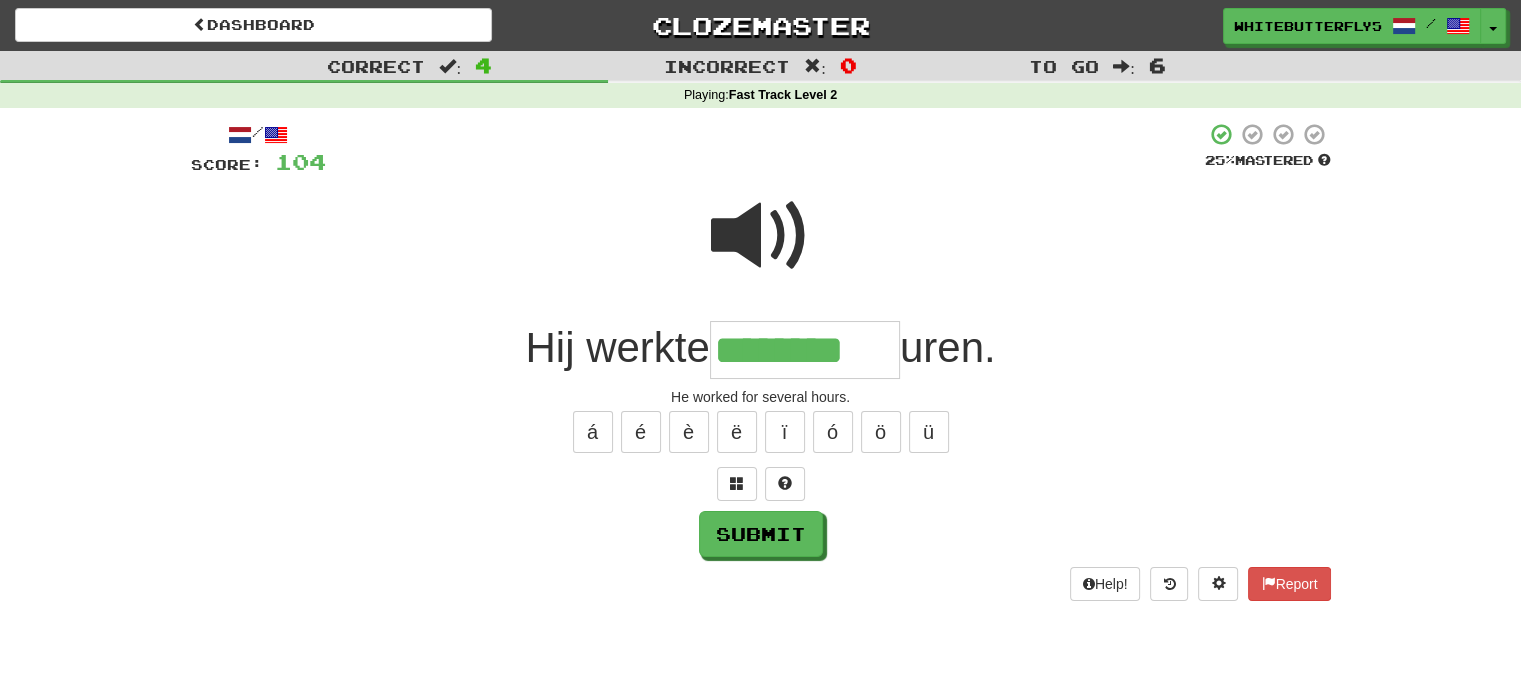 type on "********" 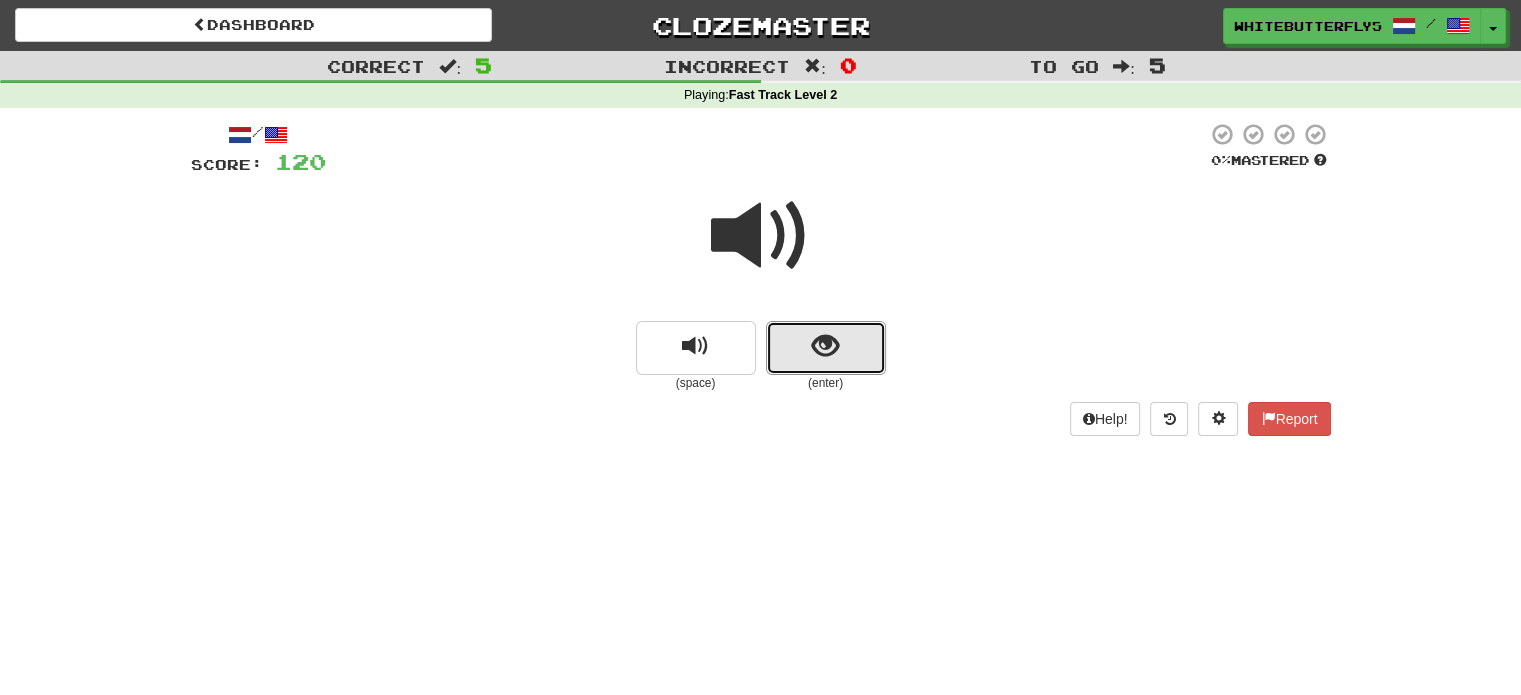 click at bounding box center (825, 346) 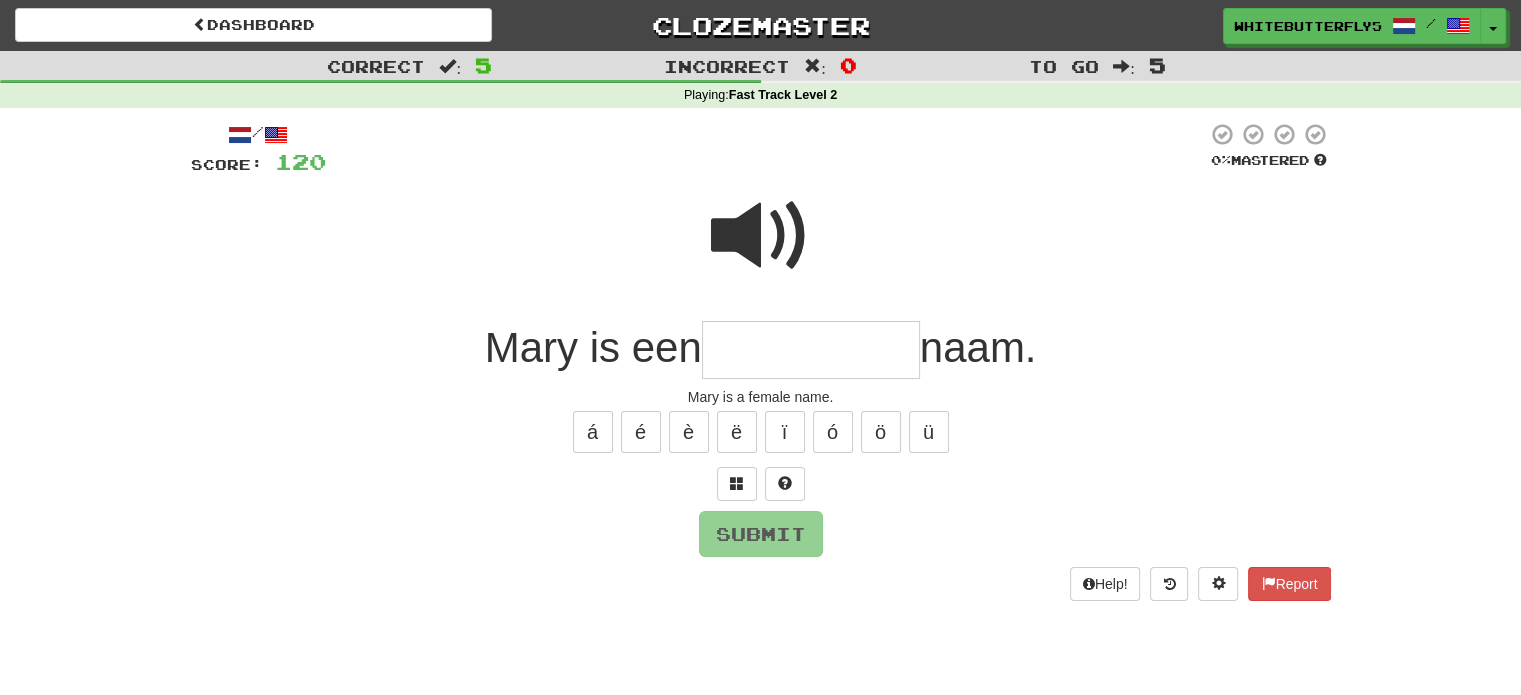 click at bounding box center (811, 350) 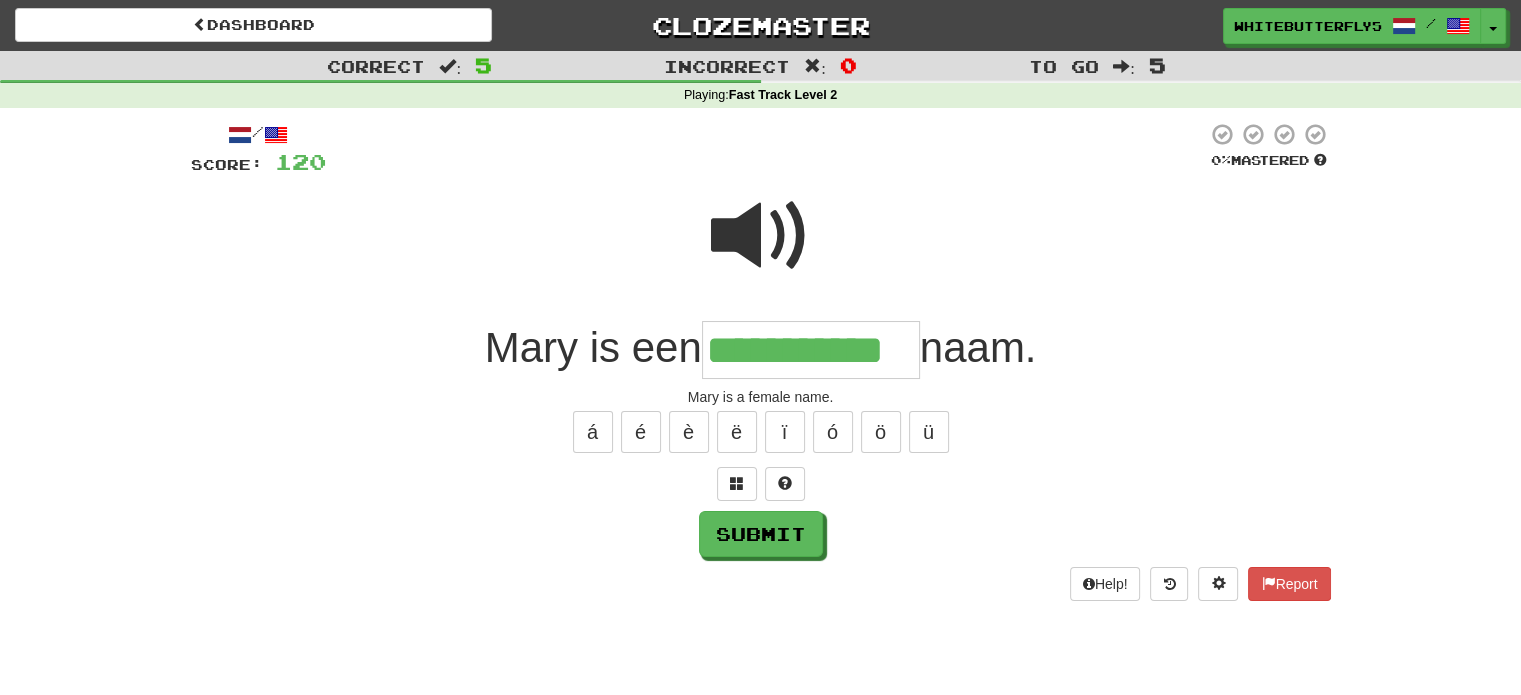 type on "**********" 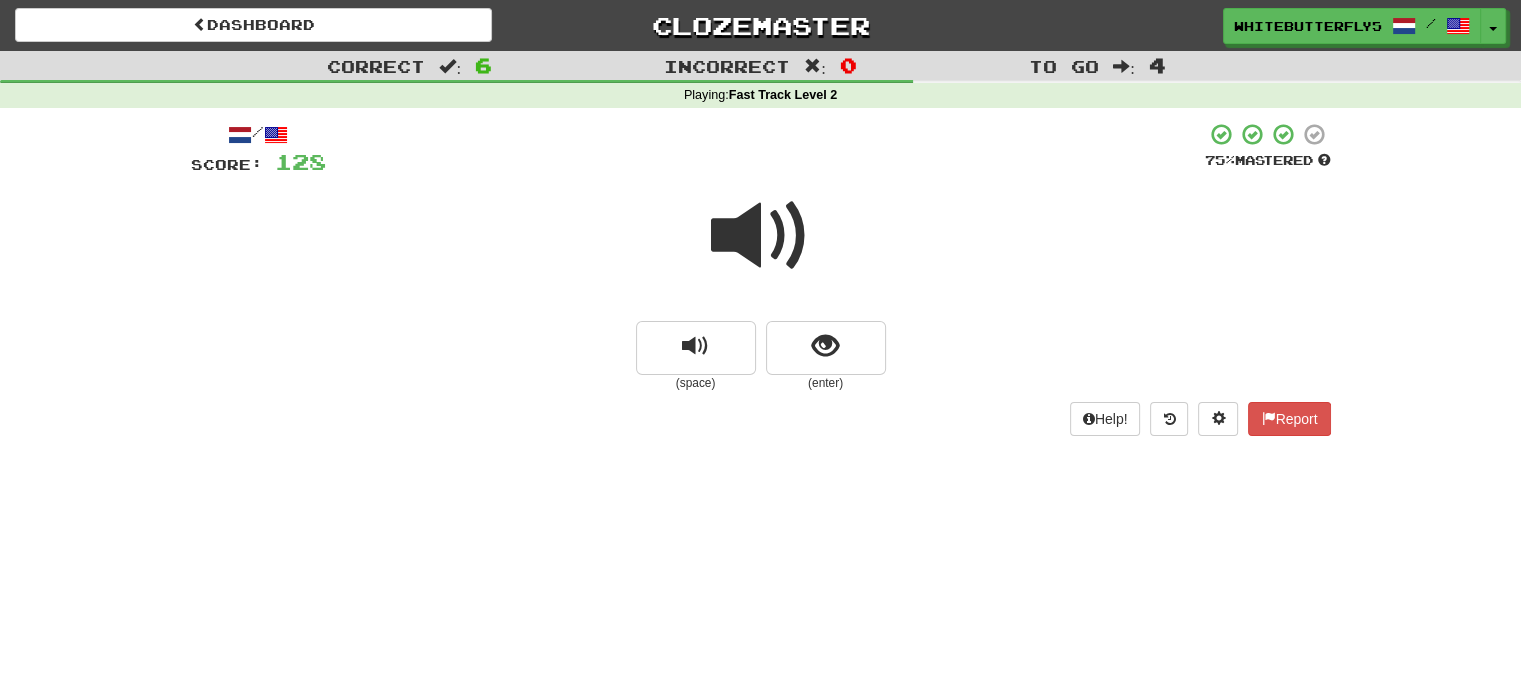 click at bounding box center [761, 236] 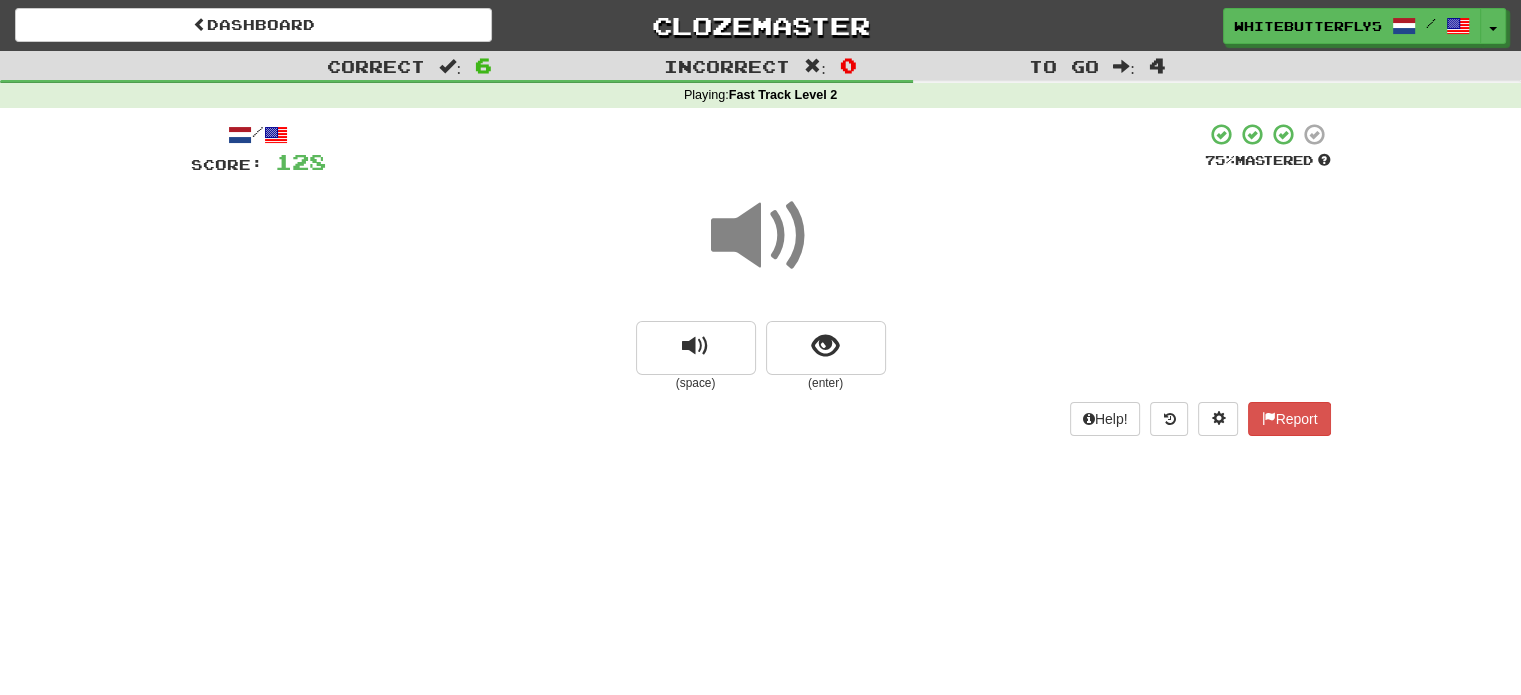 click at bounding box center (761, 236) 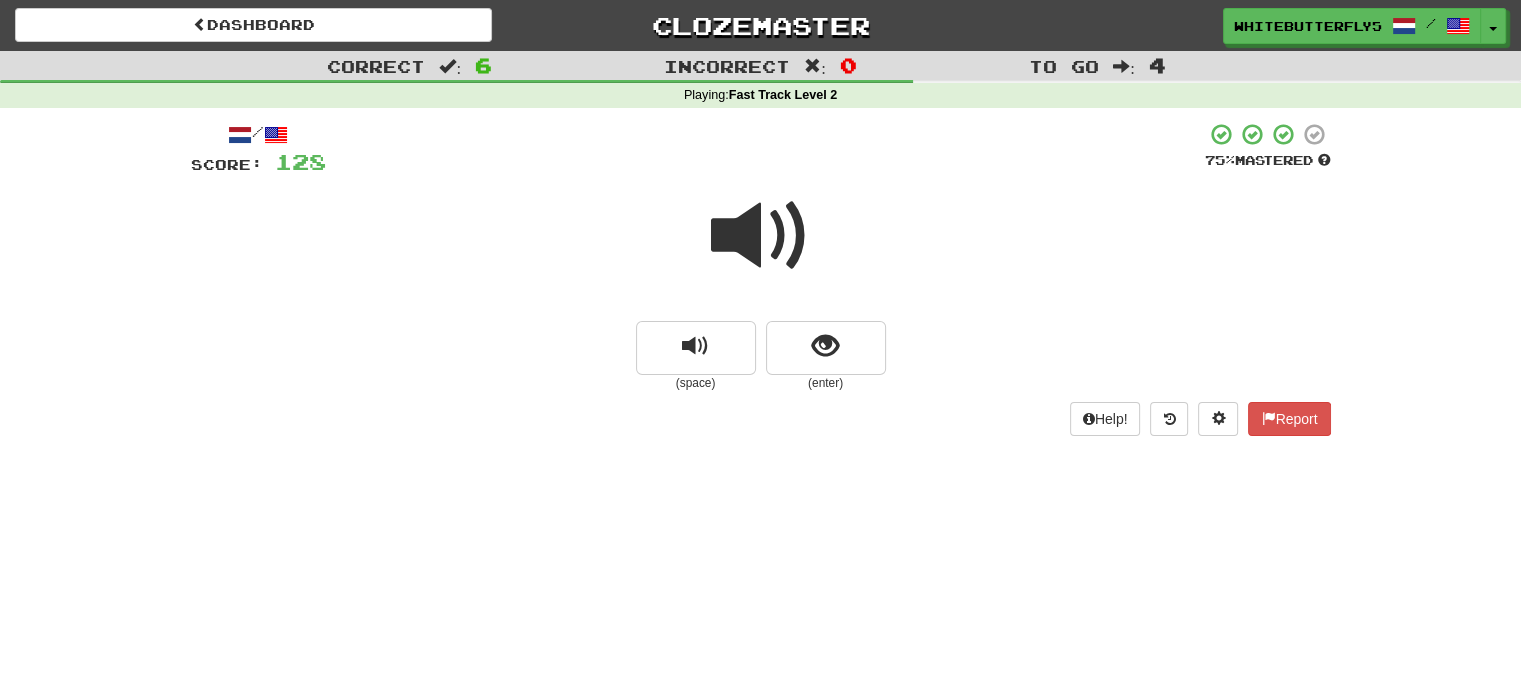 click at bounding box center (761, 236) 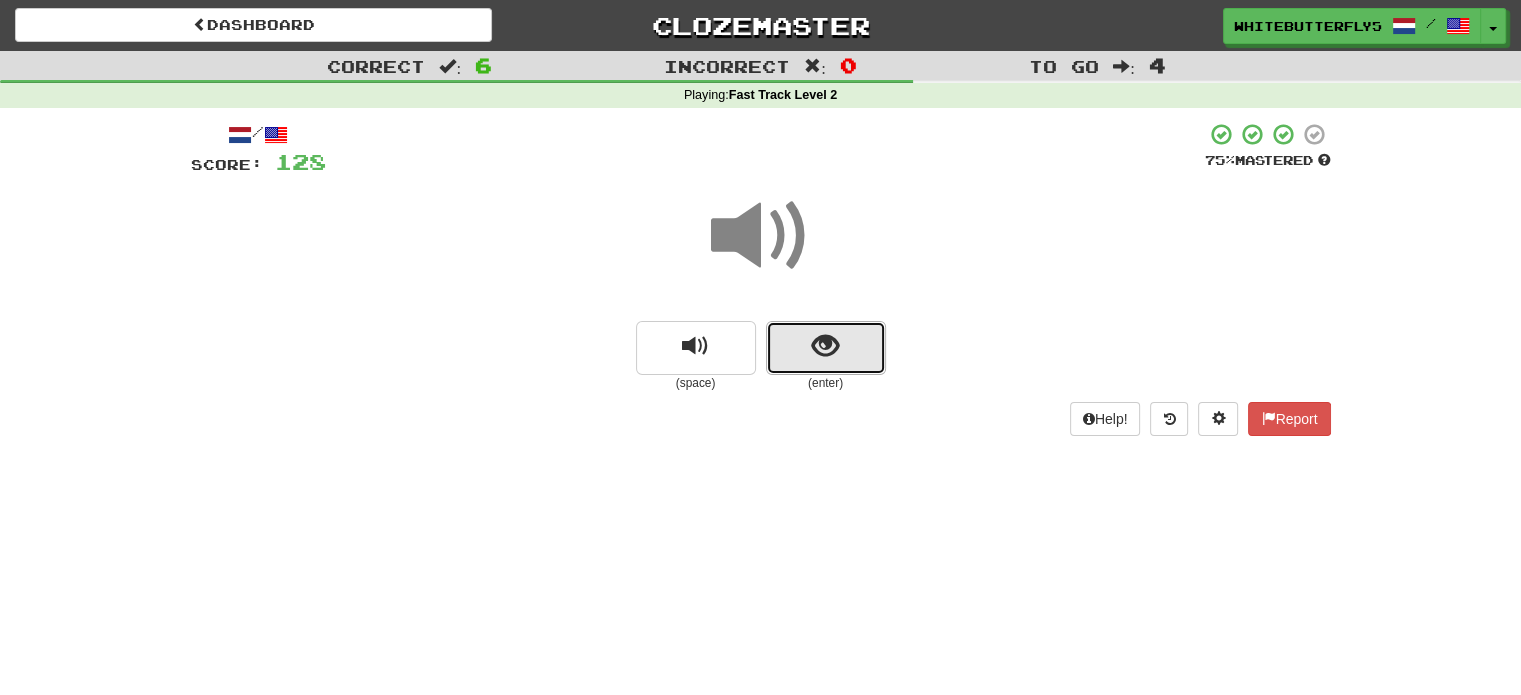 click at bounding box center [825, 346] 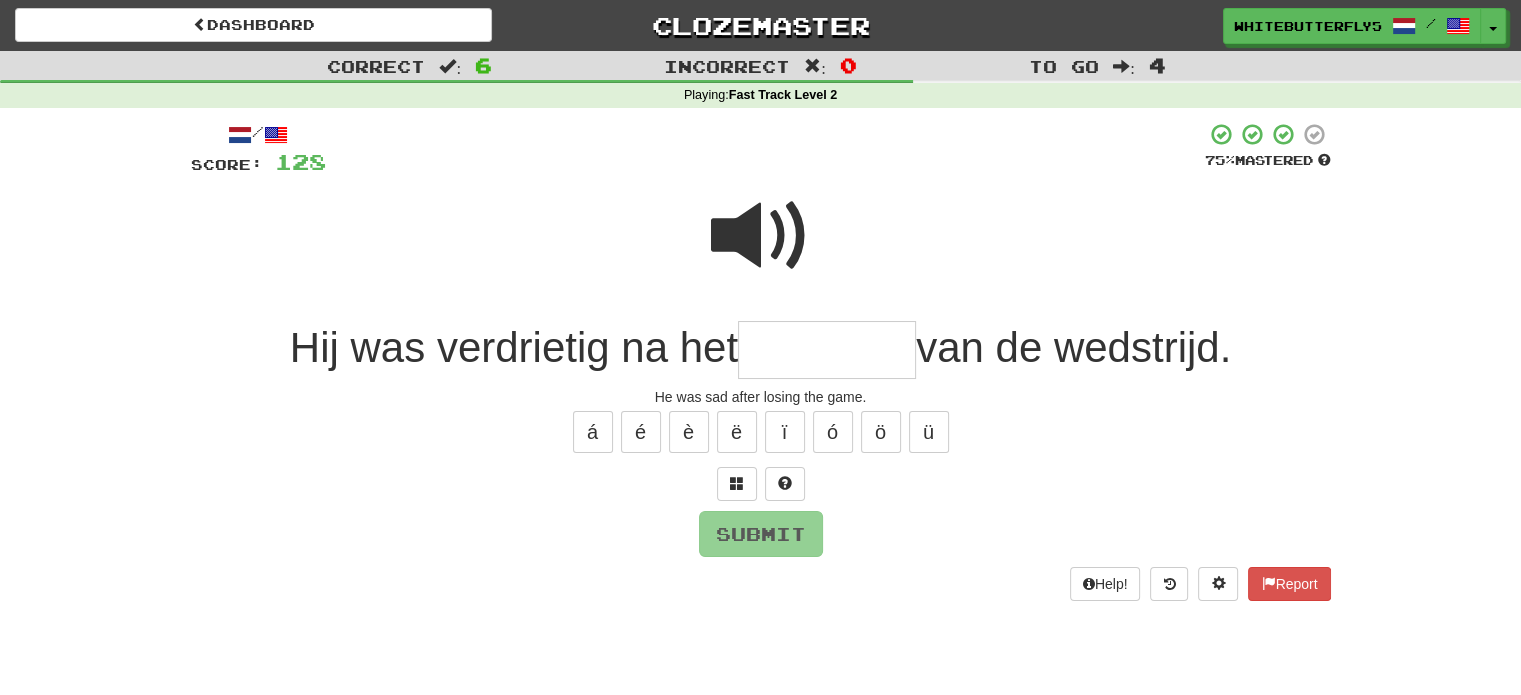 click at bounding box center [827, 350] 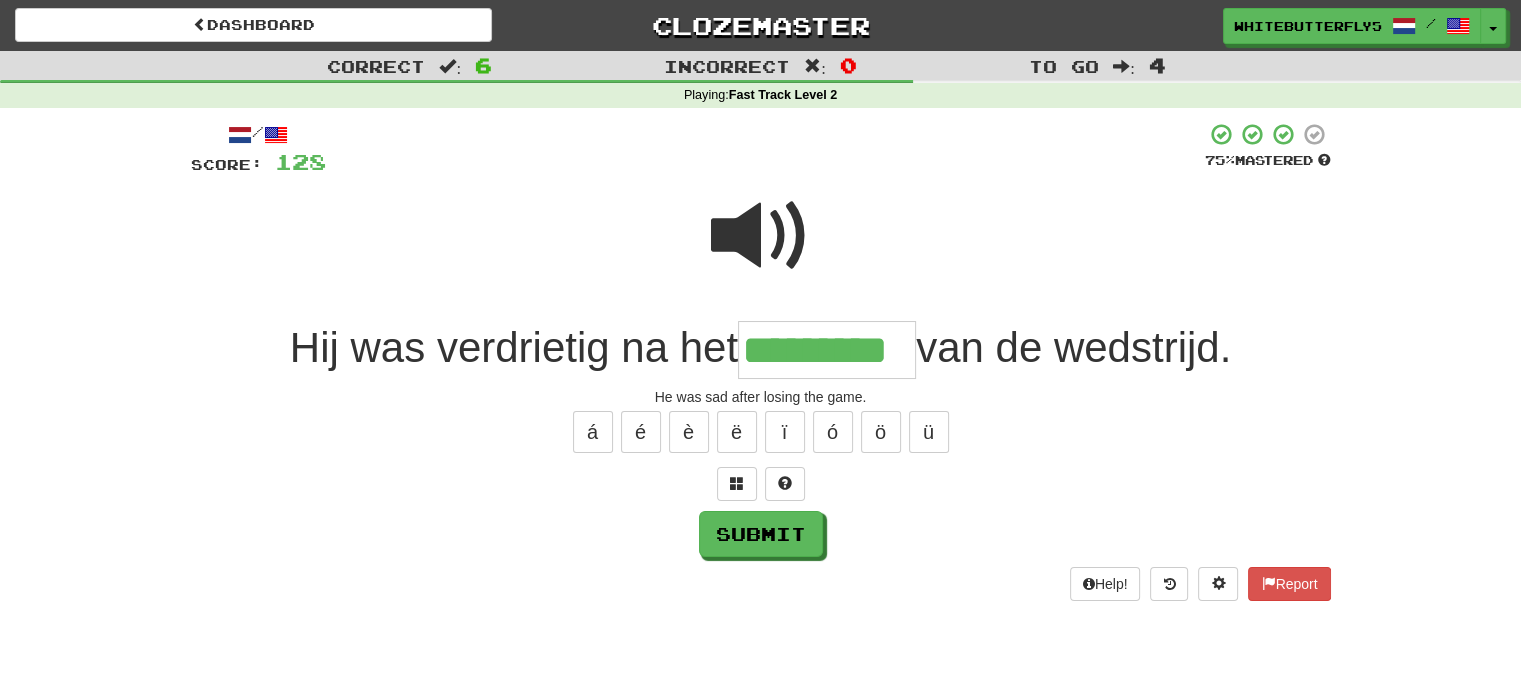 type on "*********" 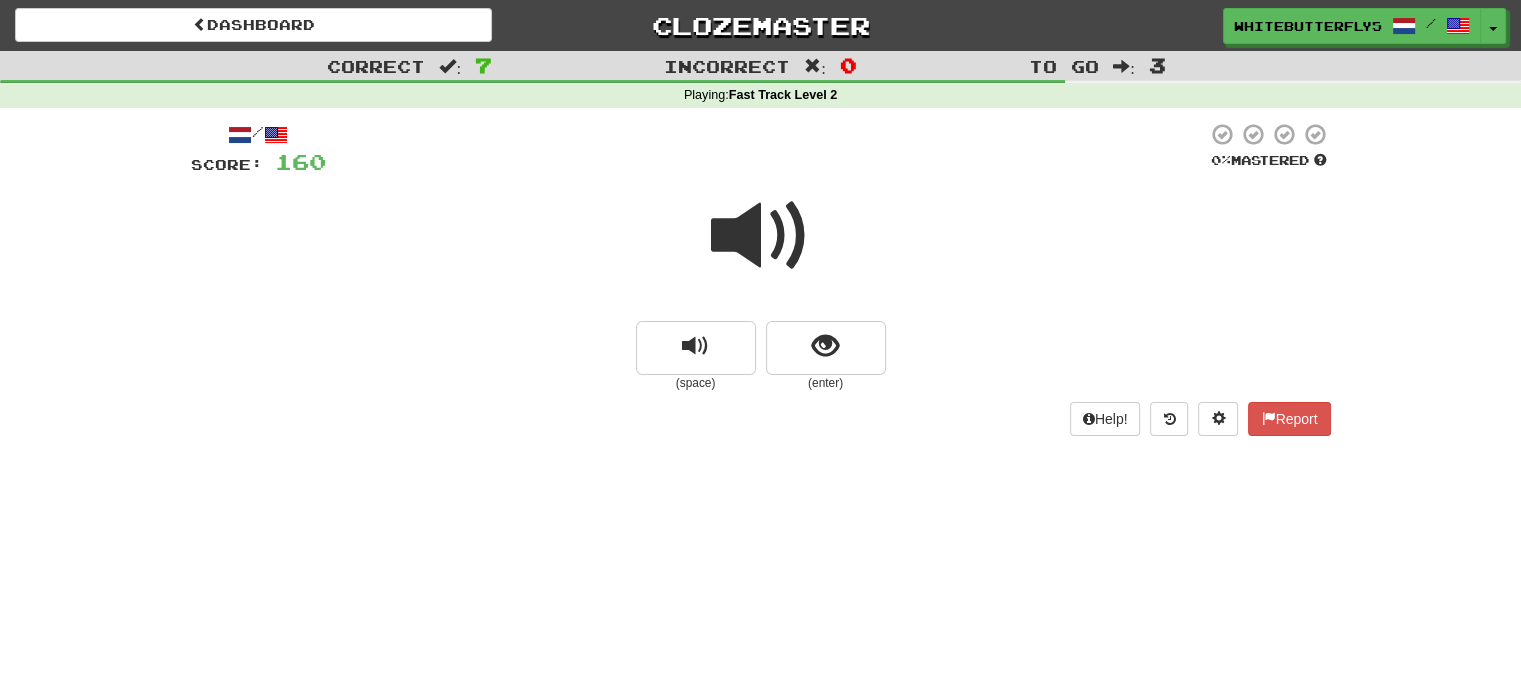 click at bounding box center (761, 236) 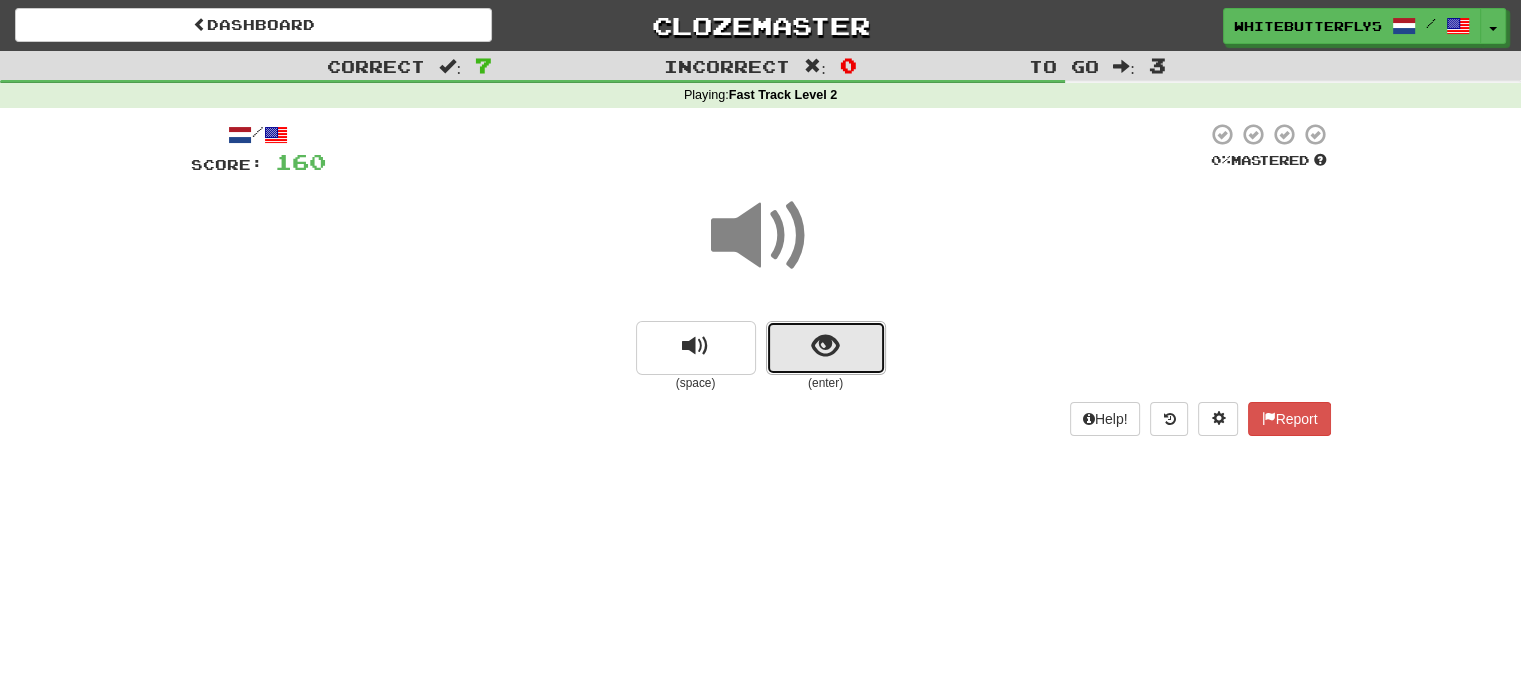 click at bounding box center (825, 346) 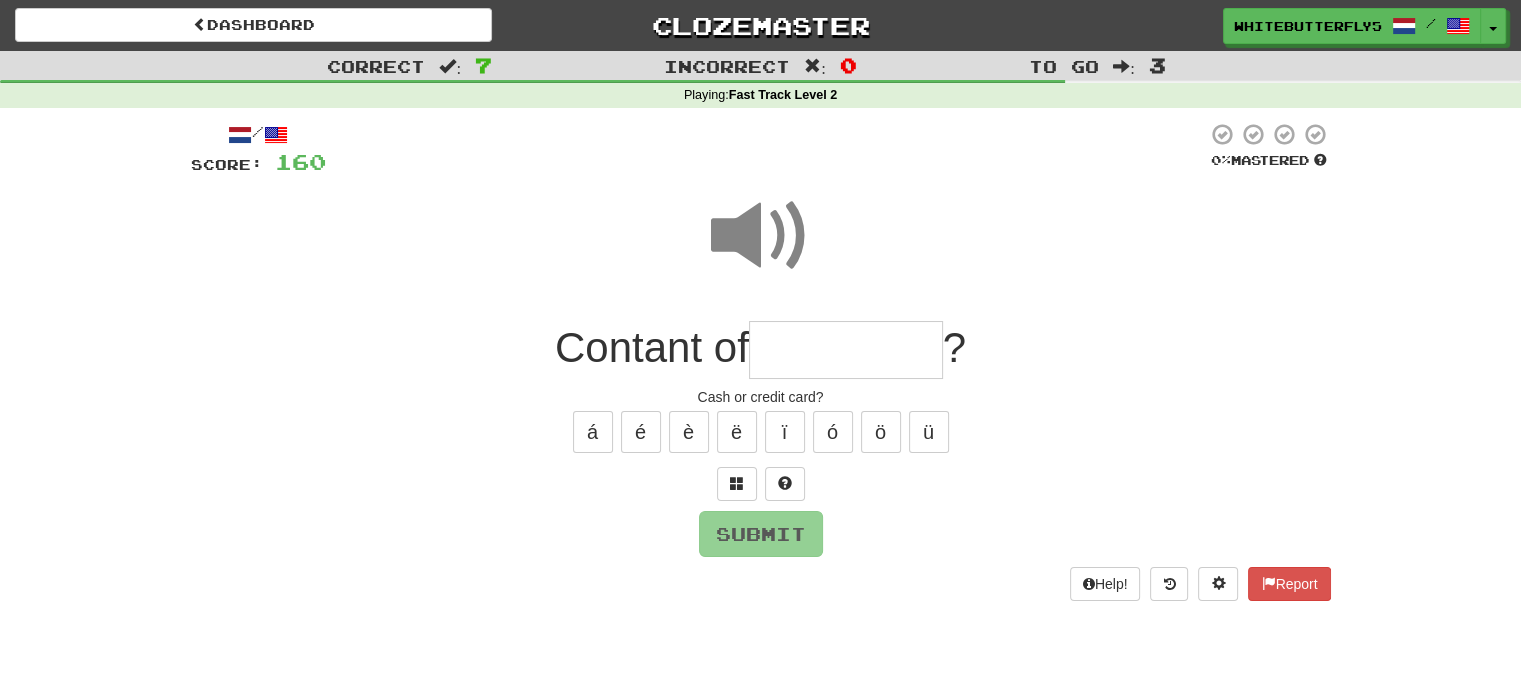 click at bounding box center [846, 350] 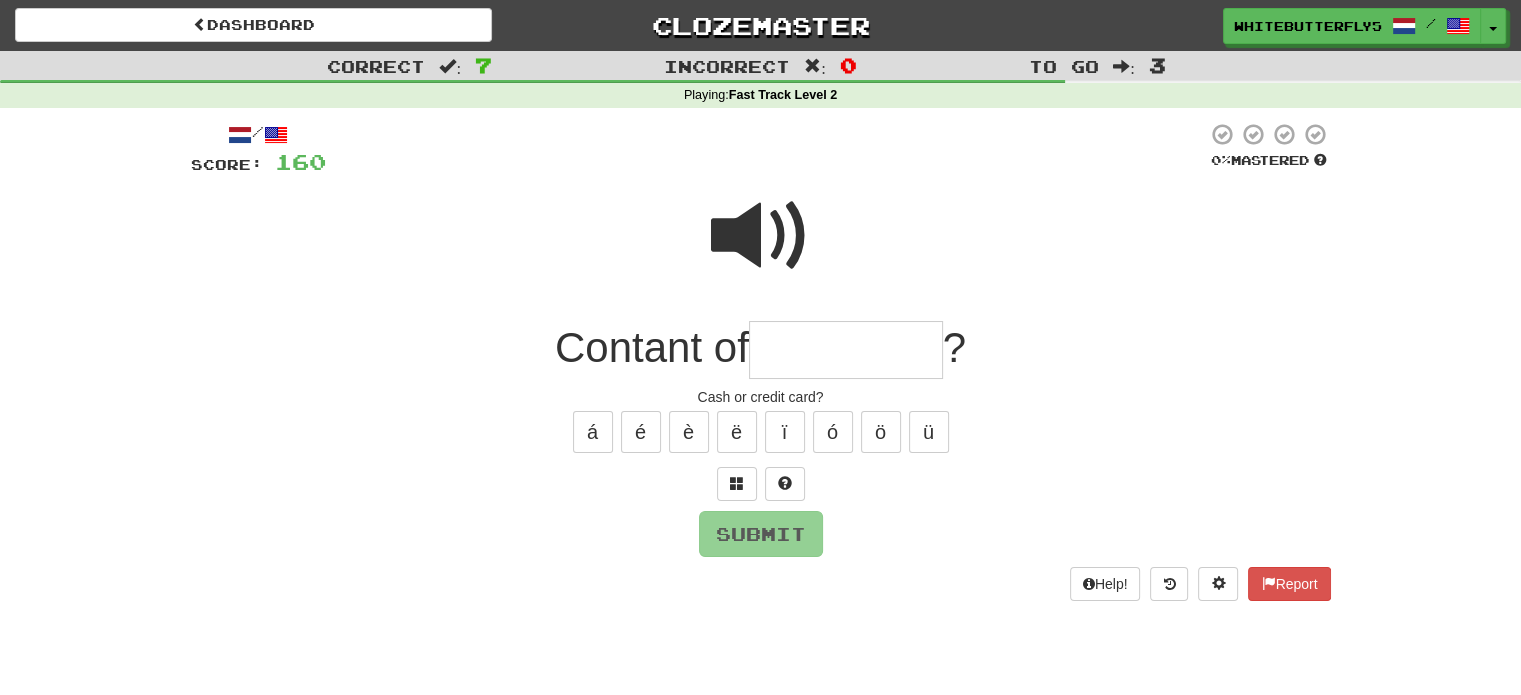click at bounding box center (761, 236) 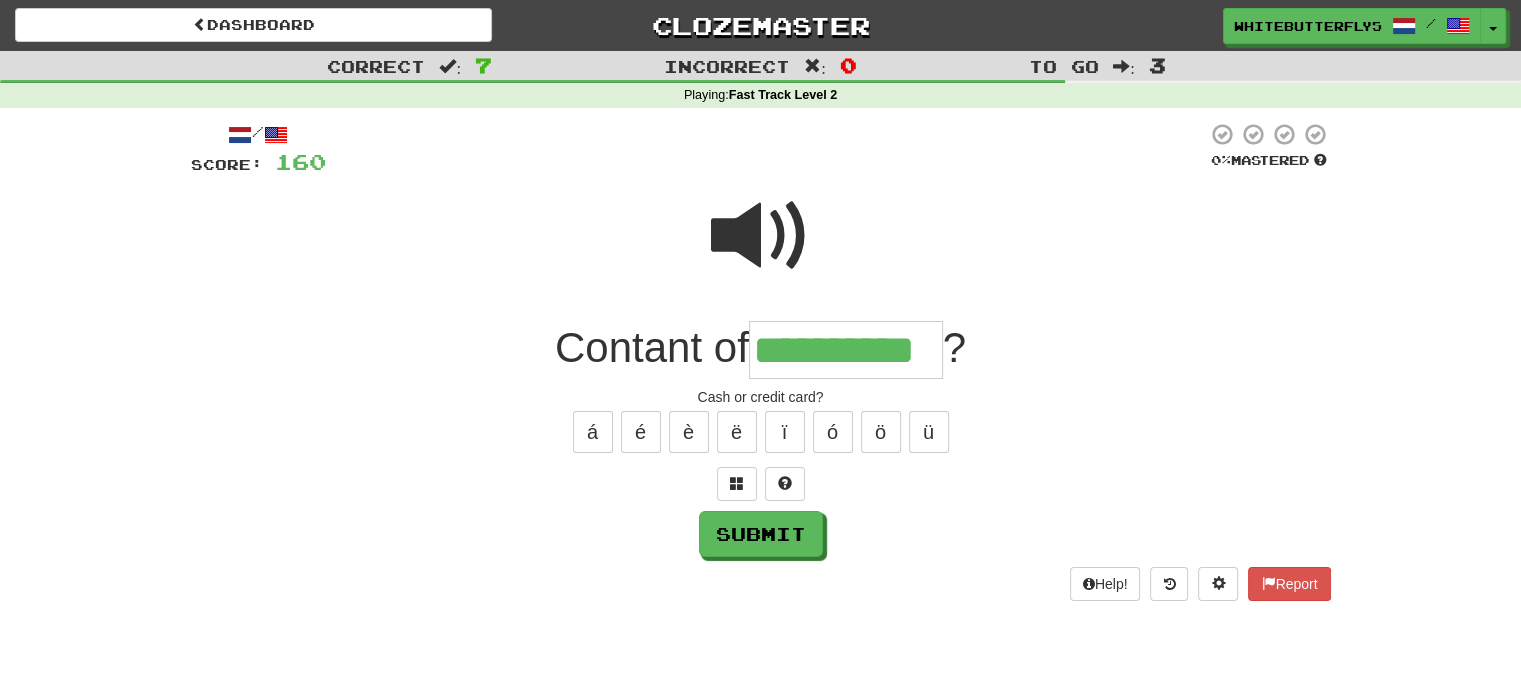 scroll, scrollTop: 0, scrollLeft: 7, axis: horizontal 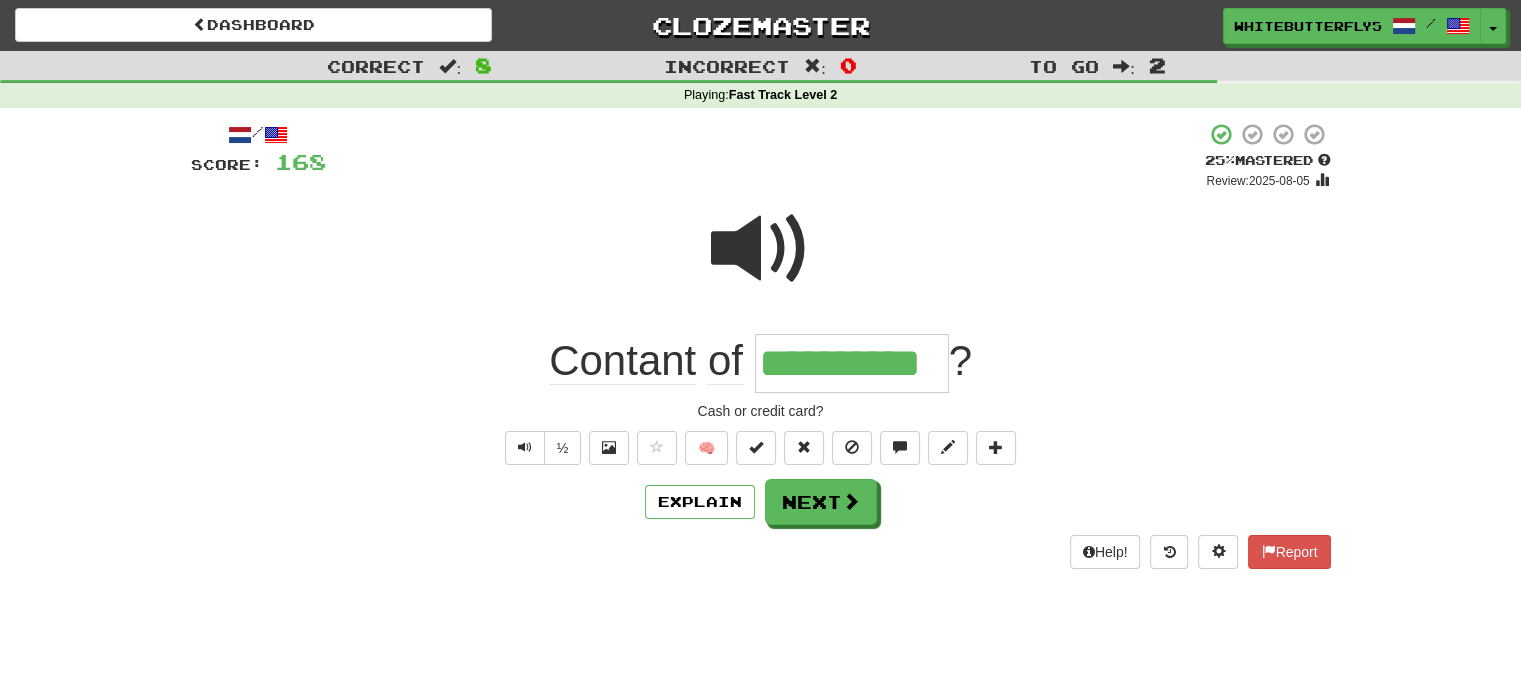 click at bounding box center (761, 249) 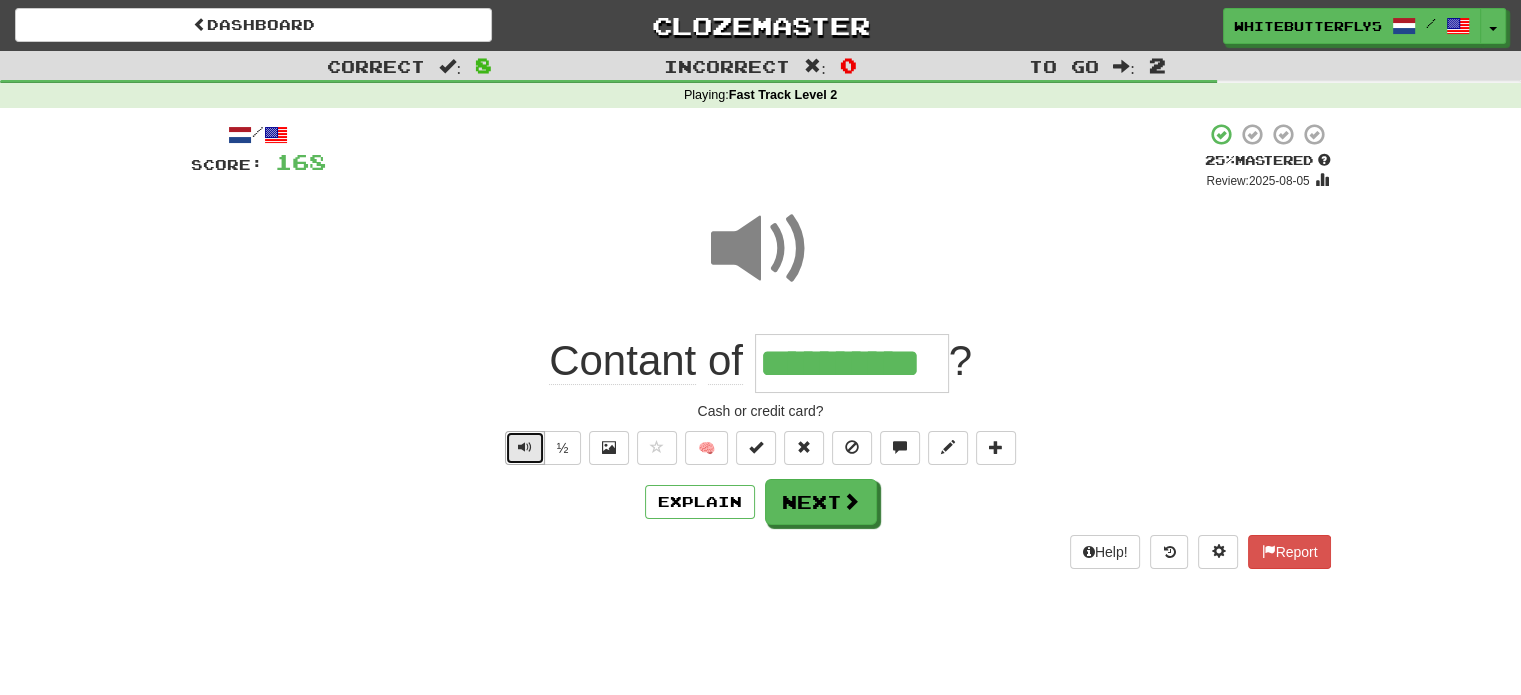 click at bounding box center (525, 448) 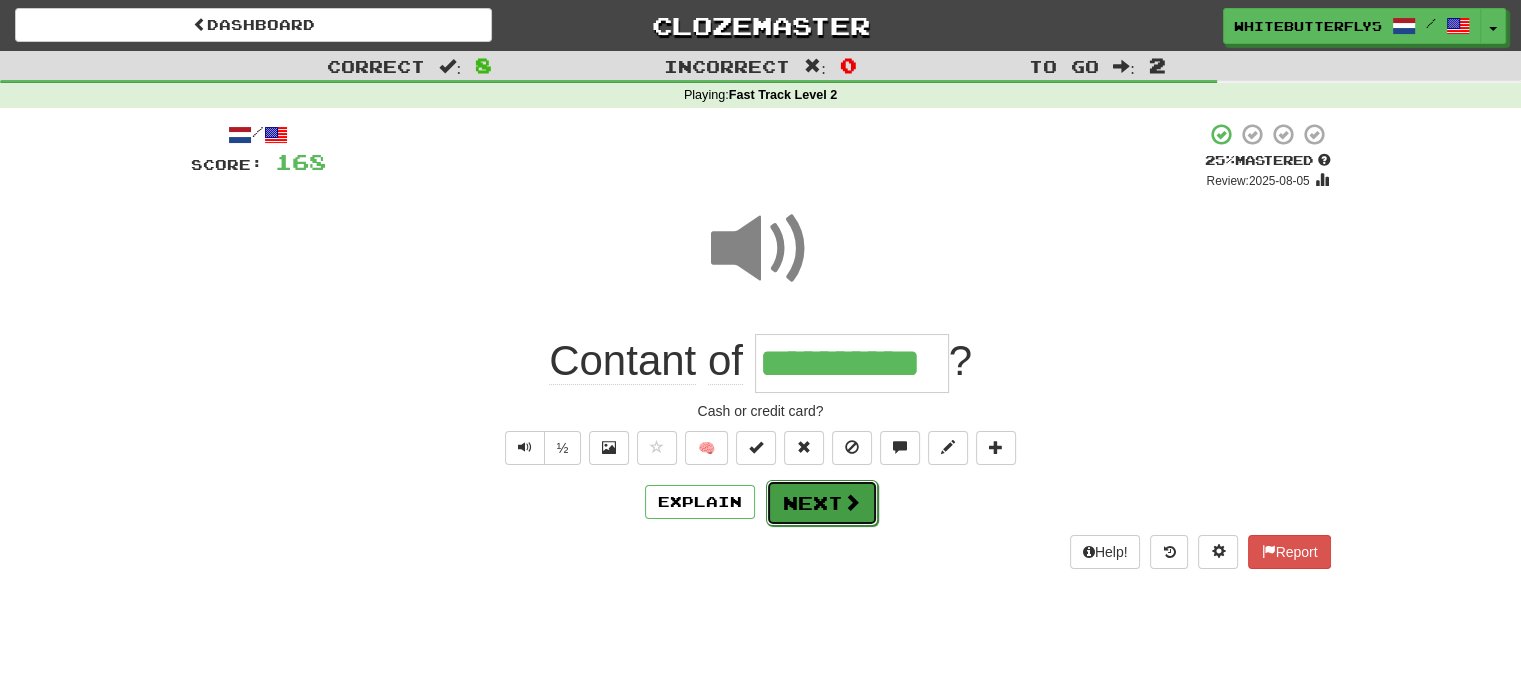 click on "Next" at bounding box center [822, 503] 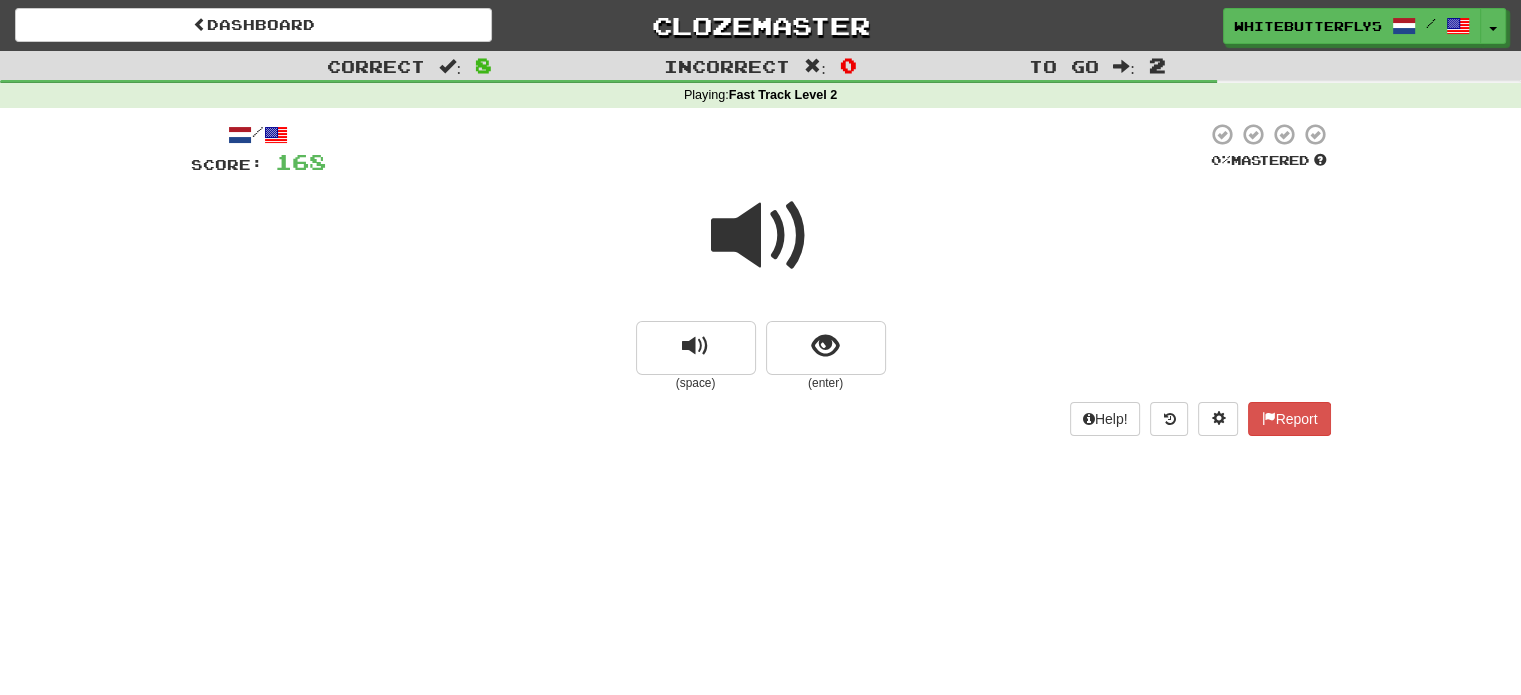 click at bounding box center (761, 236) 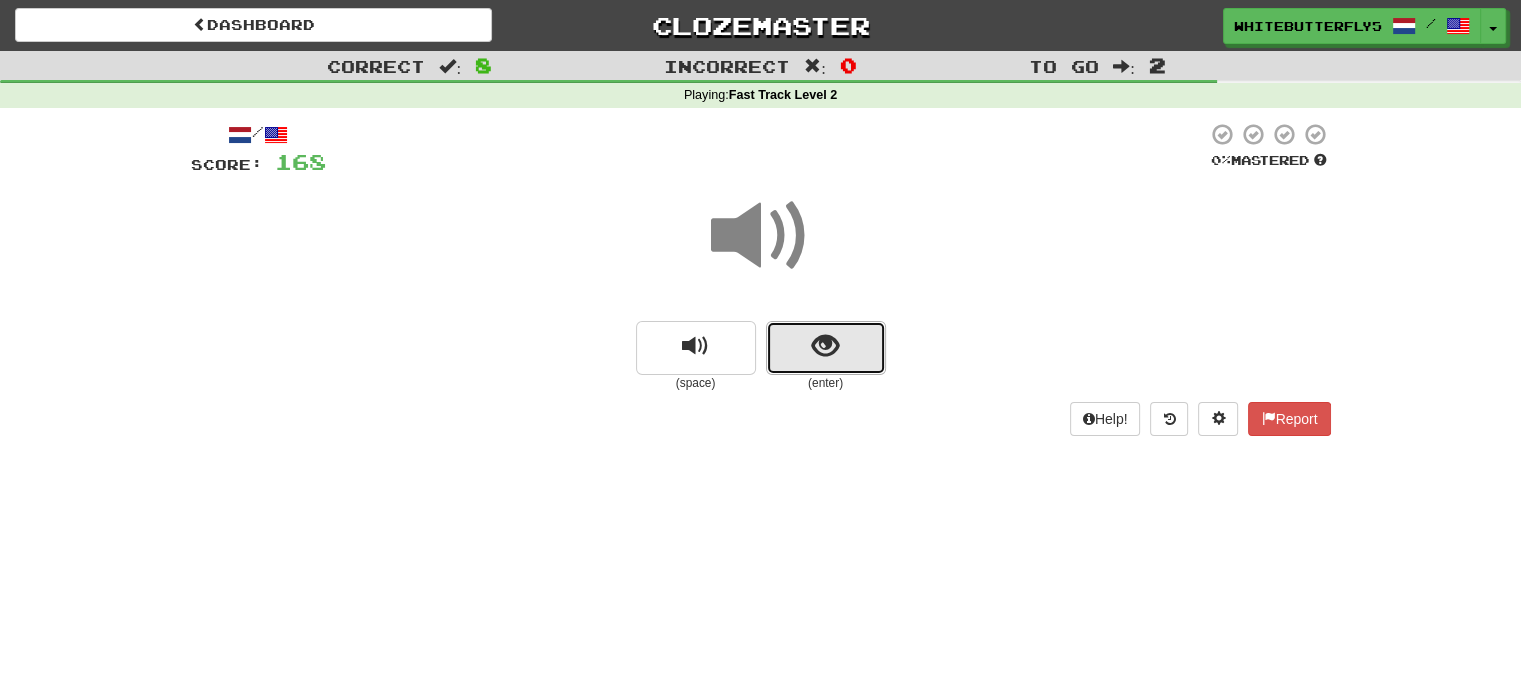 click at bounding box center (826, 348) 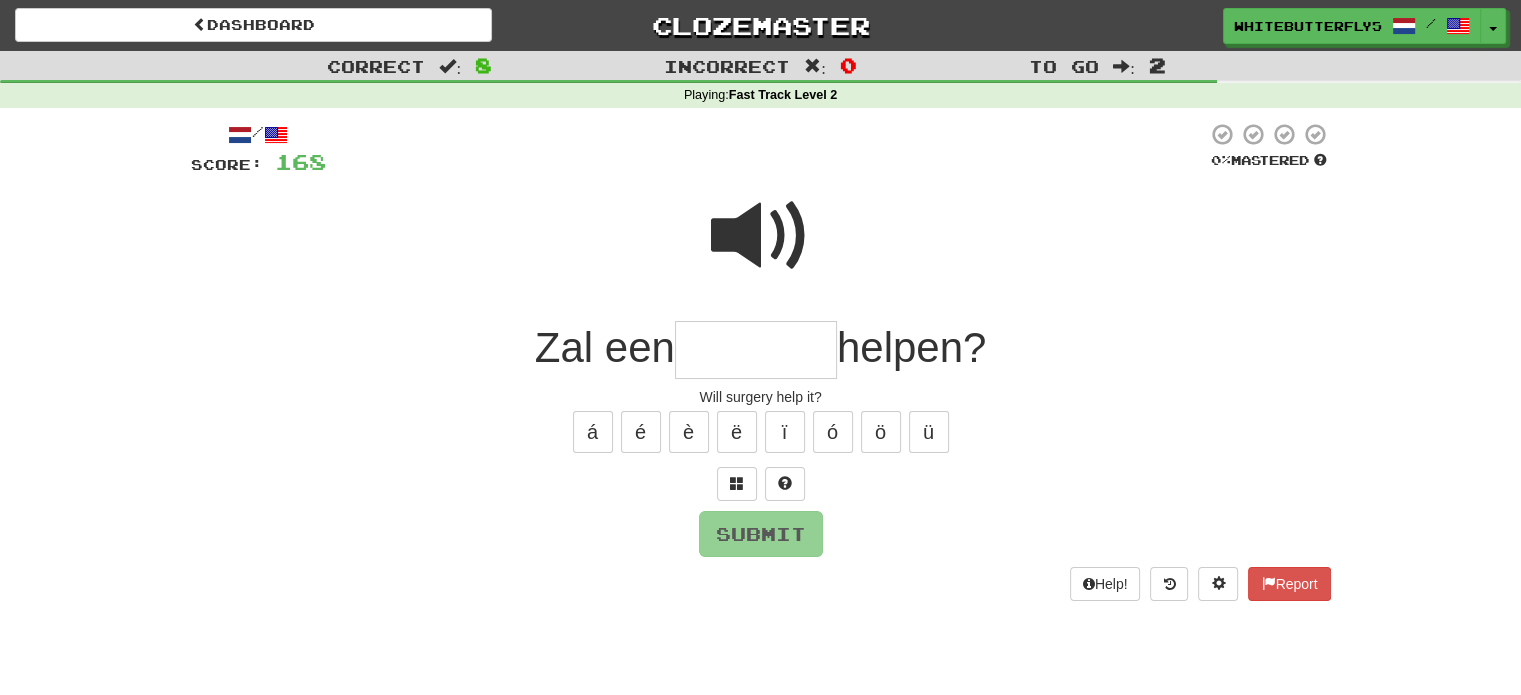 click at bounding box center [756, 350] 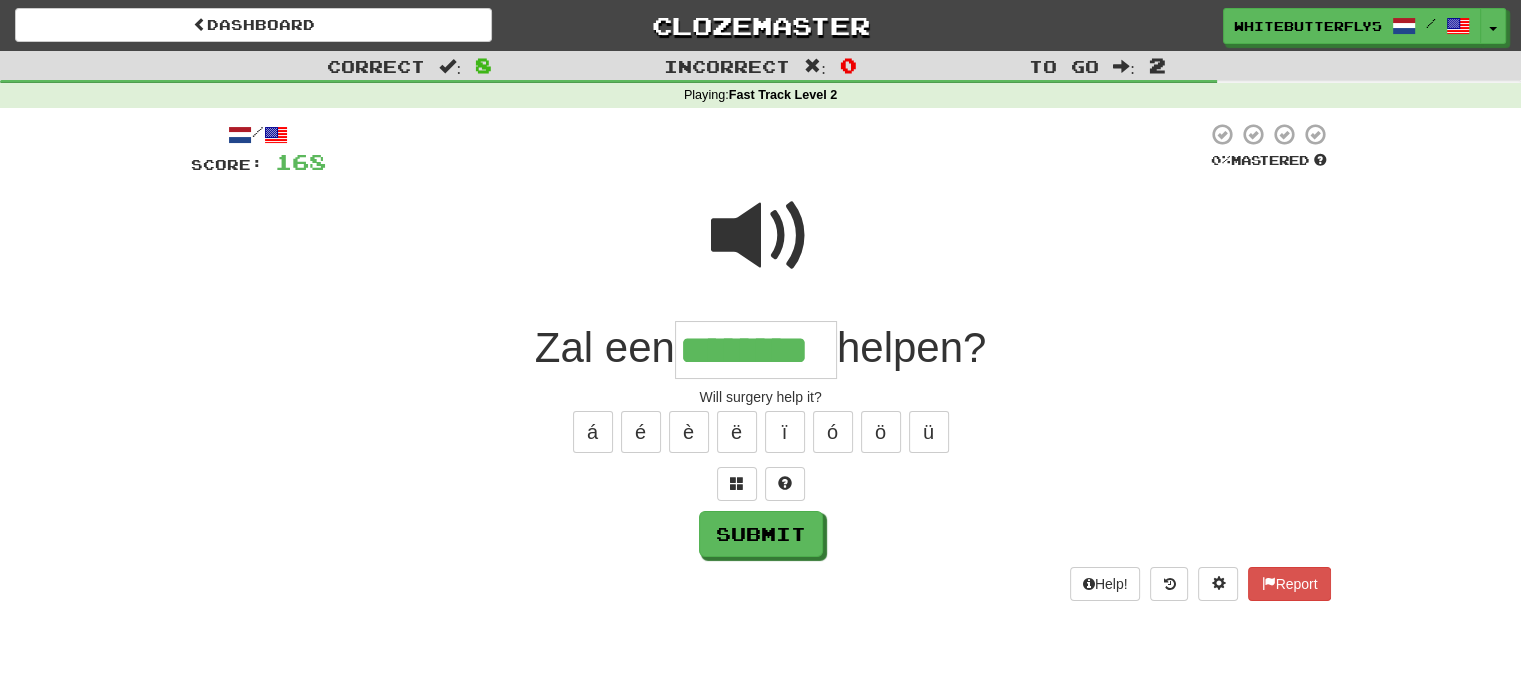 type on "********" 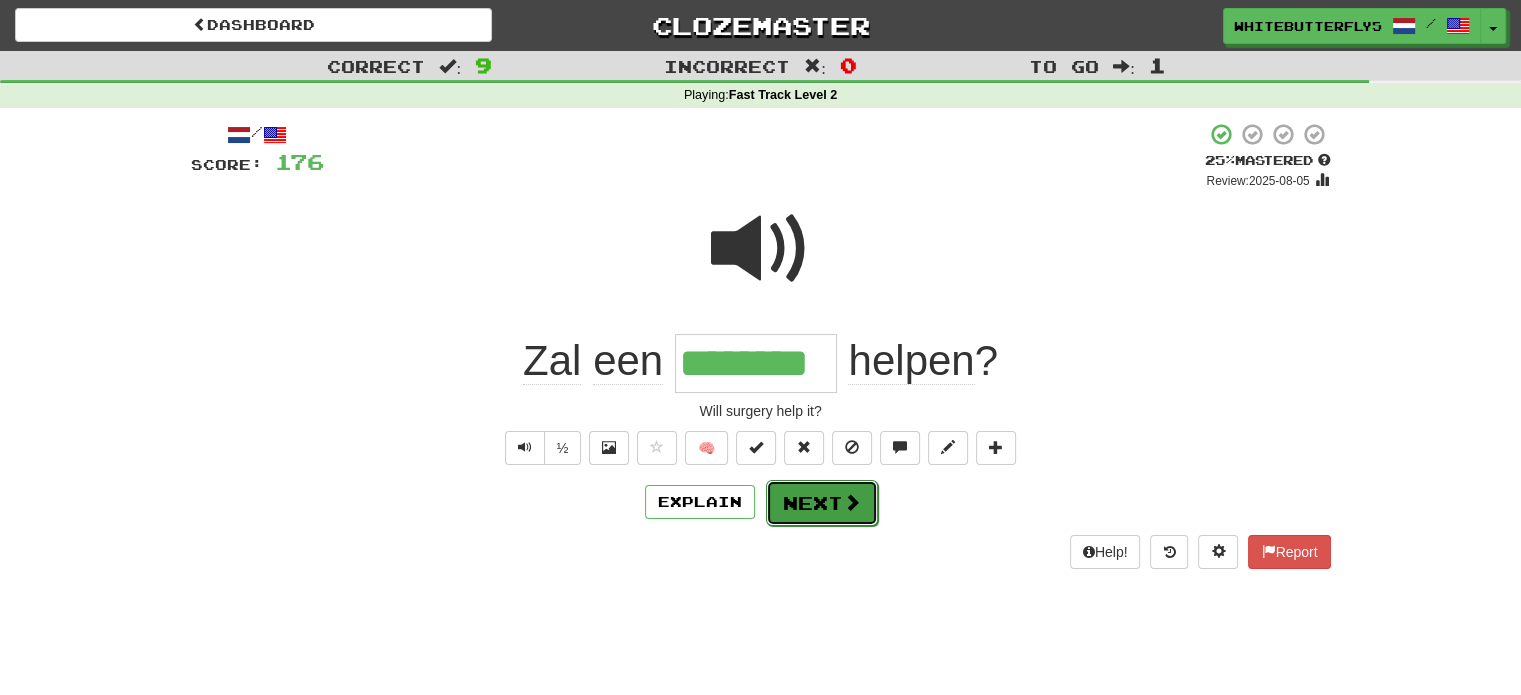 click on "Next" at bounding box center [822, 503] 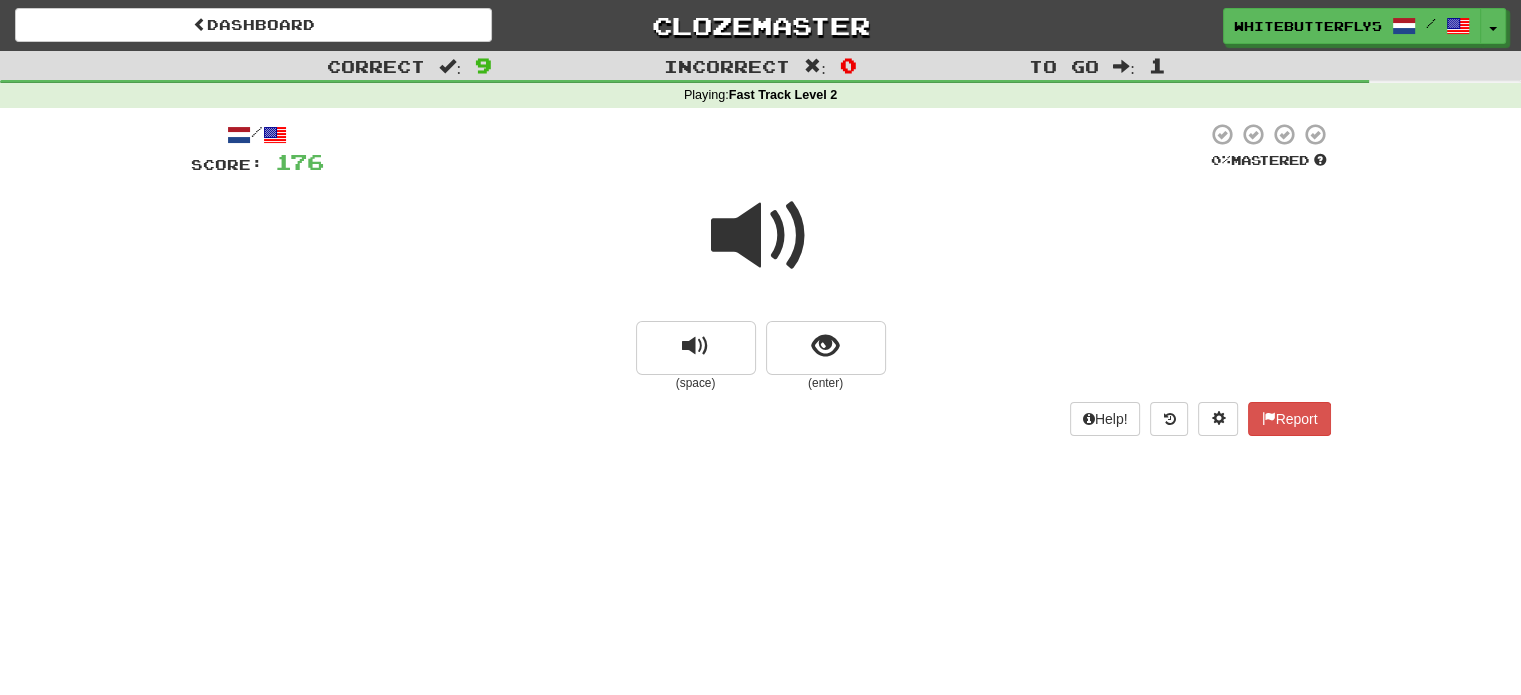 click at bounding box center [761, 236] 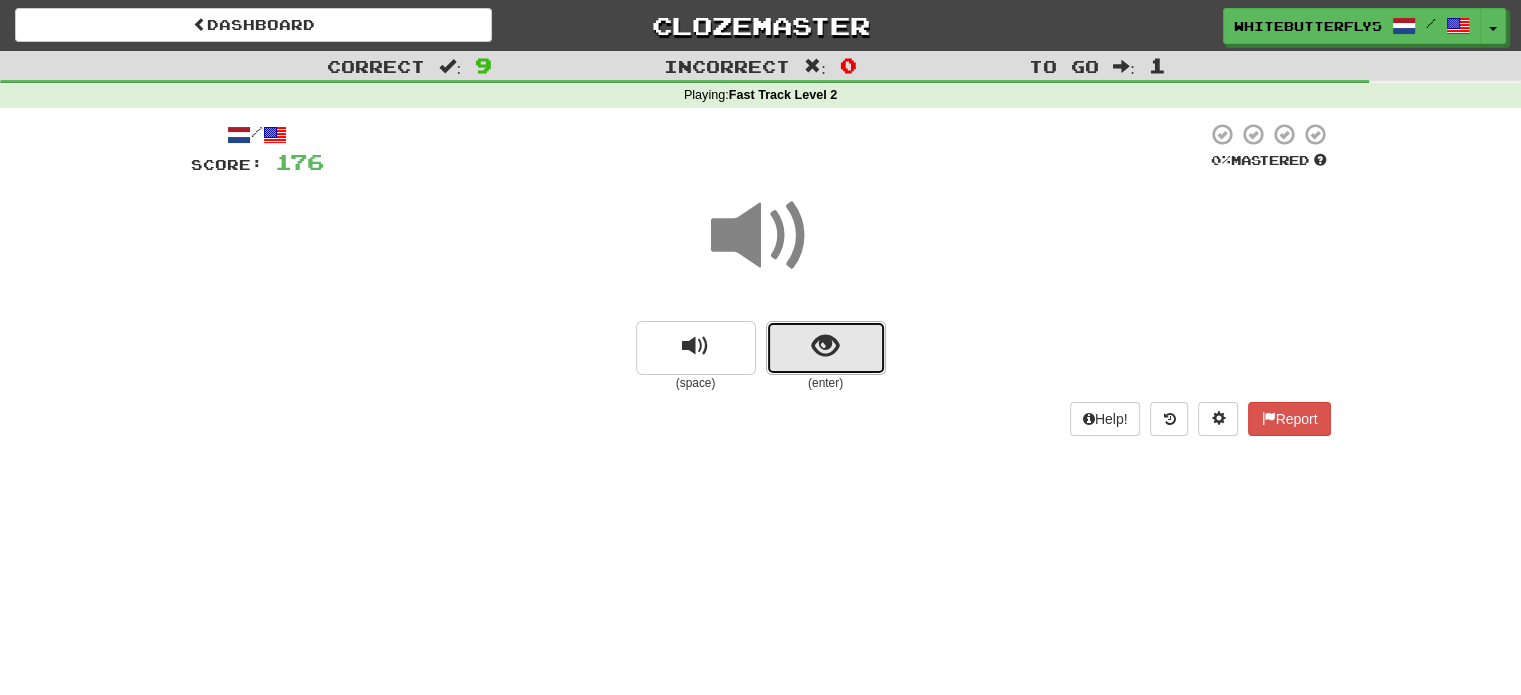 click at bounding box center (826, 348) 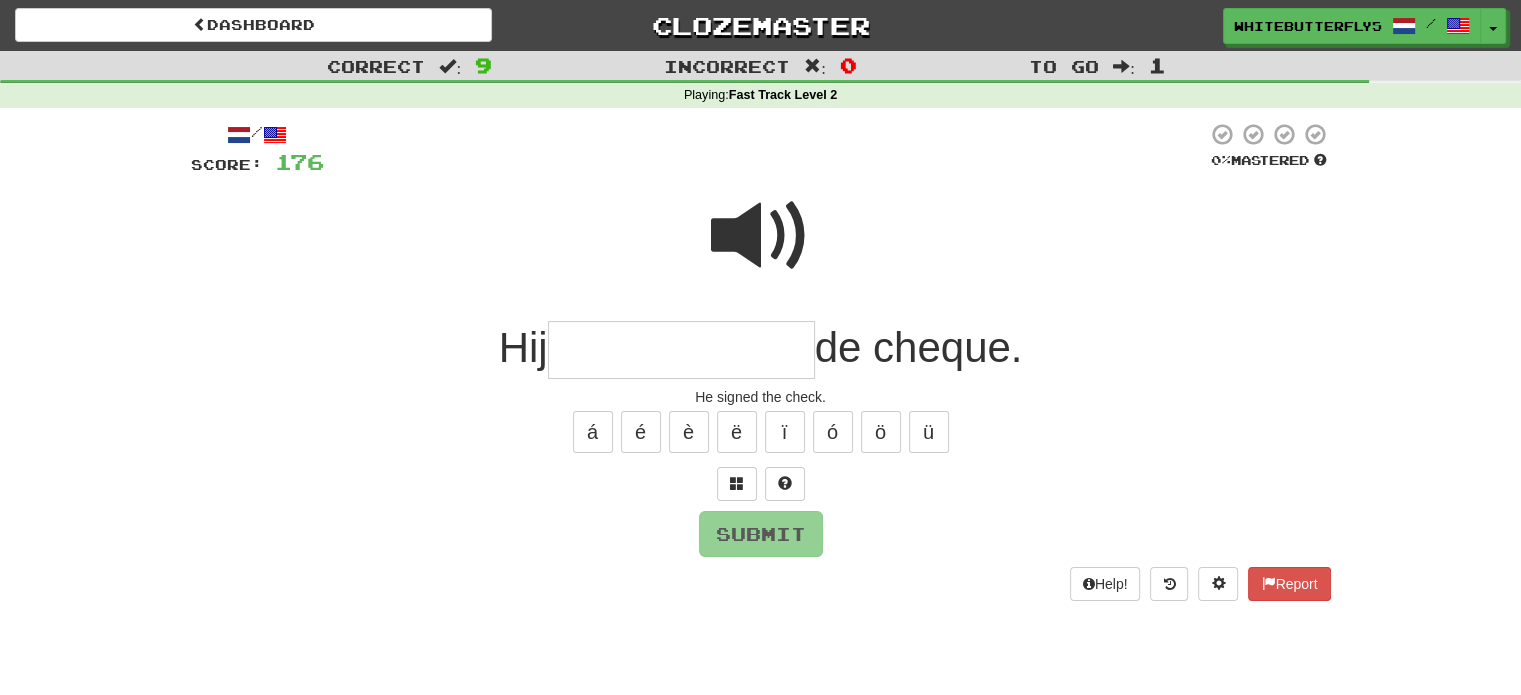 click at bounding box center [681, 350] 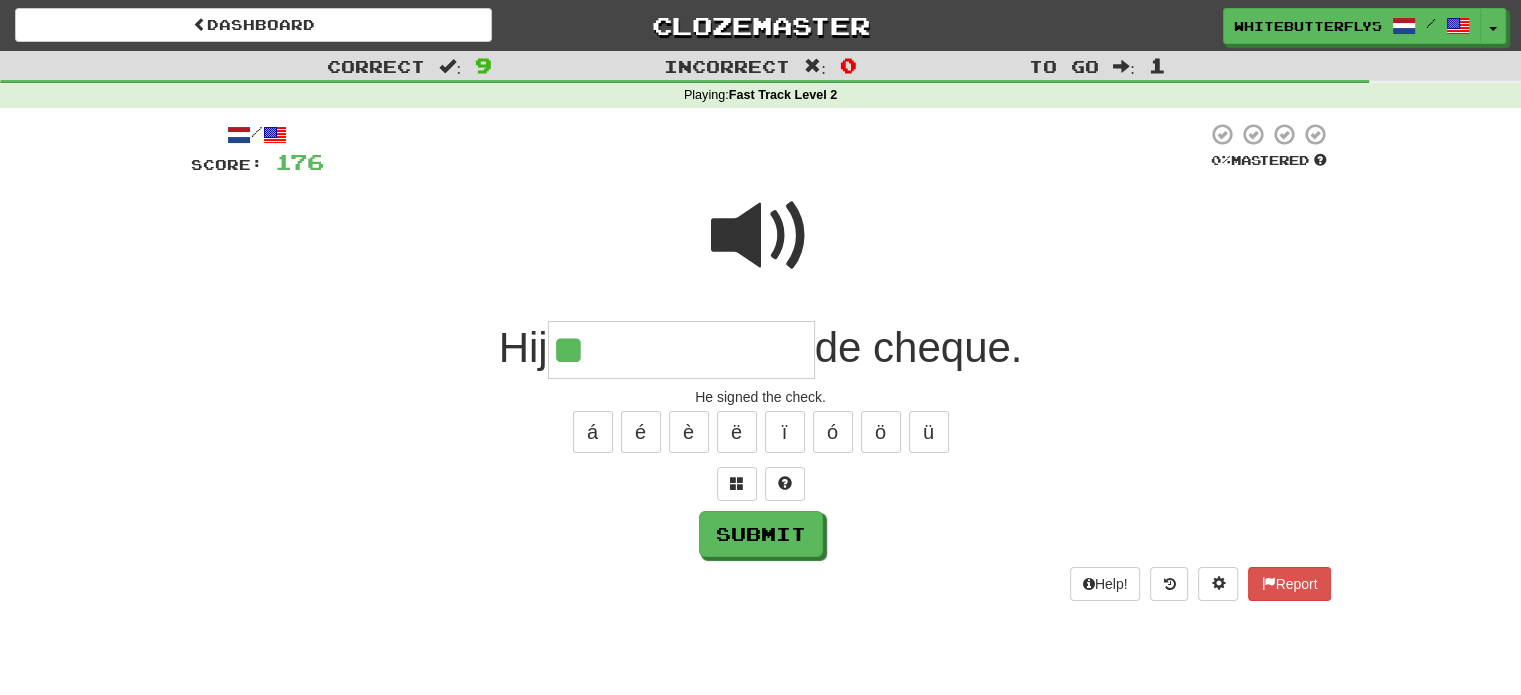 click at bounding box center [761, 236] 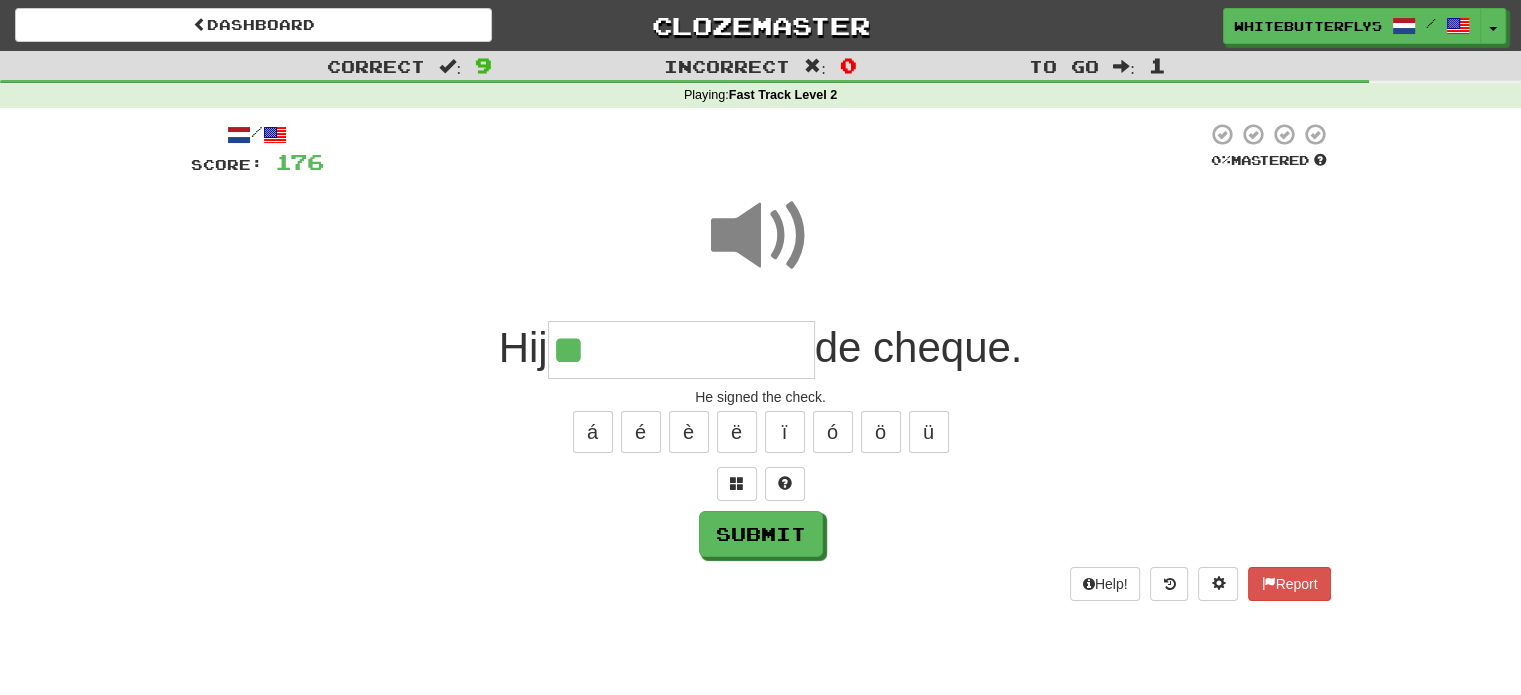 click on "**" at bounding box center (681, 350) 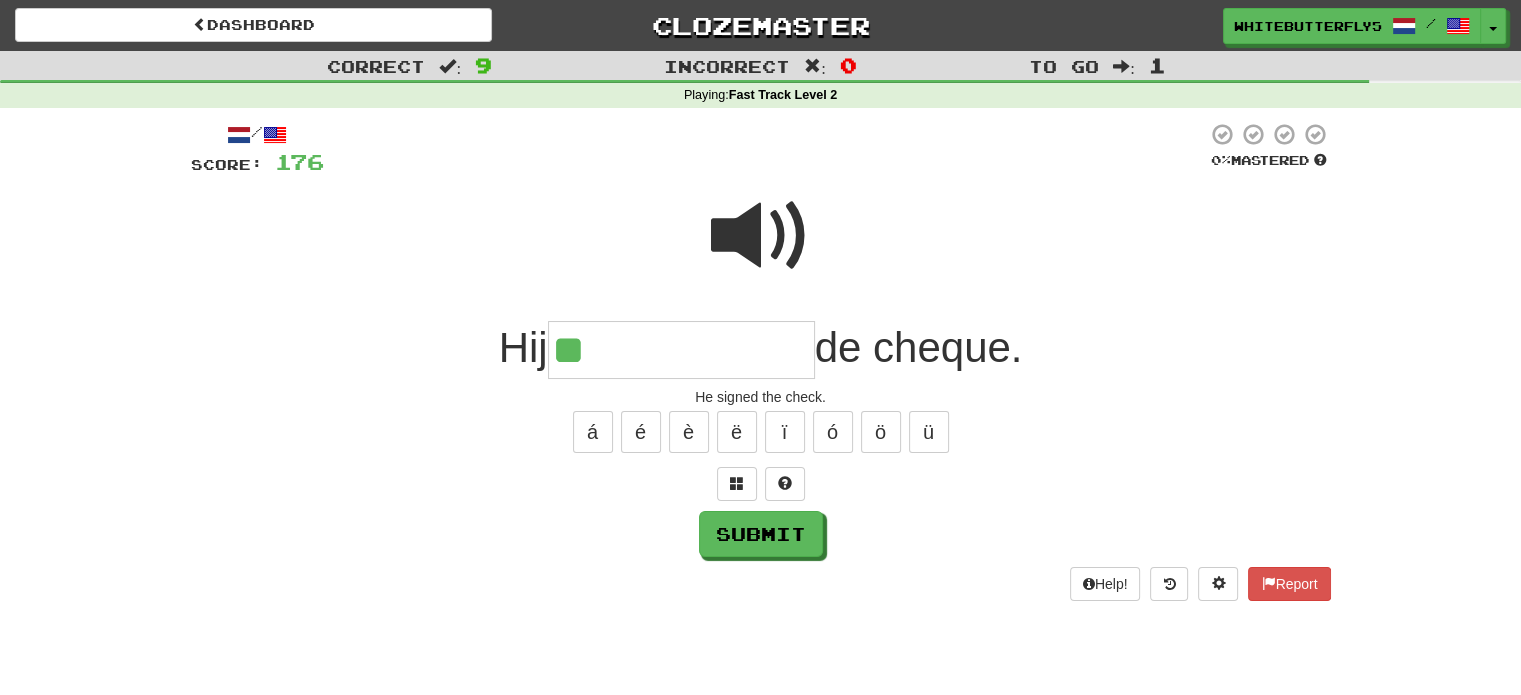 click at bounding box center [761, 236] 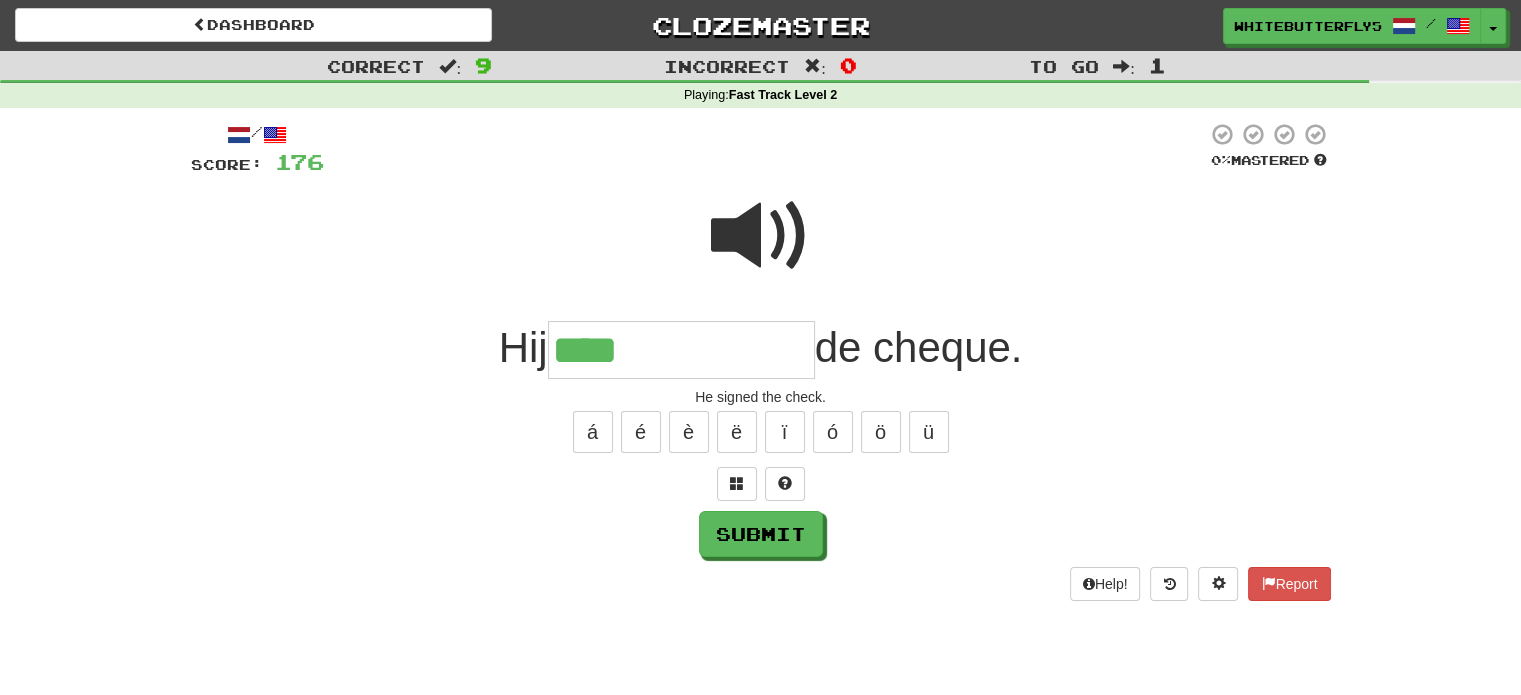click at bounding box center [761, 236] 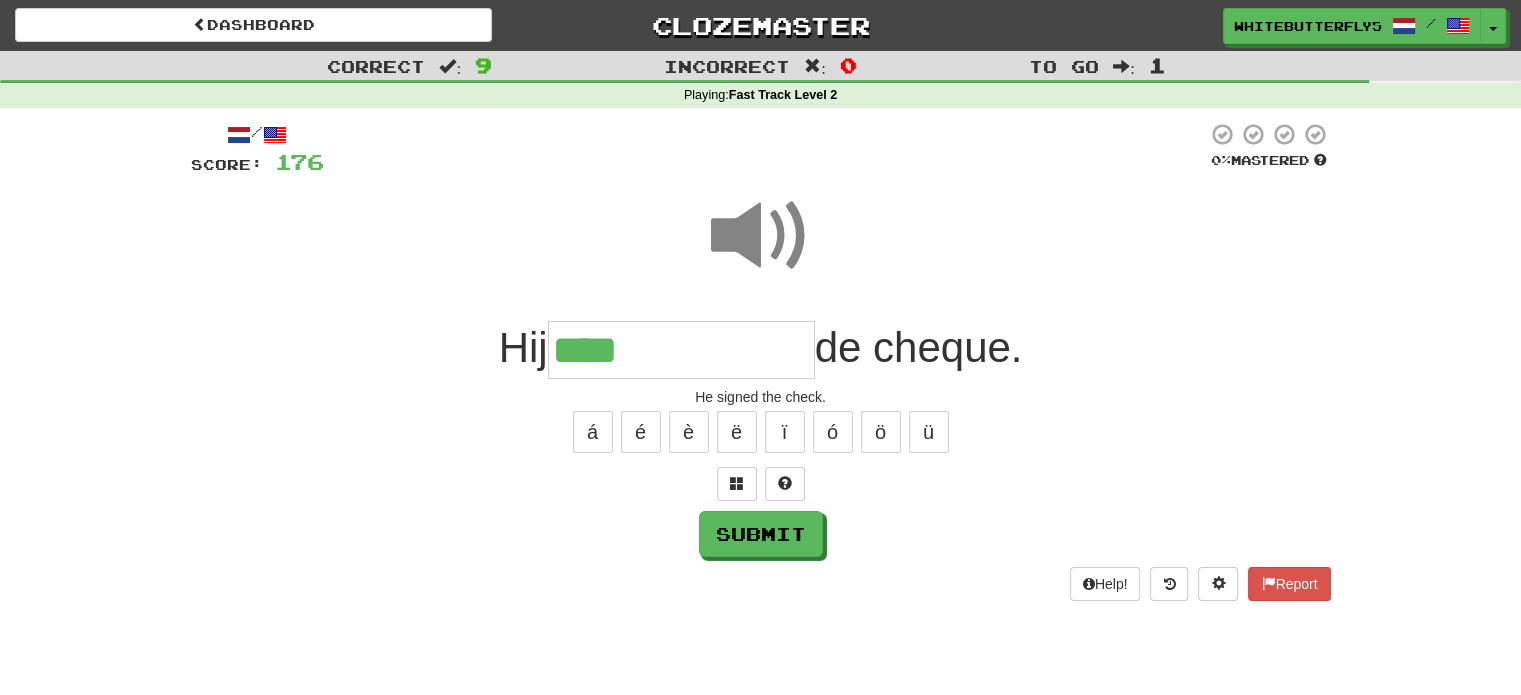 click on "****" at bounding box center (681, 350) 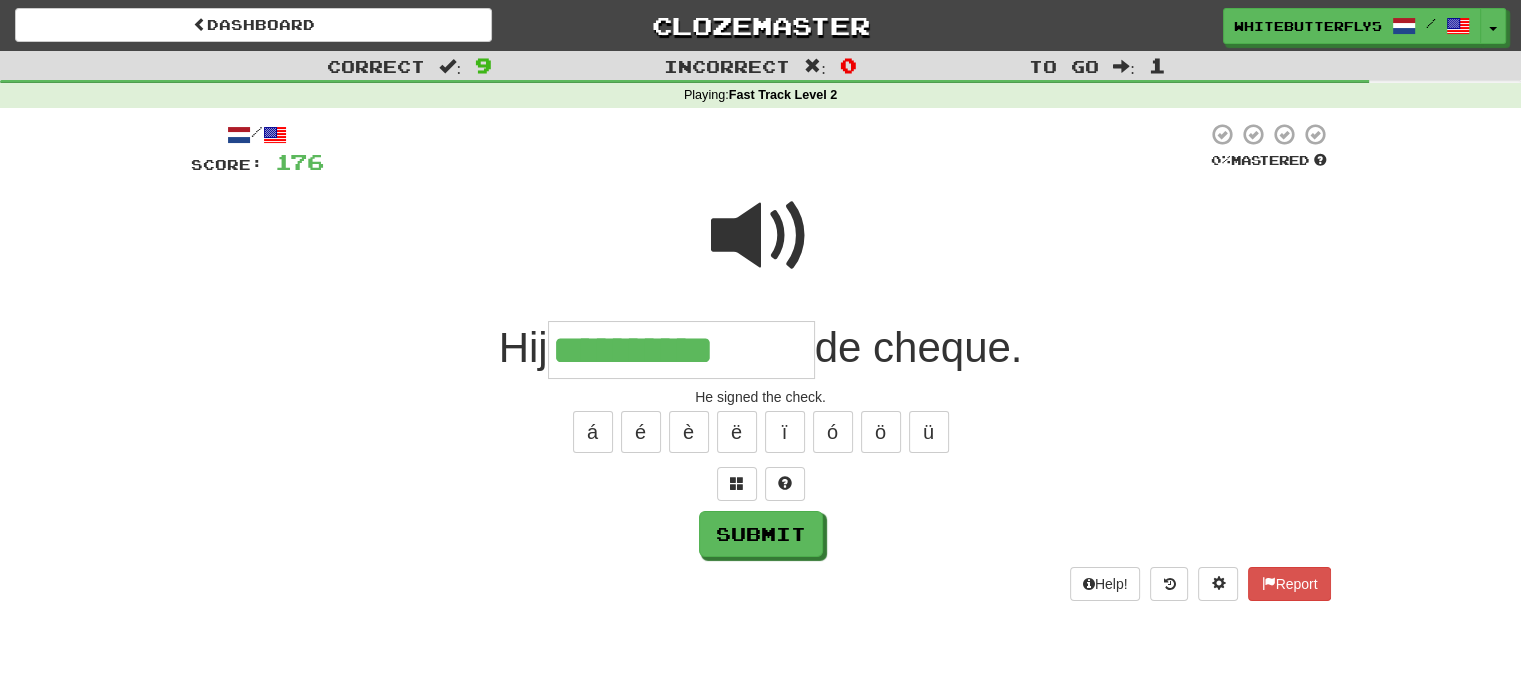 click at bounding box center (761, 236) 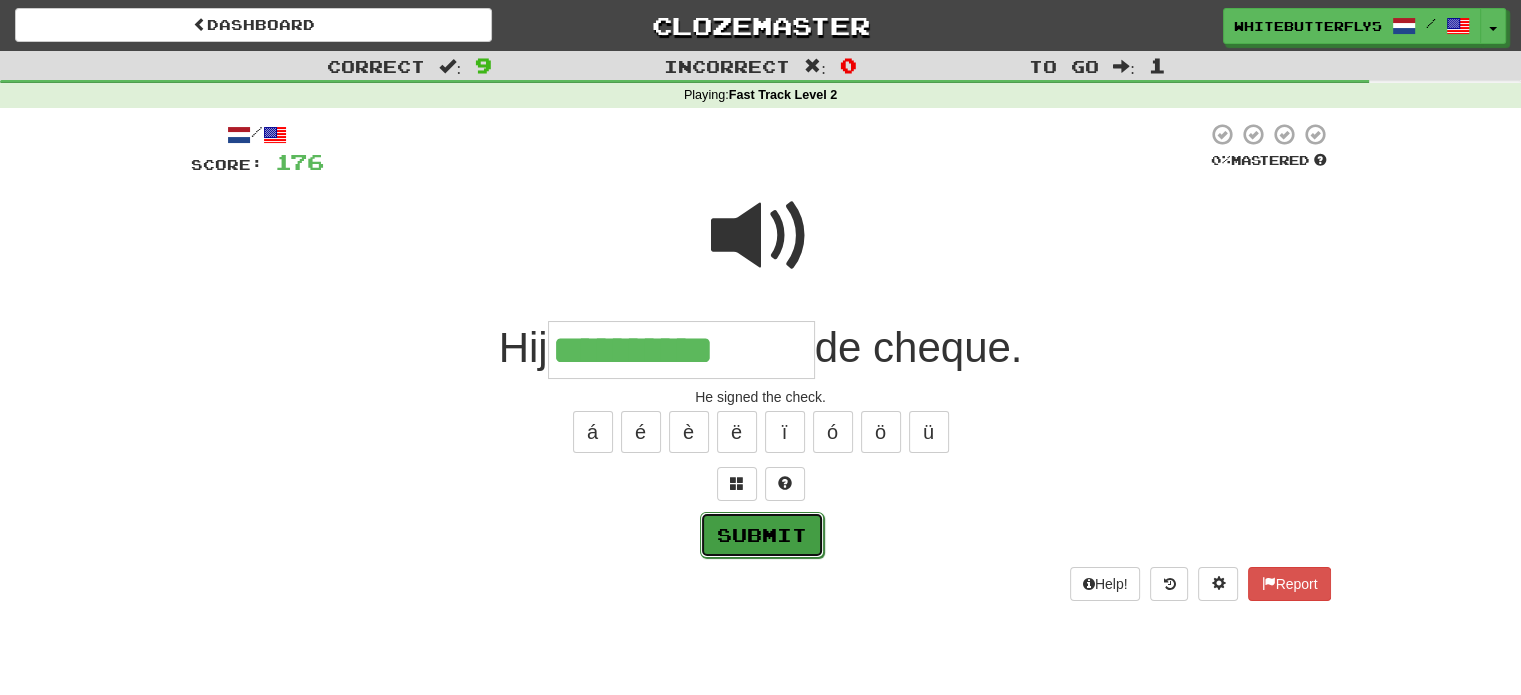 click on "Submit" at bounding box center (762, 535) 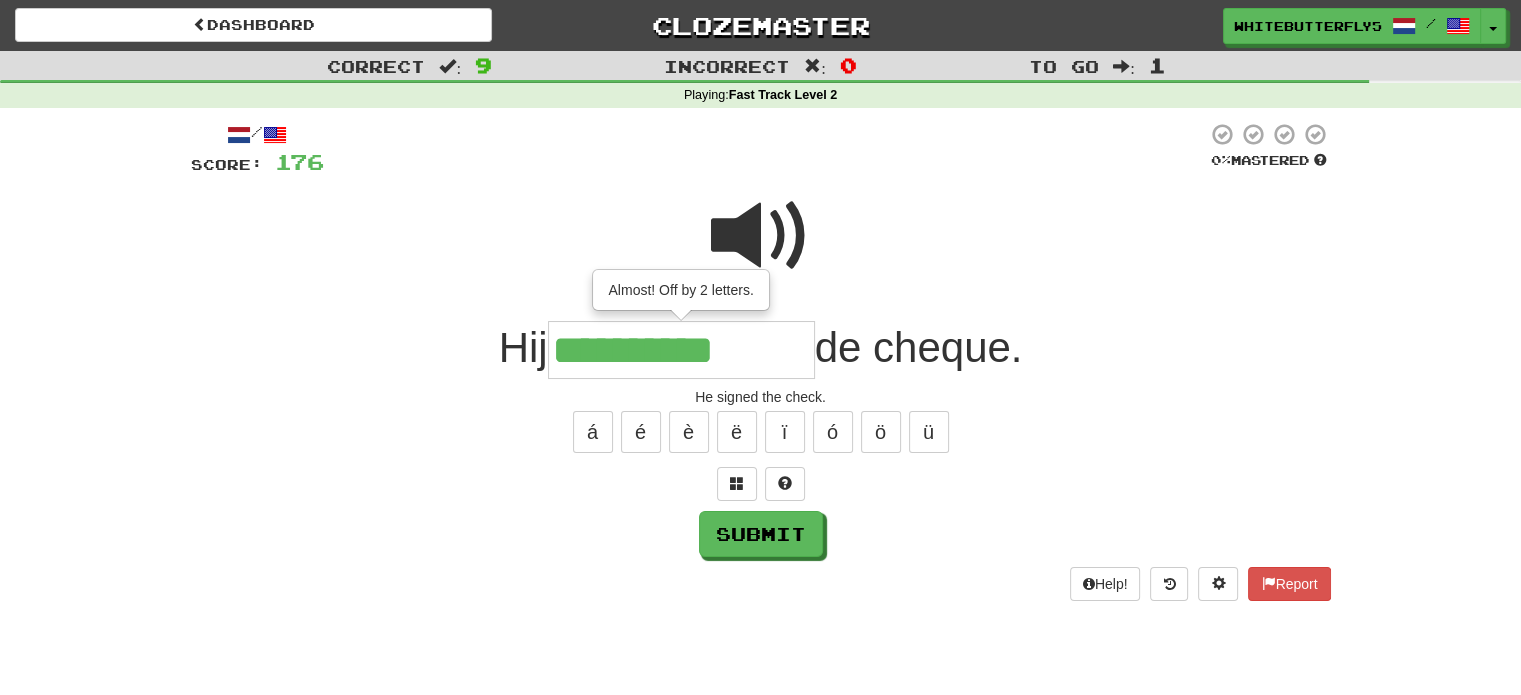 click on "**********" at bounding box center (681, 350) 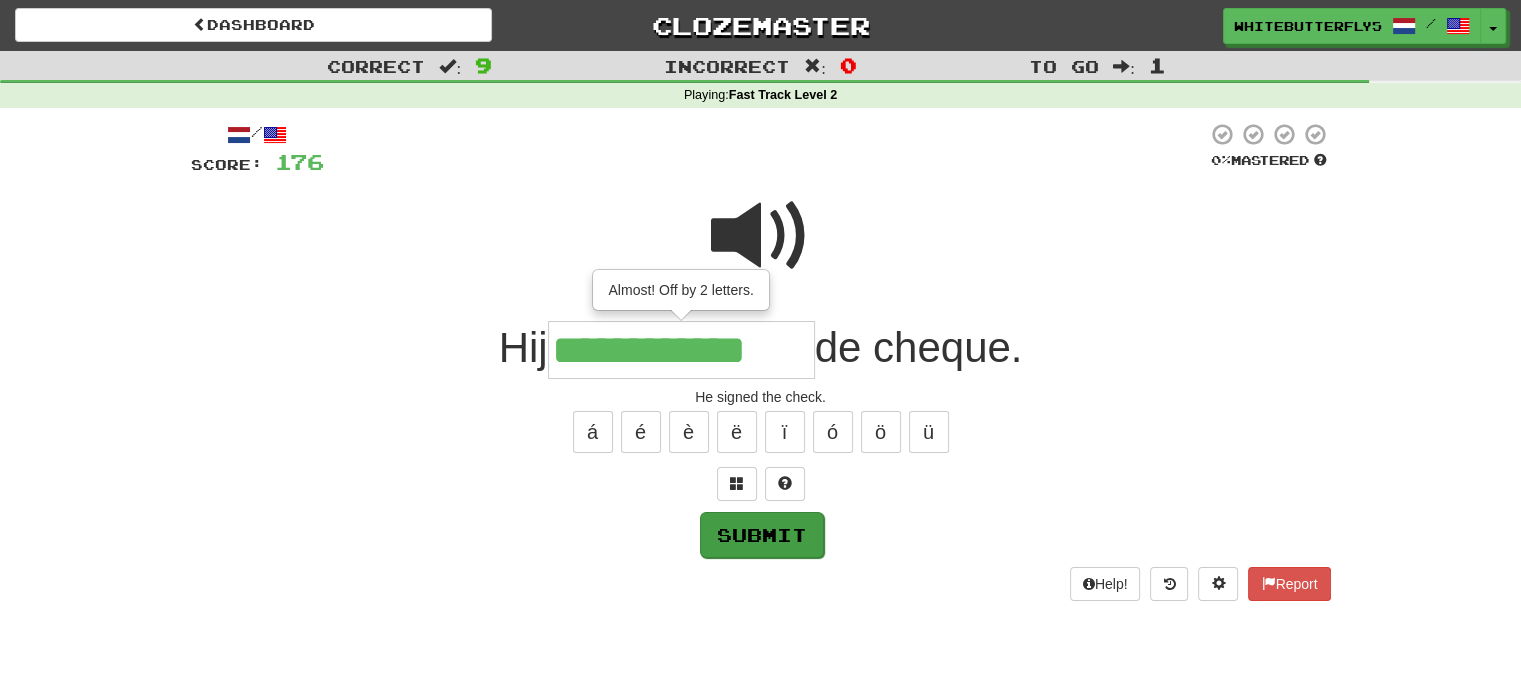 type on "**********" 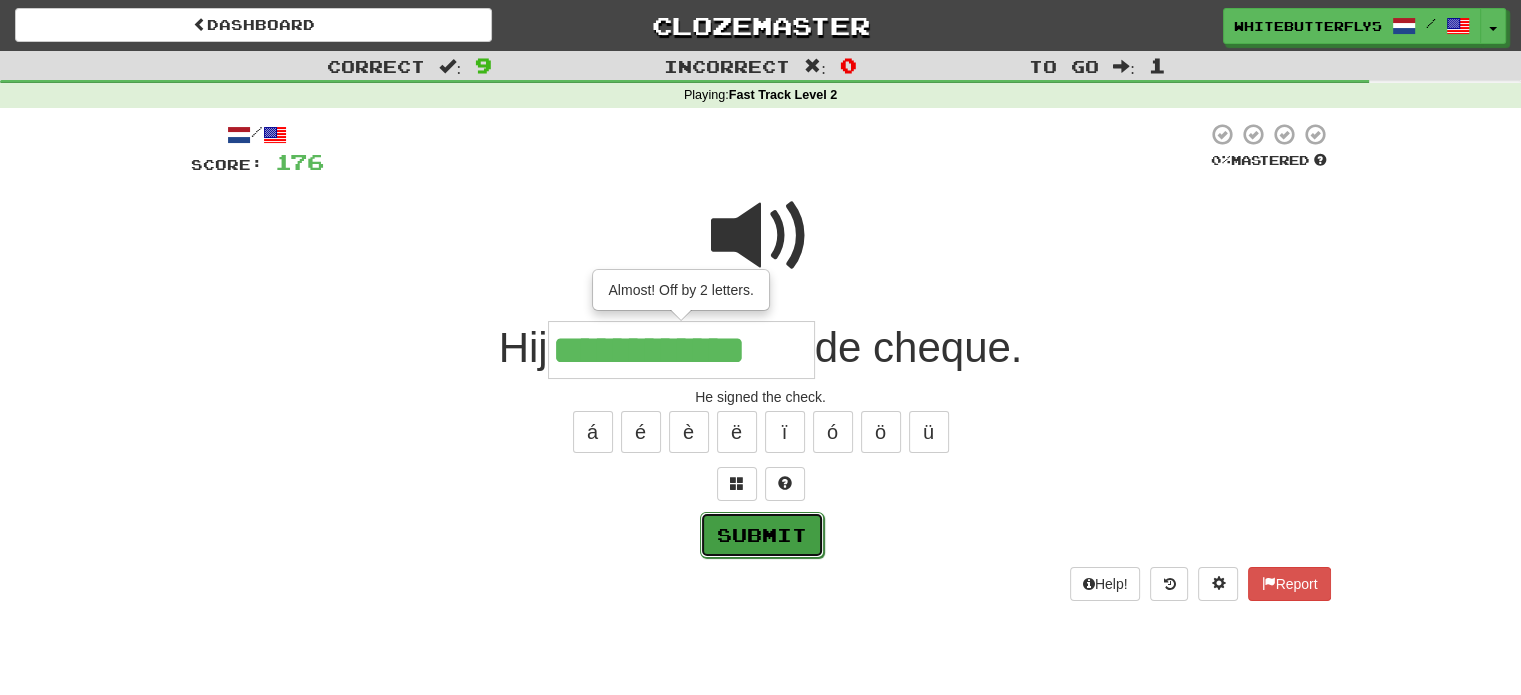 click on "Submit" at bounding box center (762, 535) 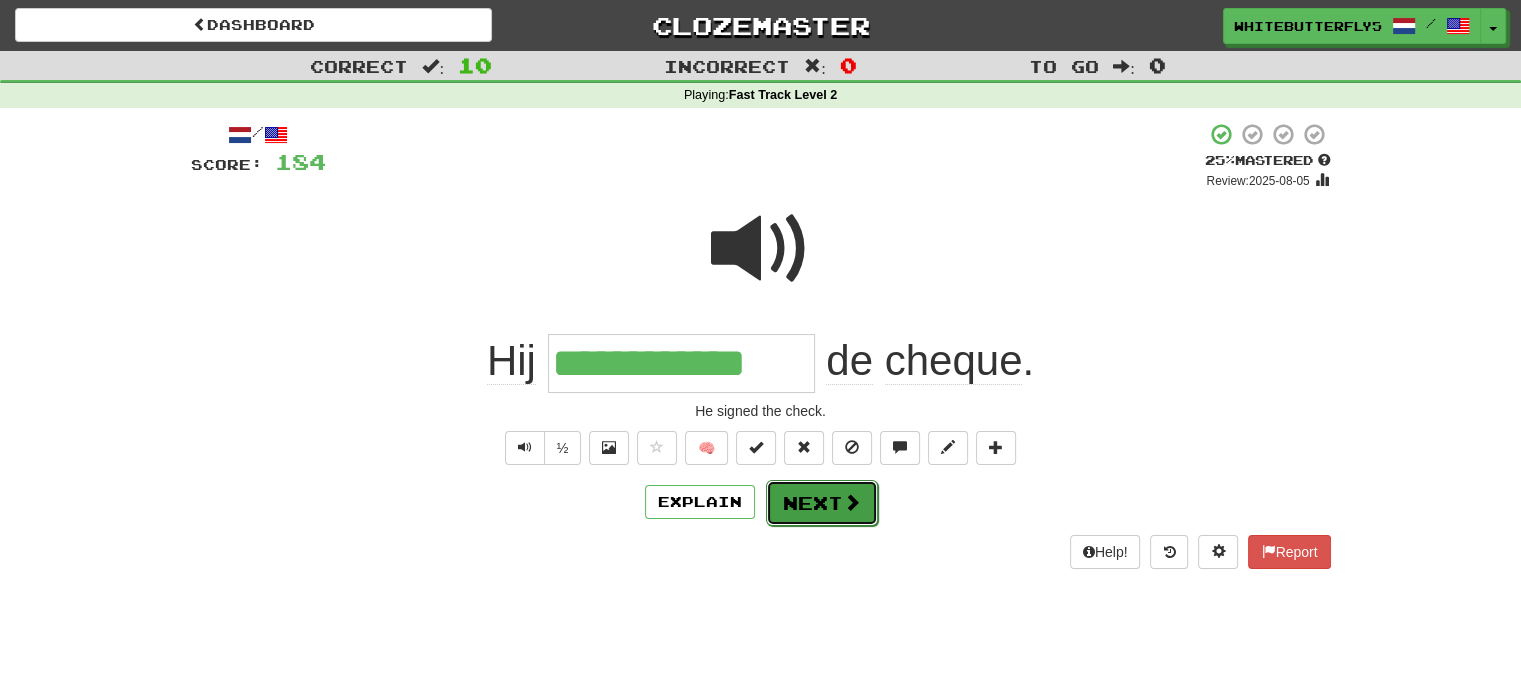 click on "Next" at bounding box center (822, 503) 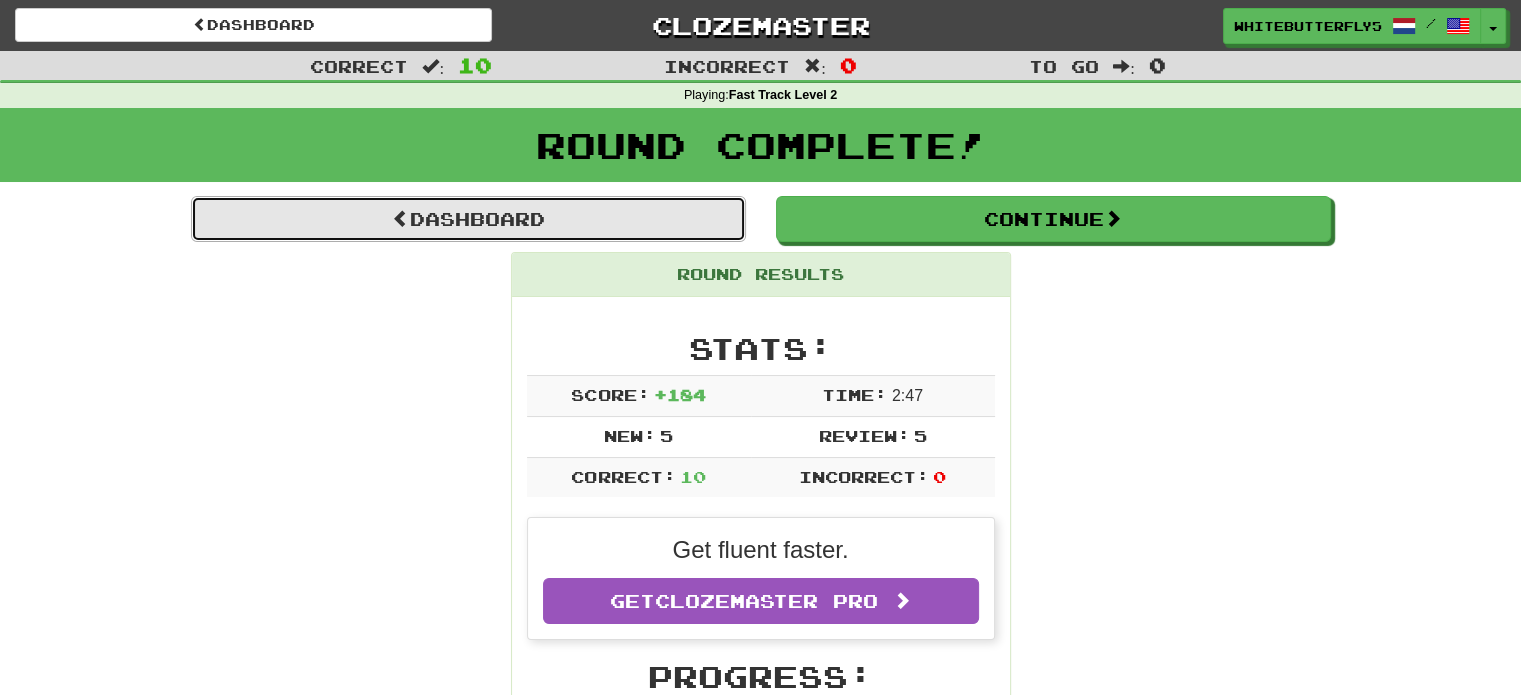 click on "Dashboard" at bounding box center [468, 219] 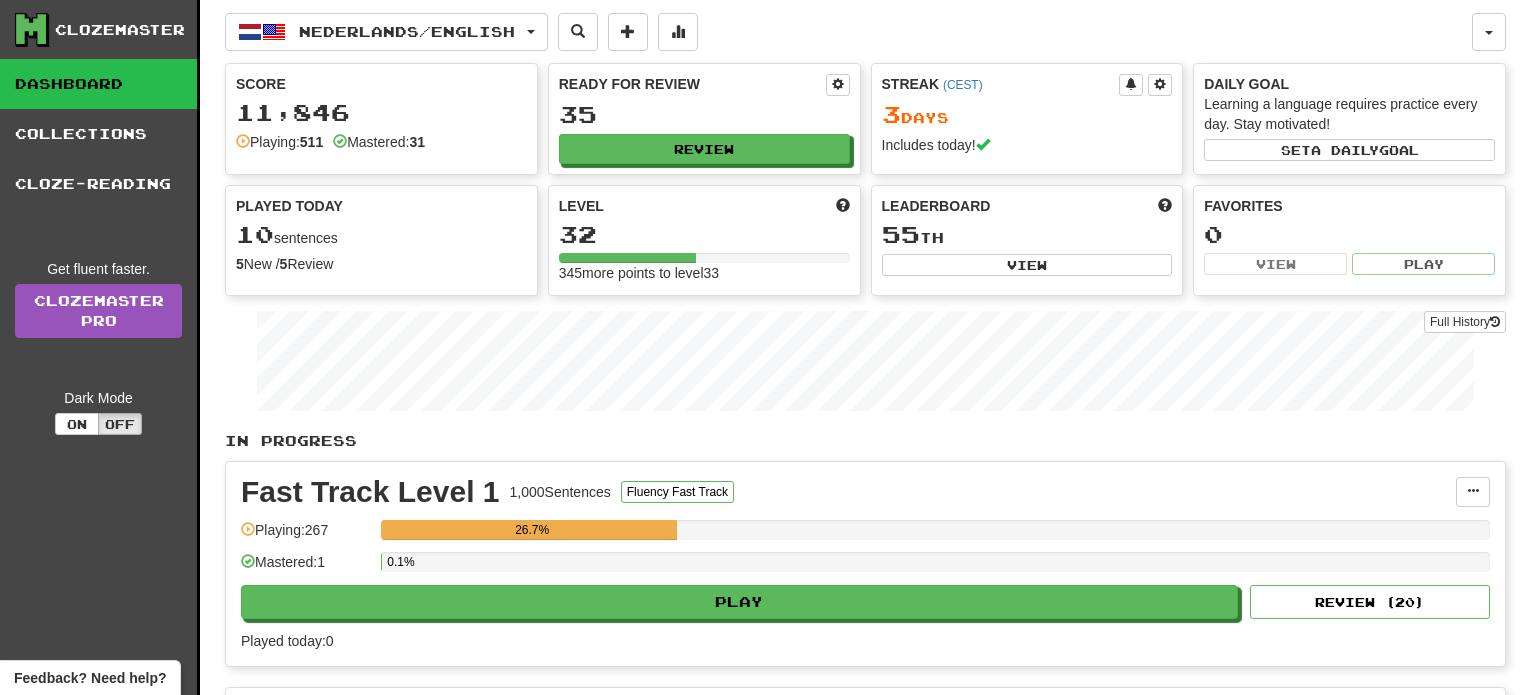 scroll, scrollTop: 0, scrollLeft: 0, axis: both 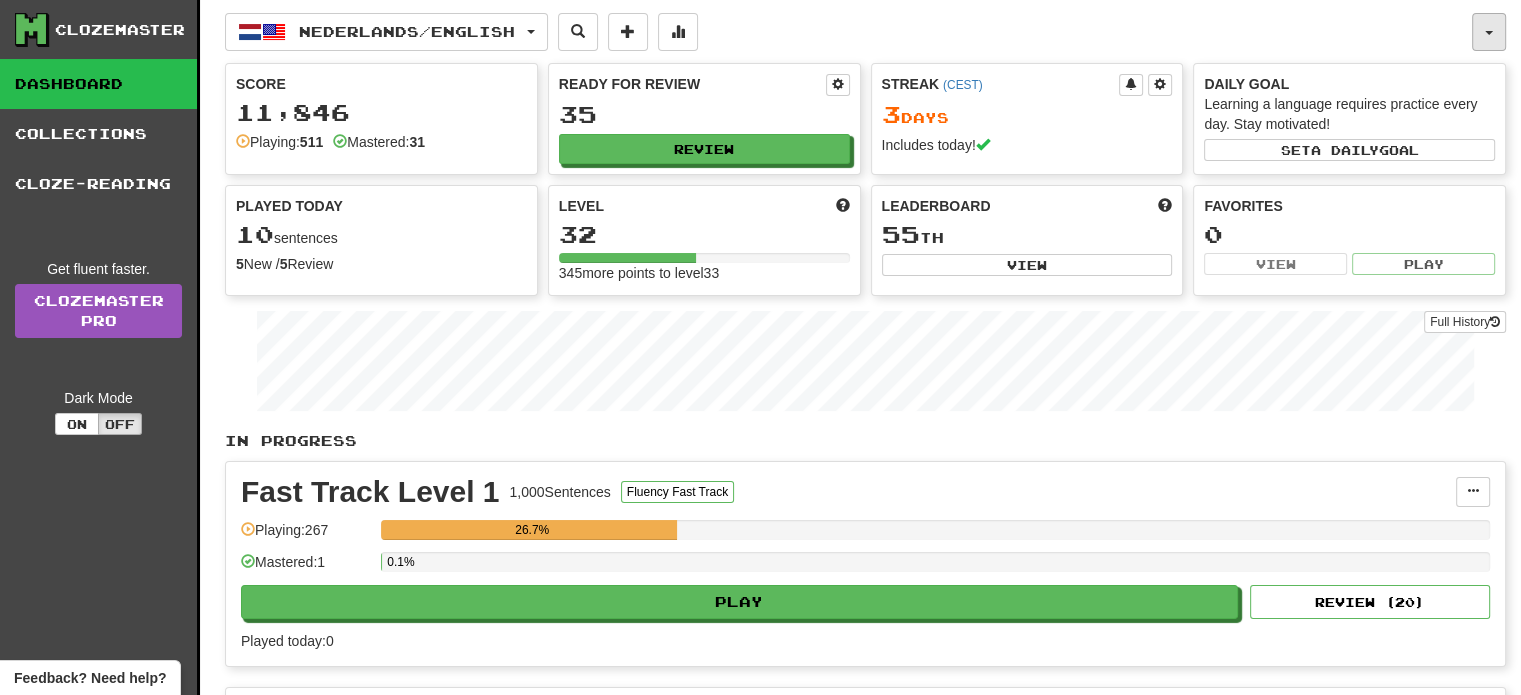 click at bounding box center (1489, 32) 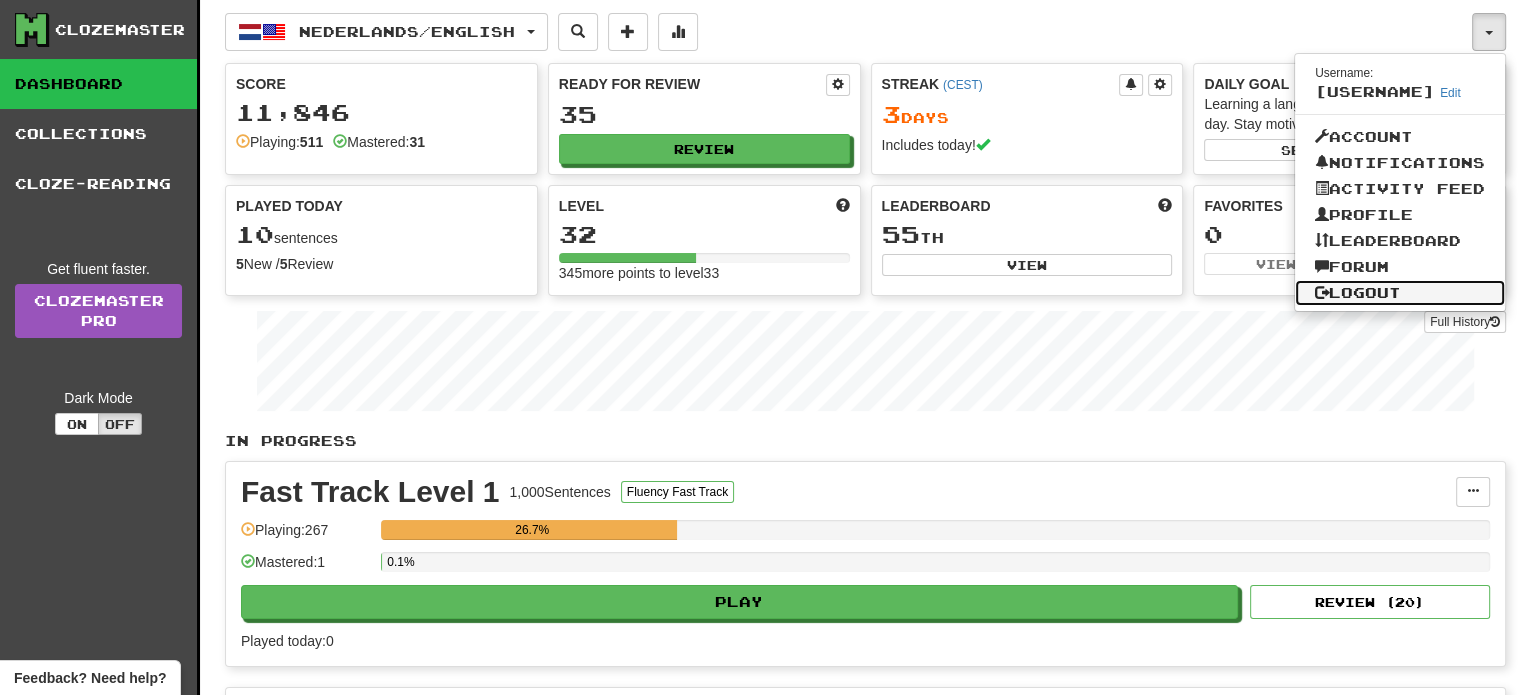 click on "Logout" at bounding box center [1400, 293] 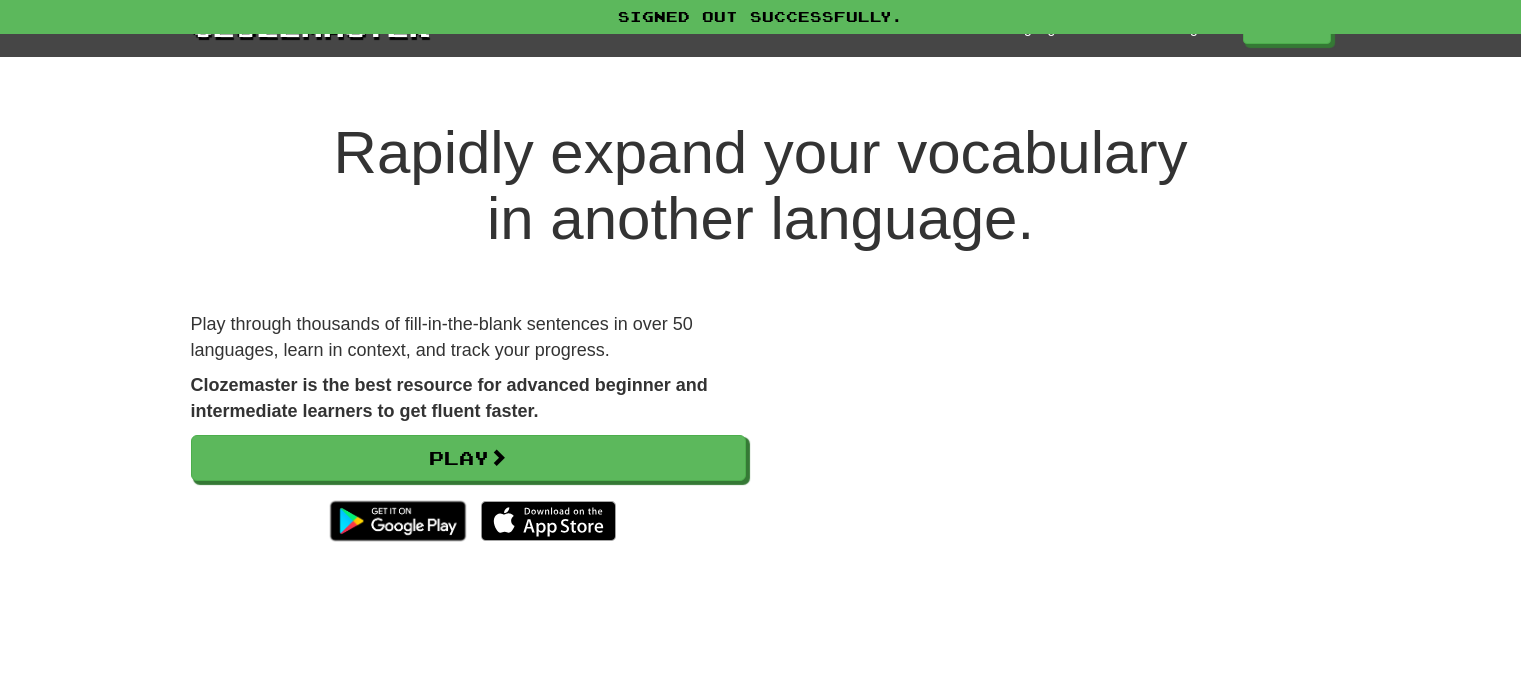 scroll, scrollTop: 0, scrollLeft: 0, axis: both 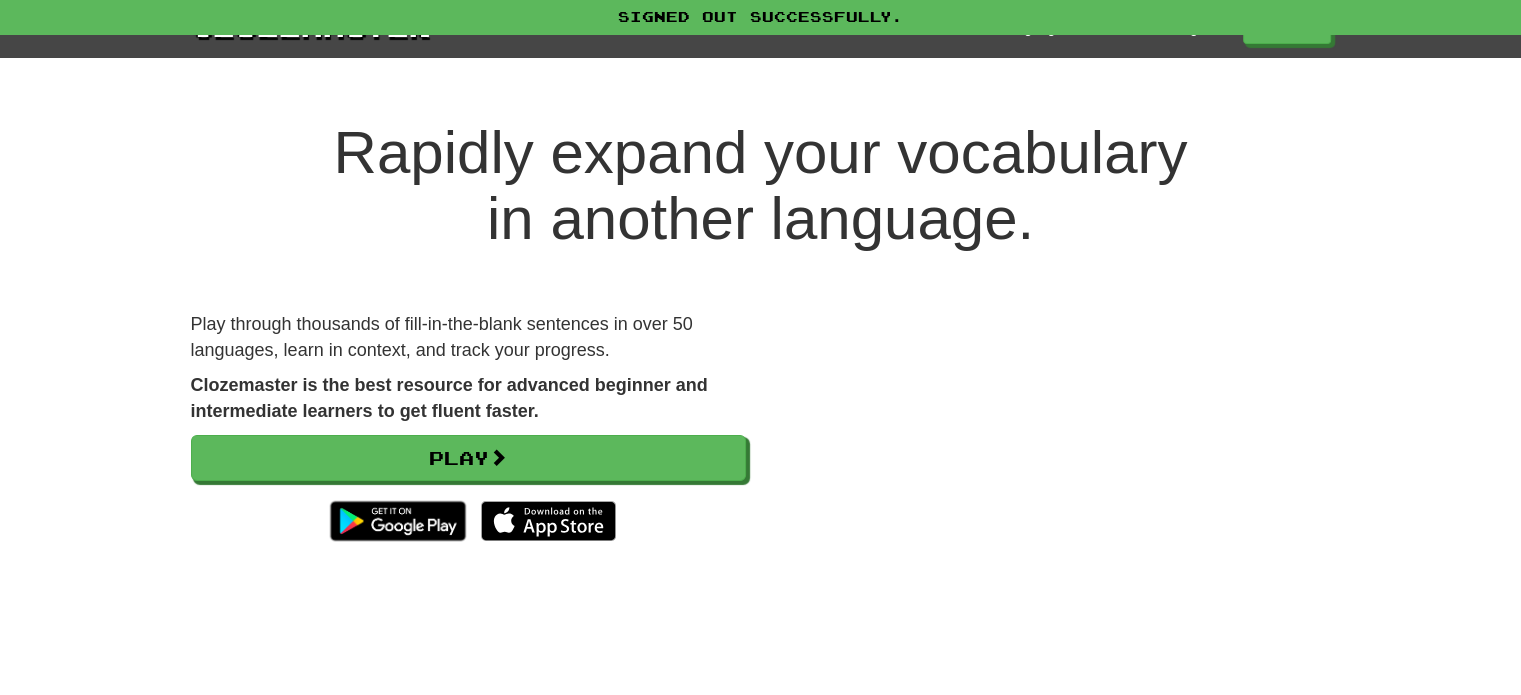 click on "Rapidly expand your vocabulary  in another language." at bounding box center [760, 186] 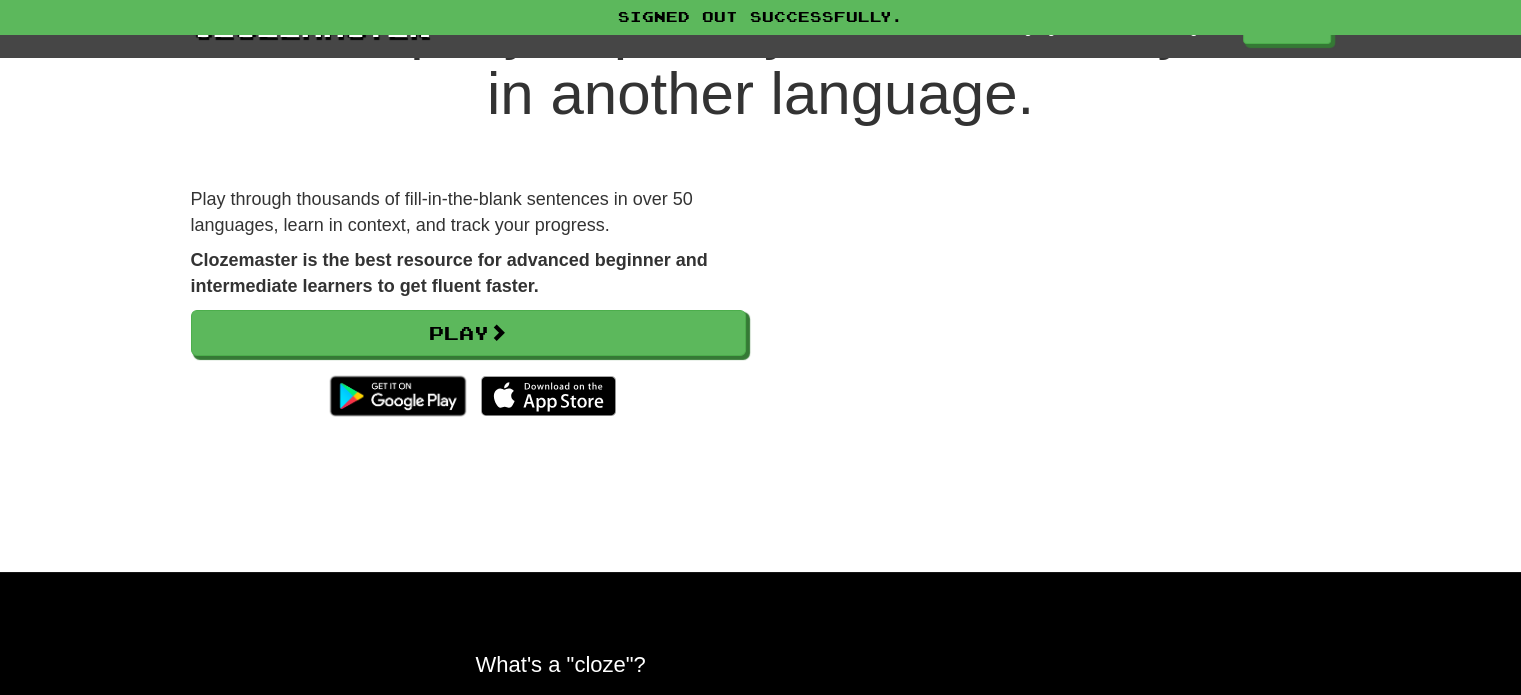 scroll, scrollTop: 0, scrollLeft: 0, axis: both 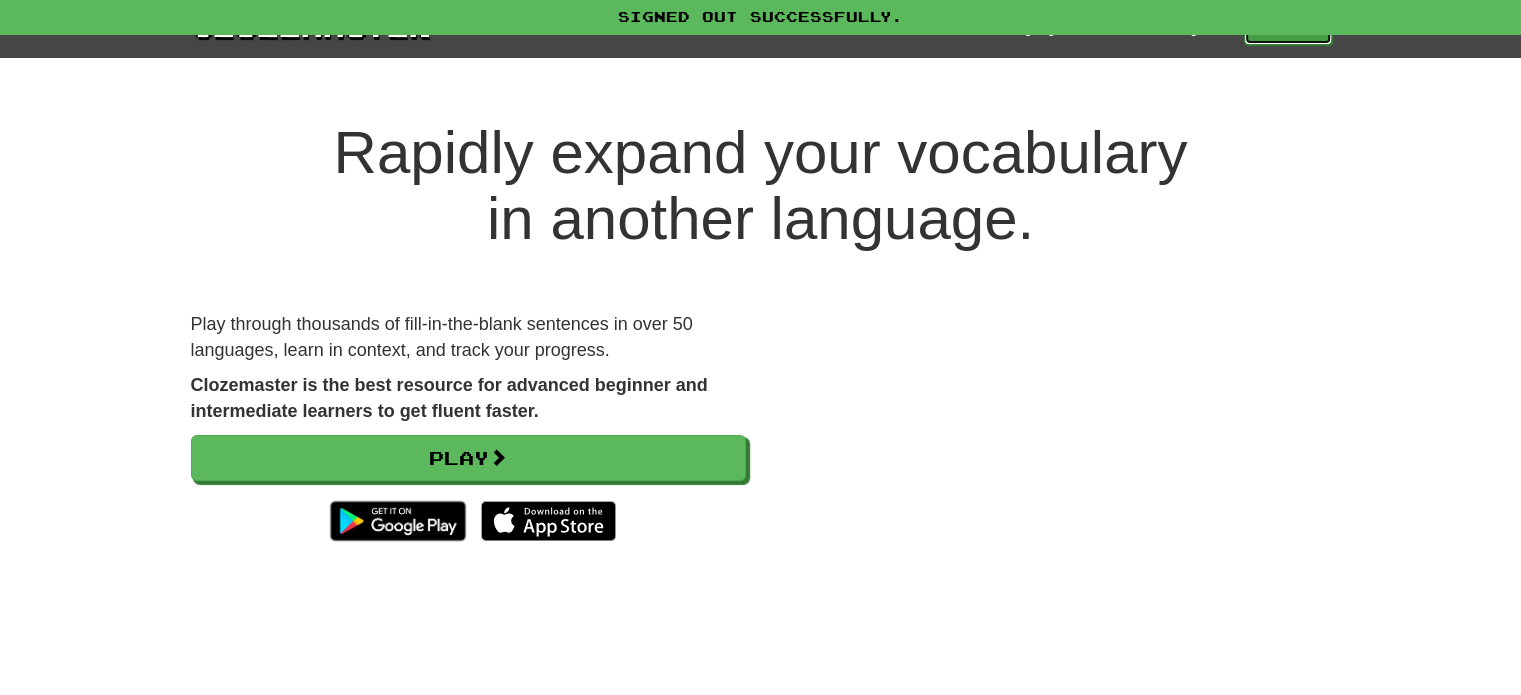 click on "Play" at bounding box center (1288, 28) 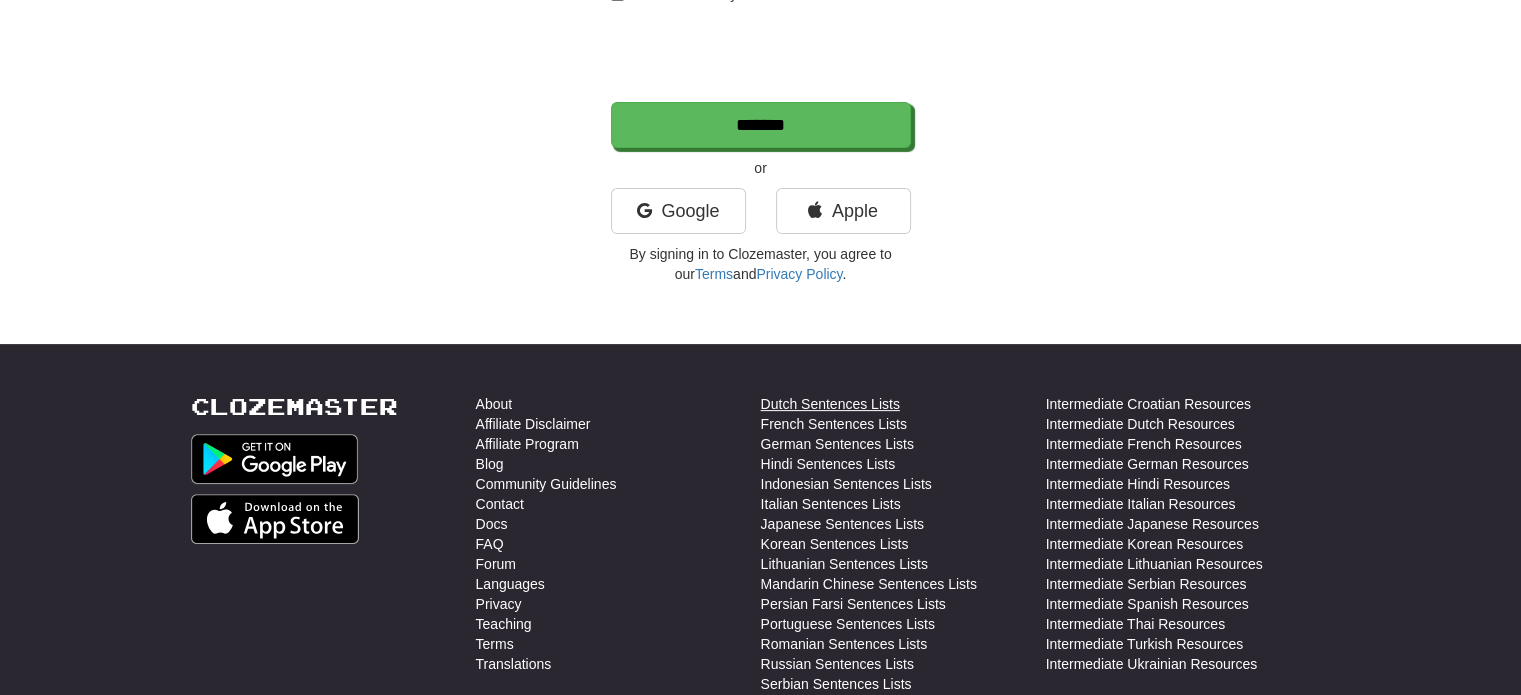 scroll, scrollTop: 500, scrollLeft: 0, axis: vertical 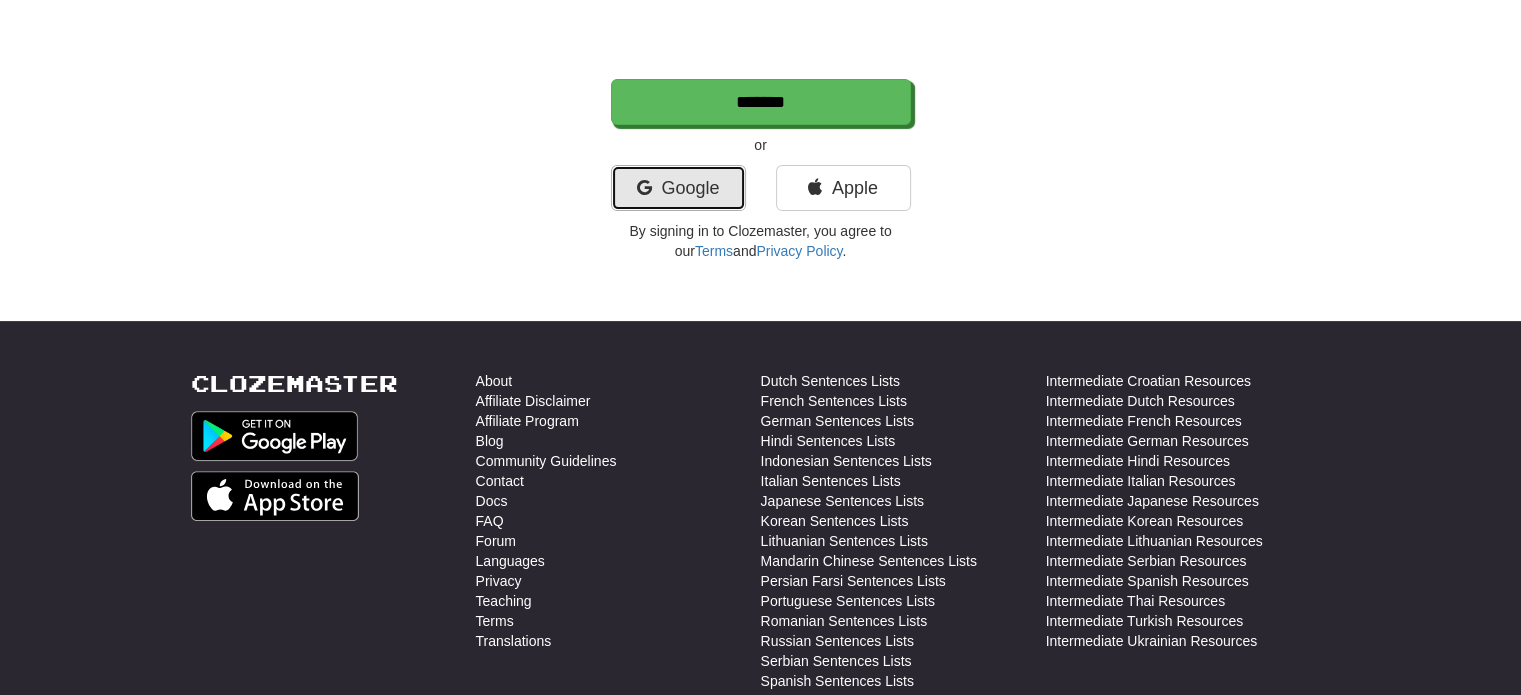 click on "Google" at bounding box center (678, 188) 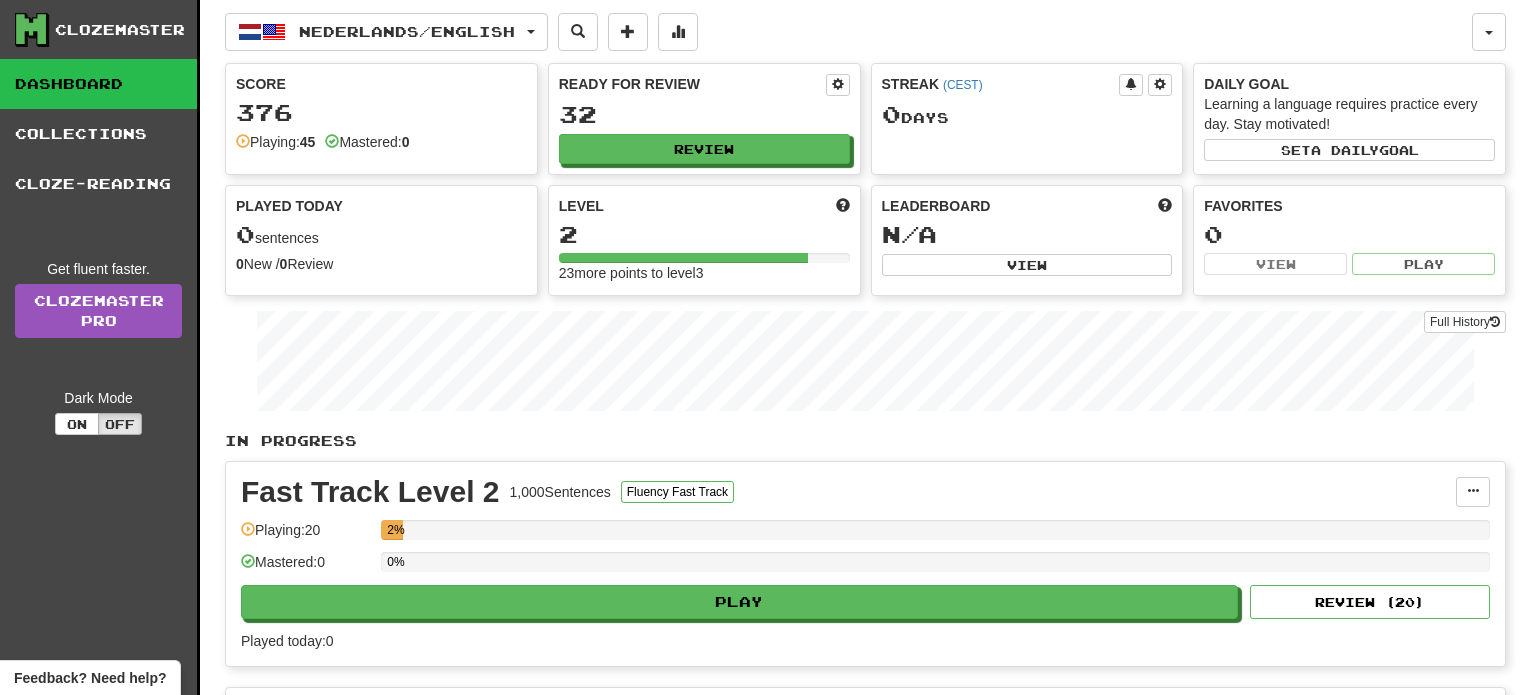 scroll, scrollTop: 0, scrollLeft: 0, axis: both 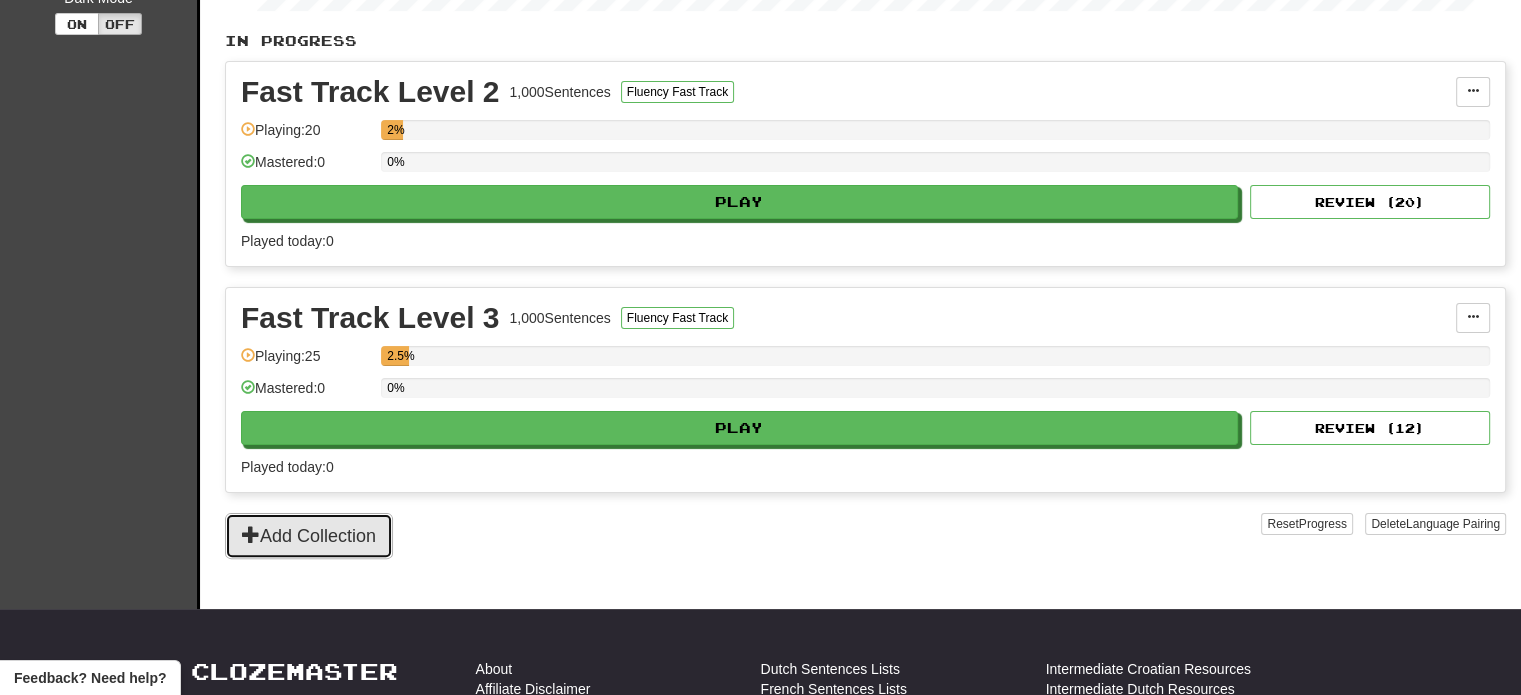 click on "Add Collection" at bounding box center (309, 536) 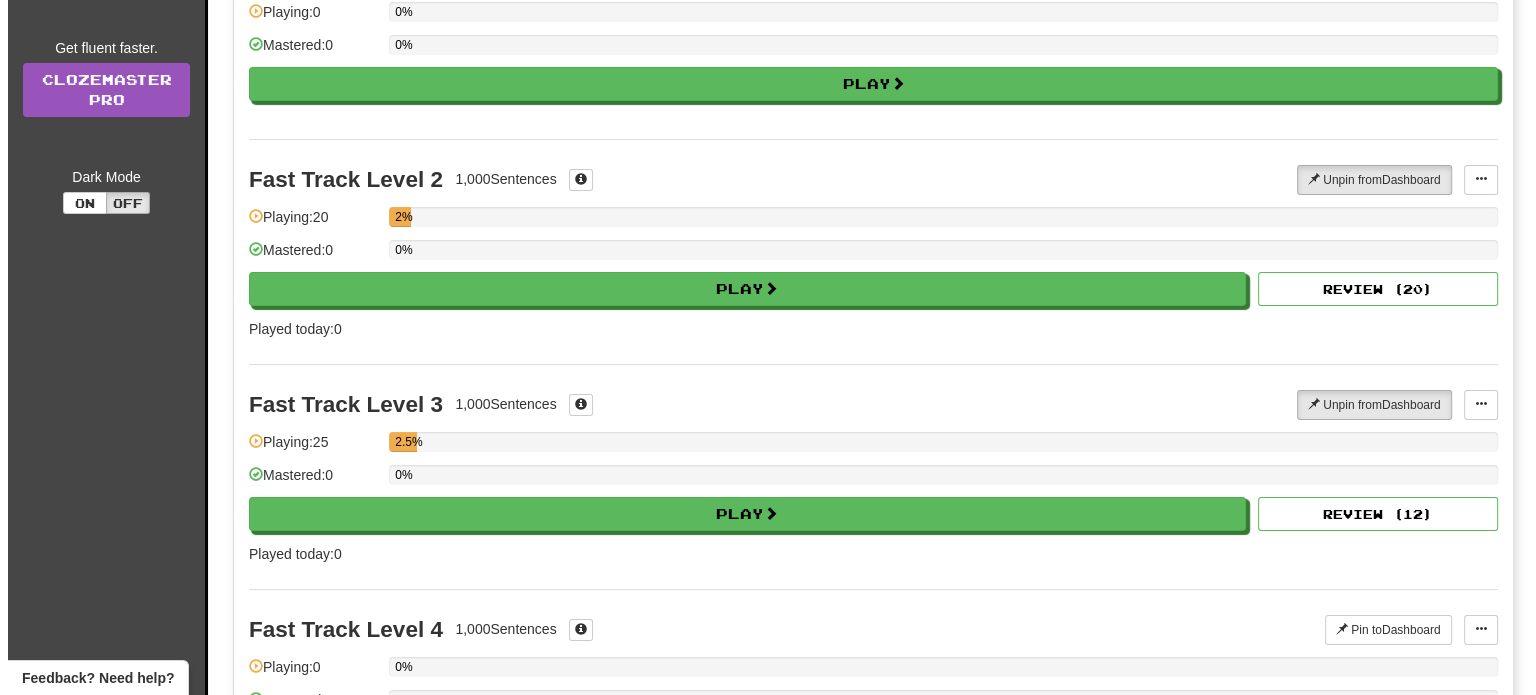 scroll, scrollTop: 200, scrollLeft: 0, axis: vertical 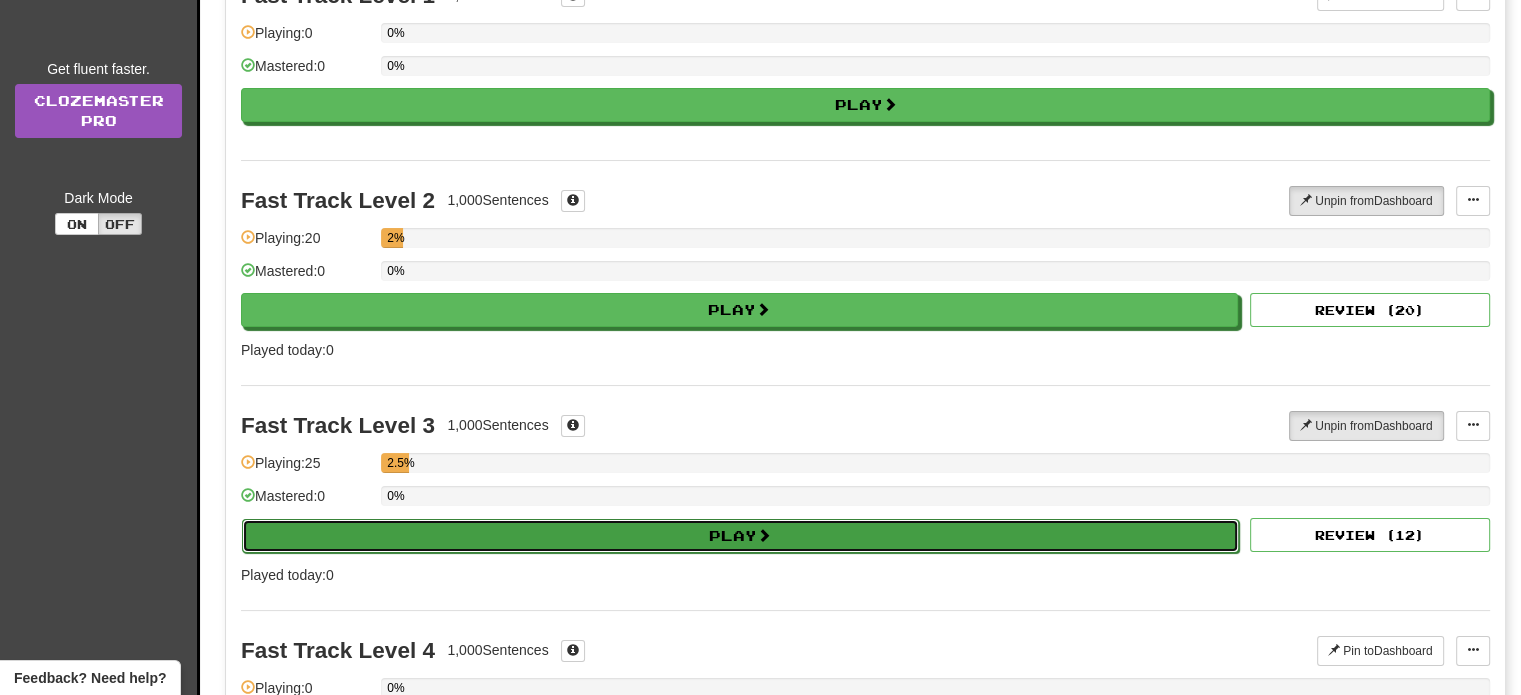 click on "Play" at bounding box center (740, 536) 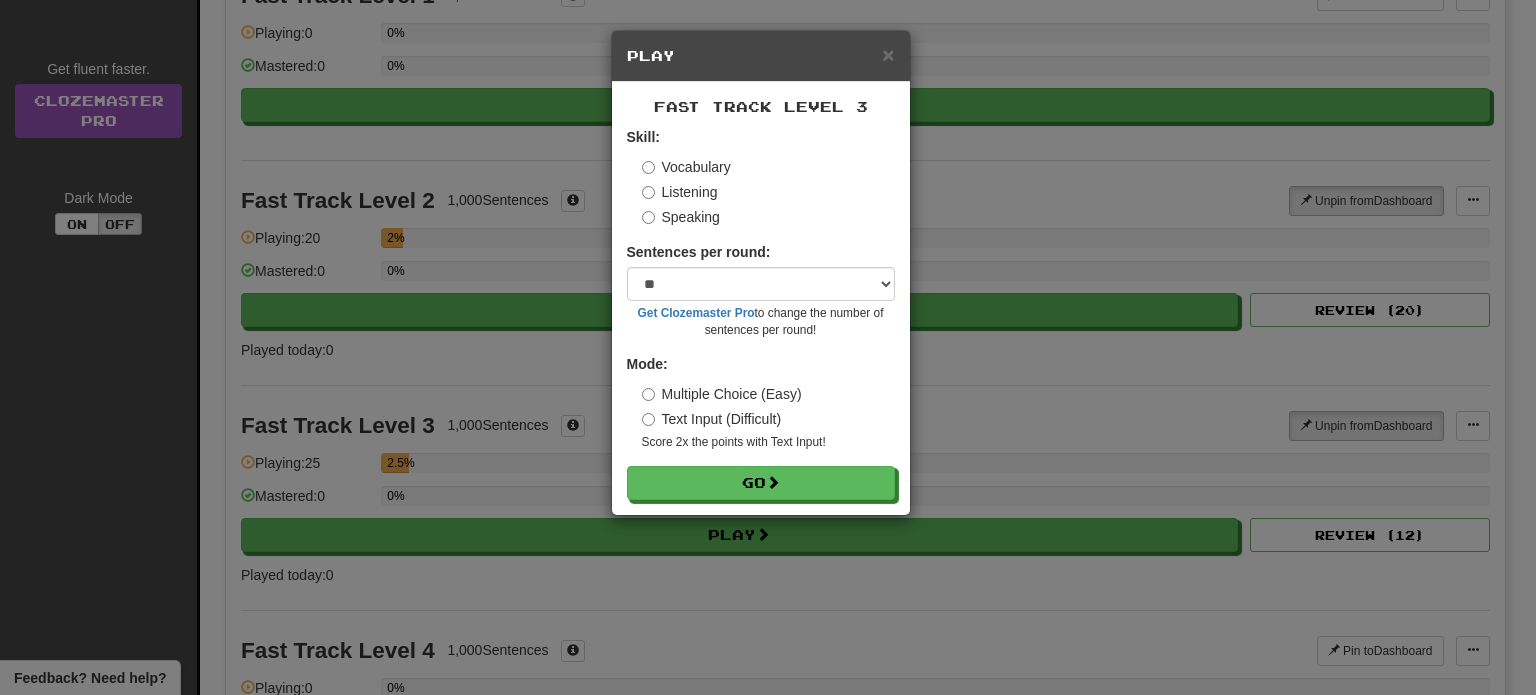 click on "Listening" at bounding box center (680, 192) 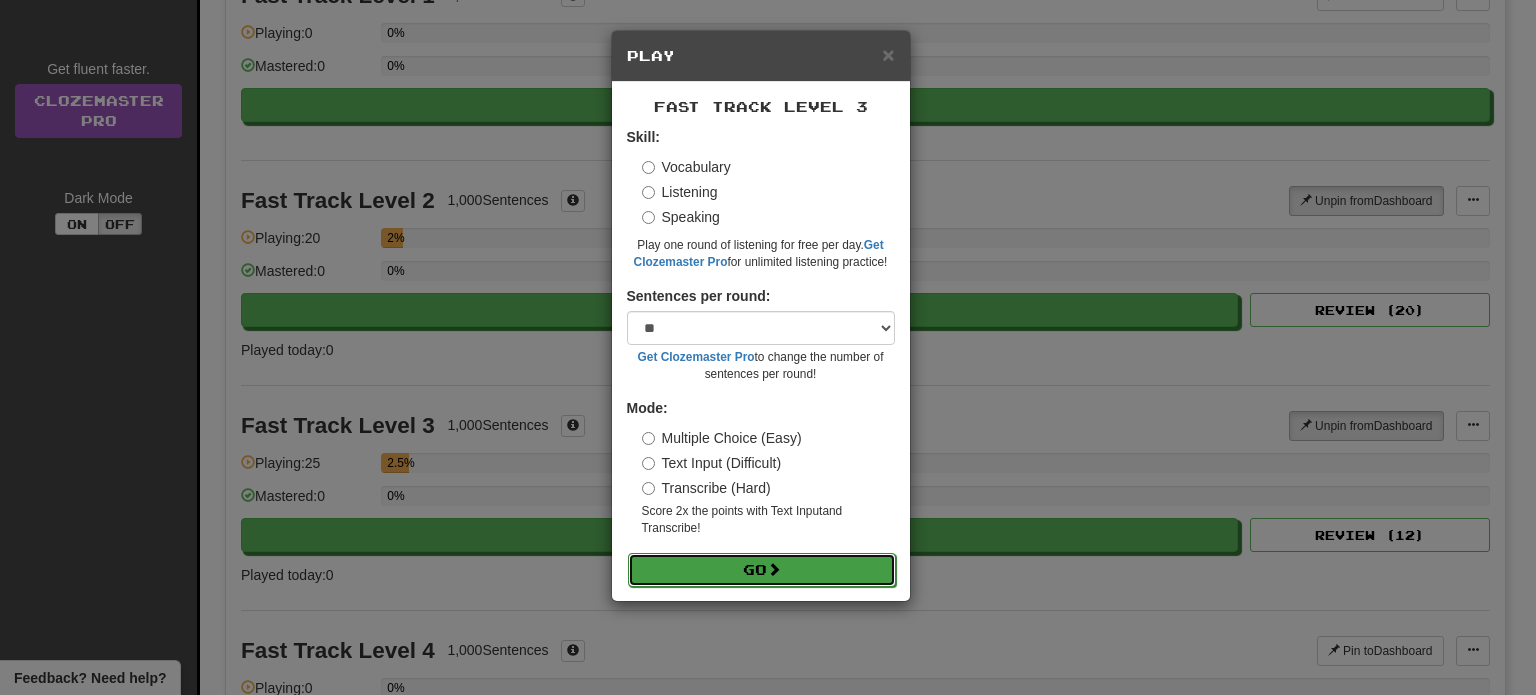 click on "Go" at bounding box center [762, 570] 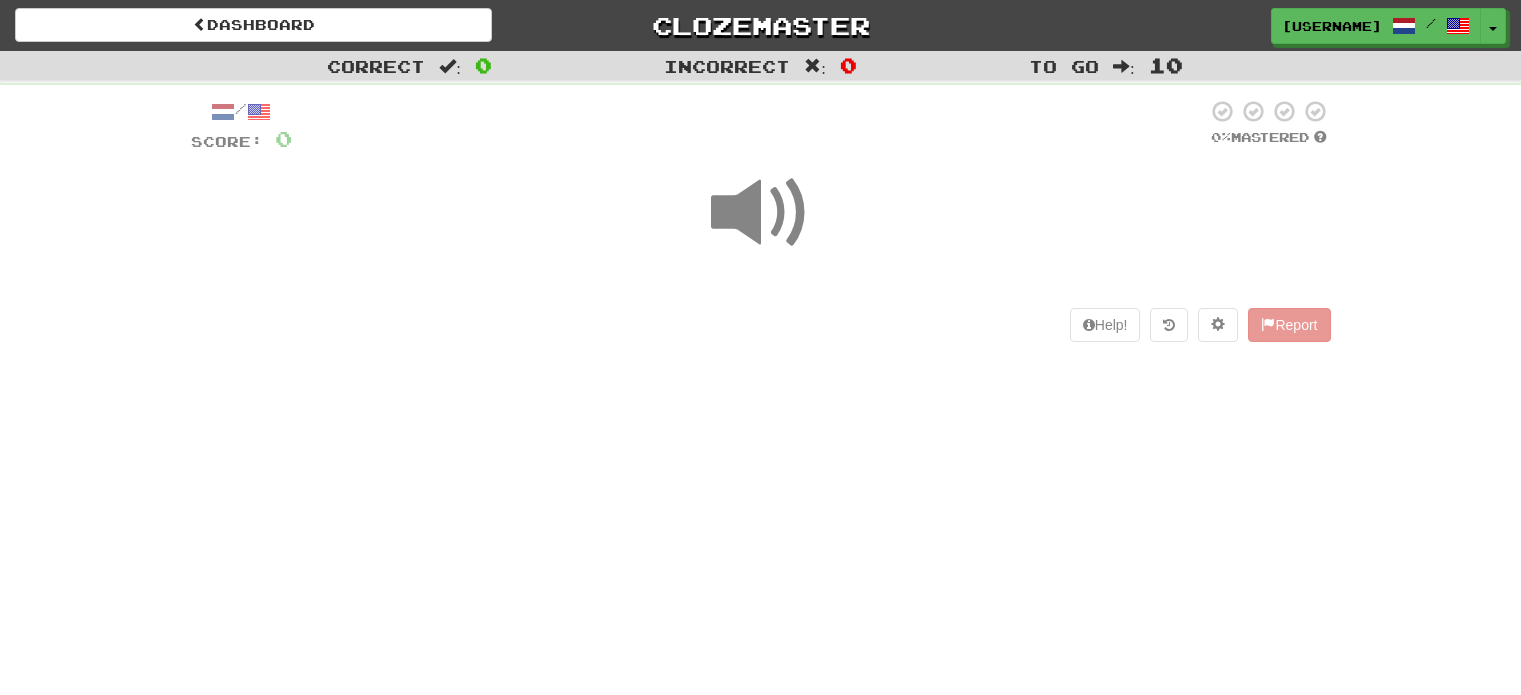 scroll, scrollTop: 0, scrollLeft: 0, axis: both 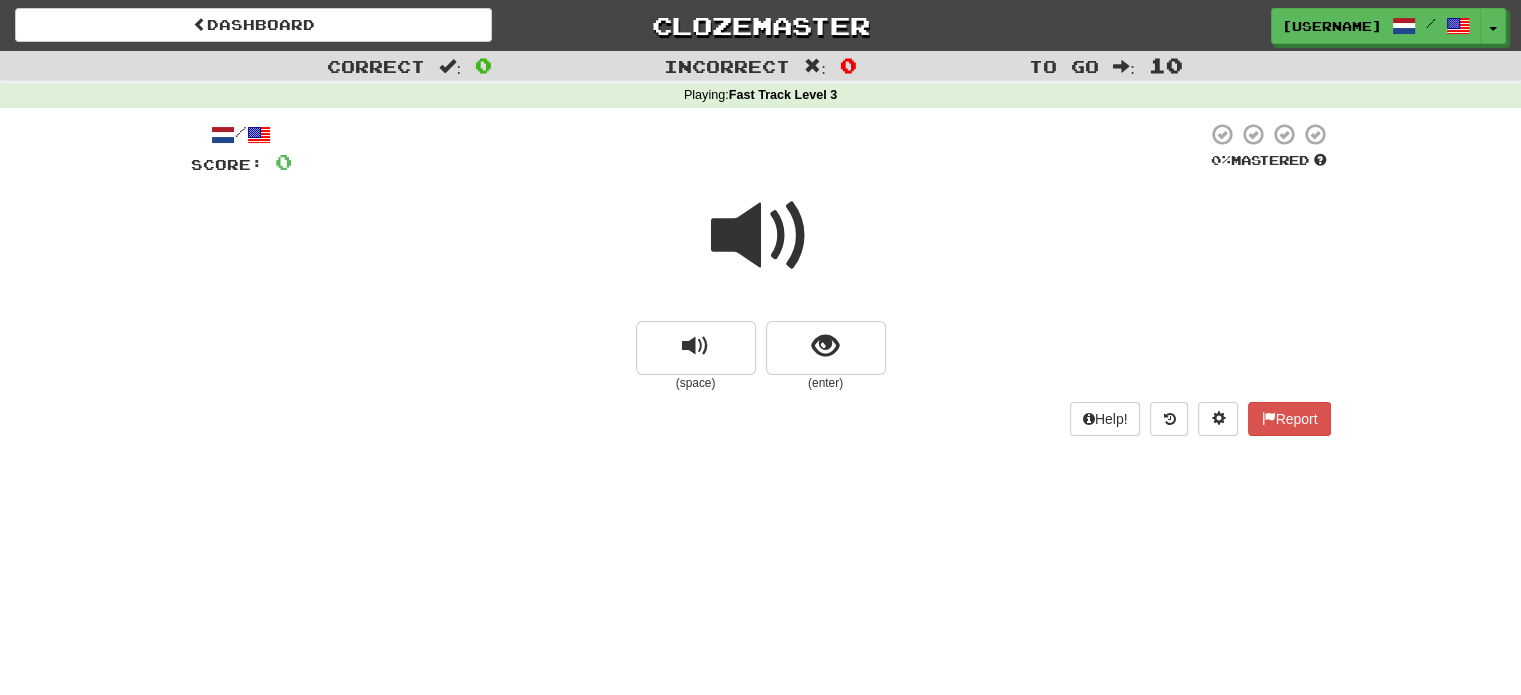 click at bounding box center [761, 236] 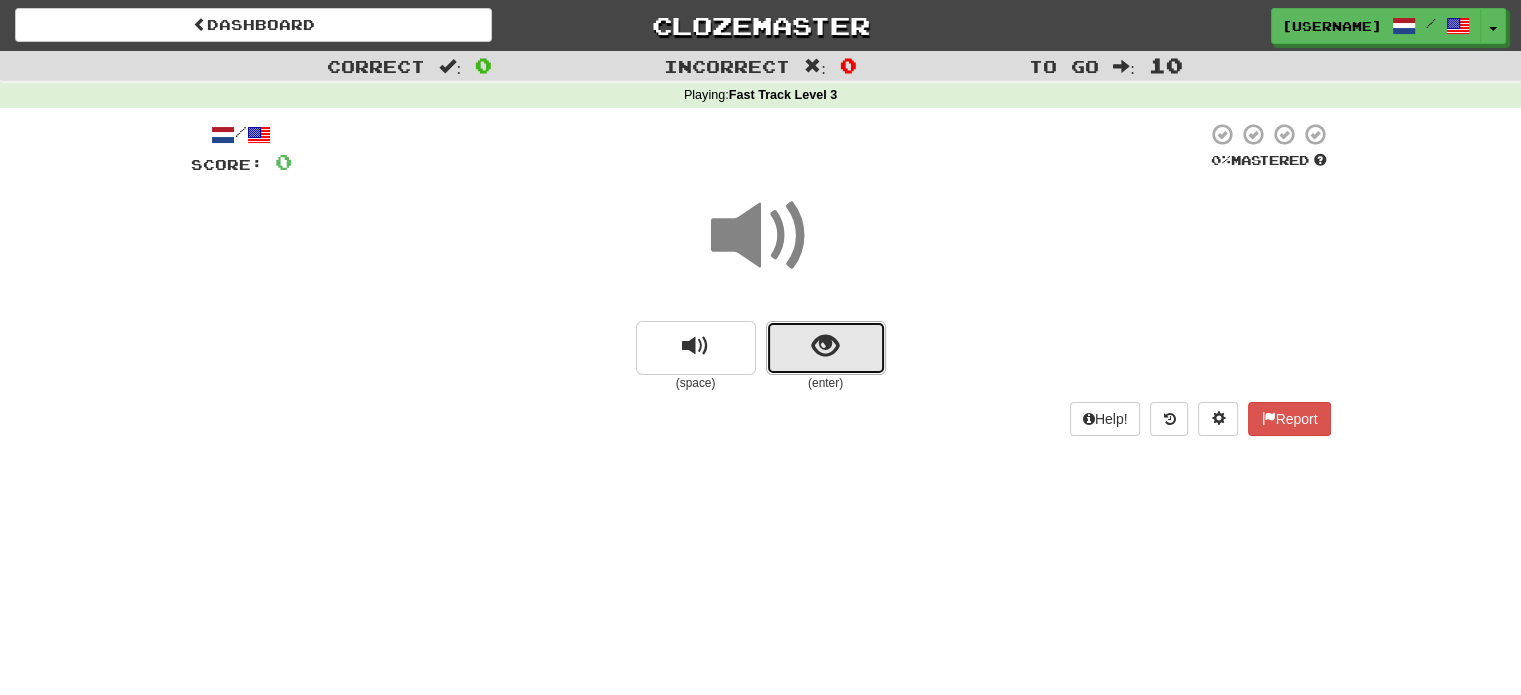 click at bounding box center (826, 348) 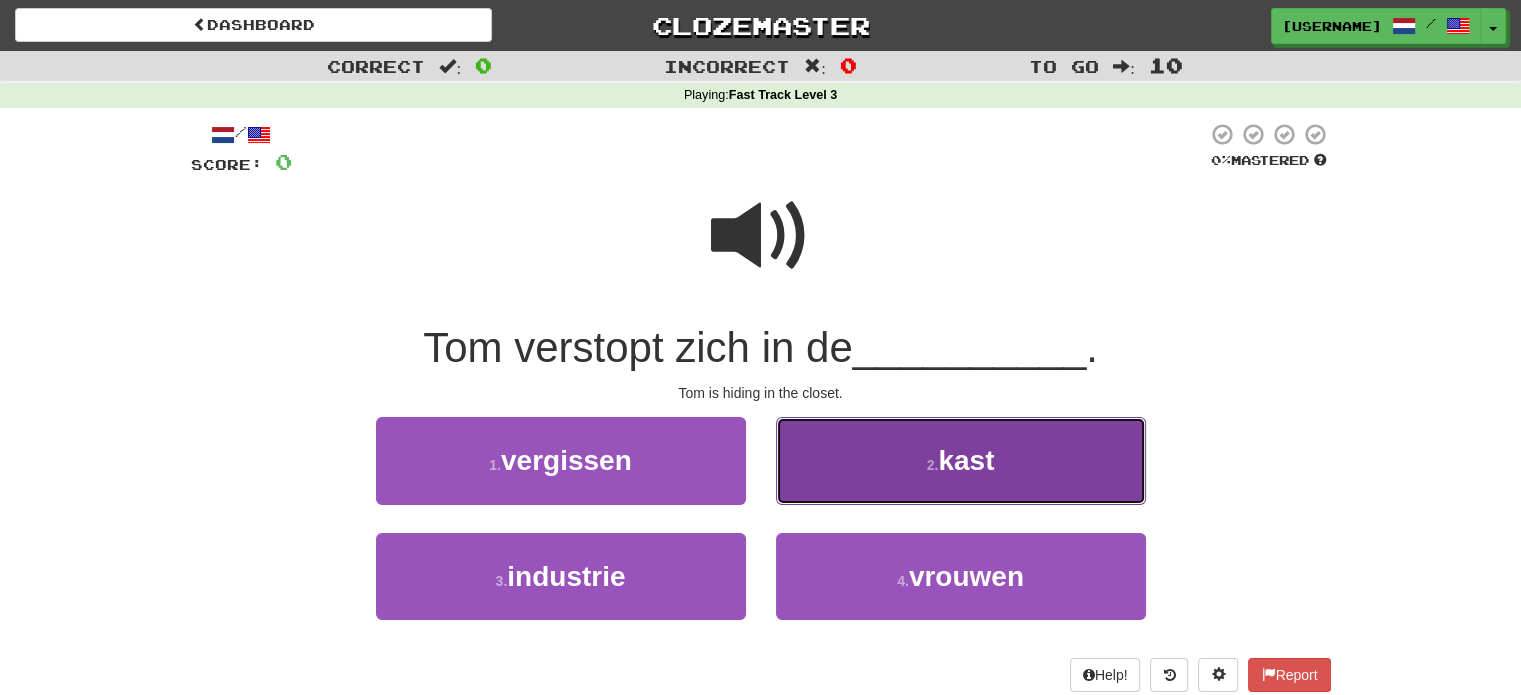 click on "2 .  kast" at bounding box center (961, 460) 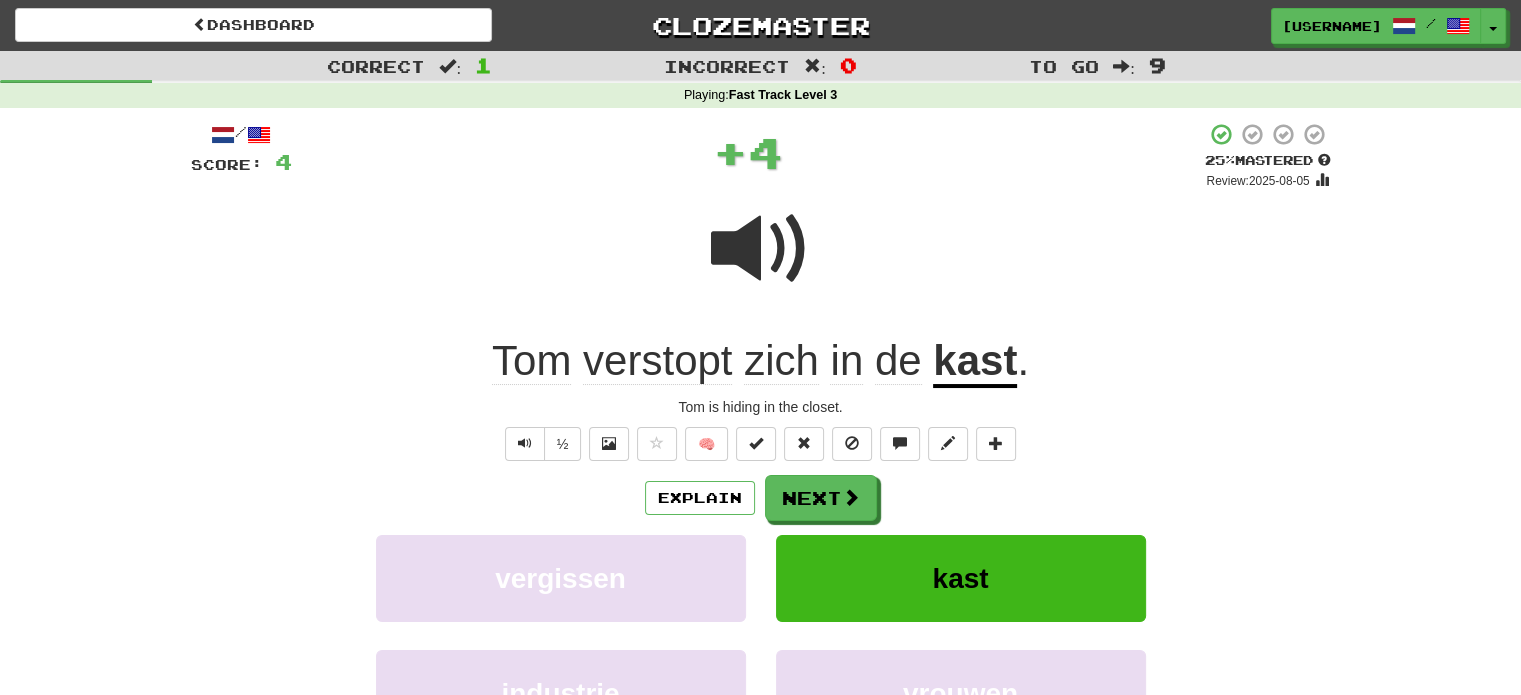 click on "Explain Next" at bounding box center [761, 498] 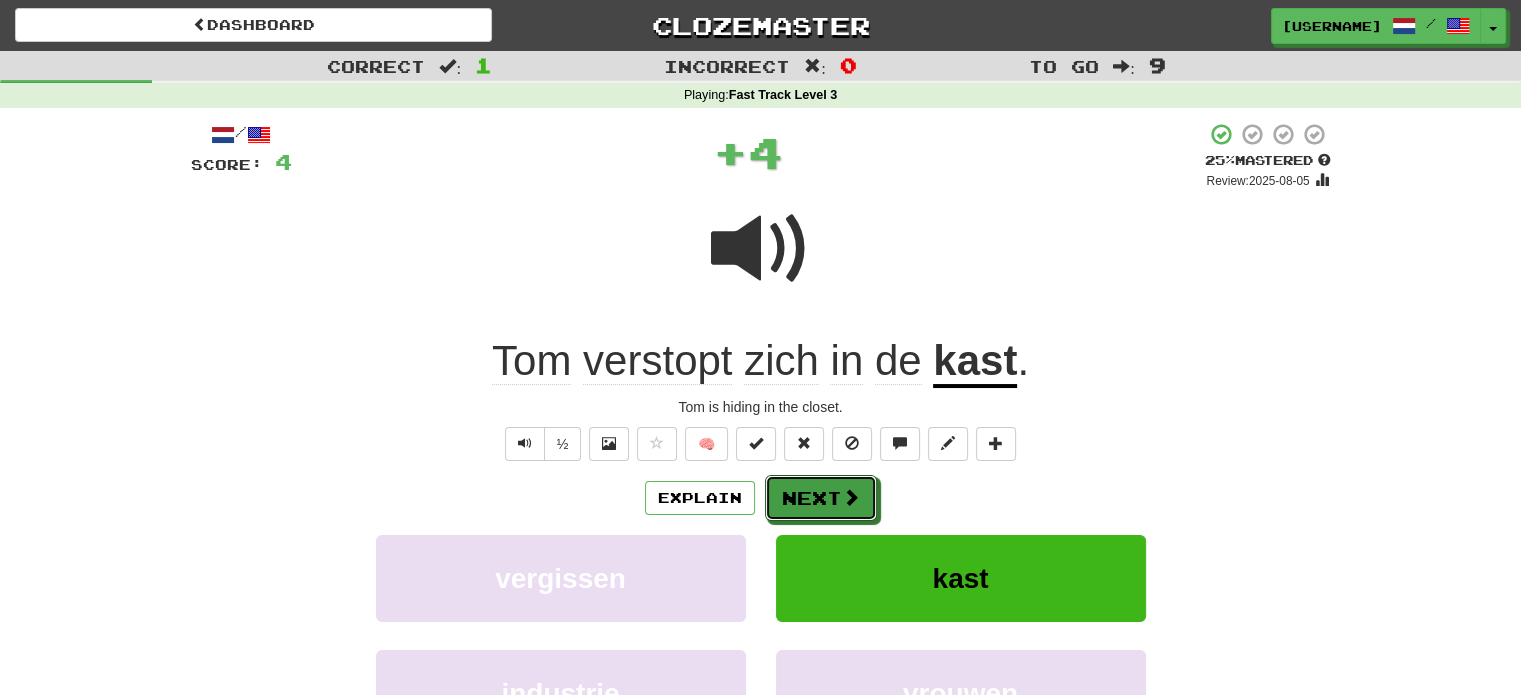 click on "Next" at bounding box center (821, 498) 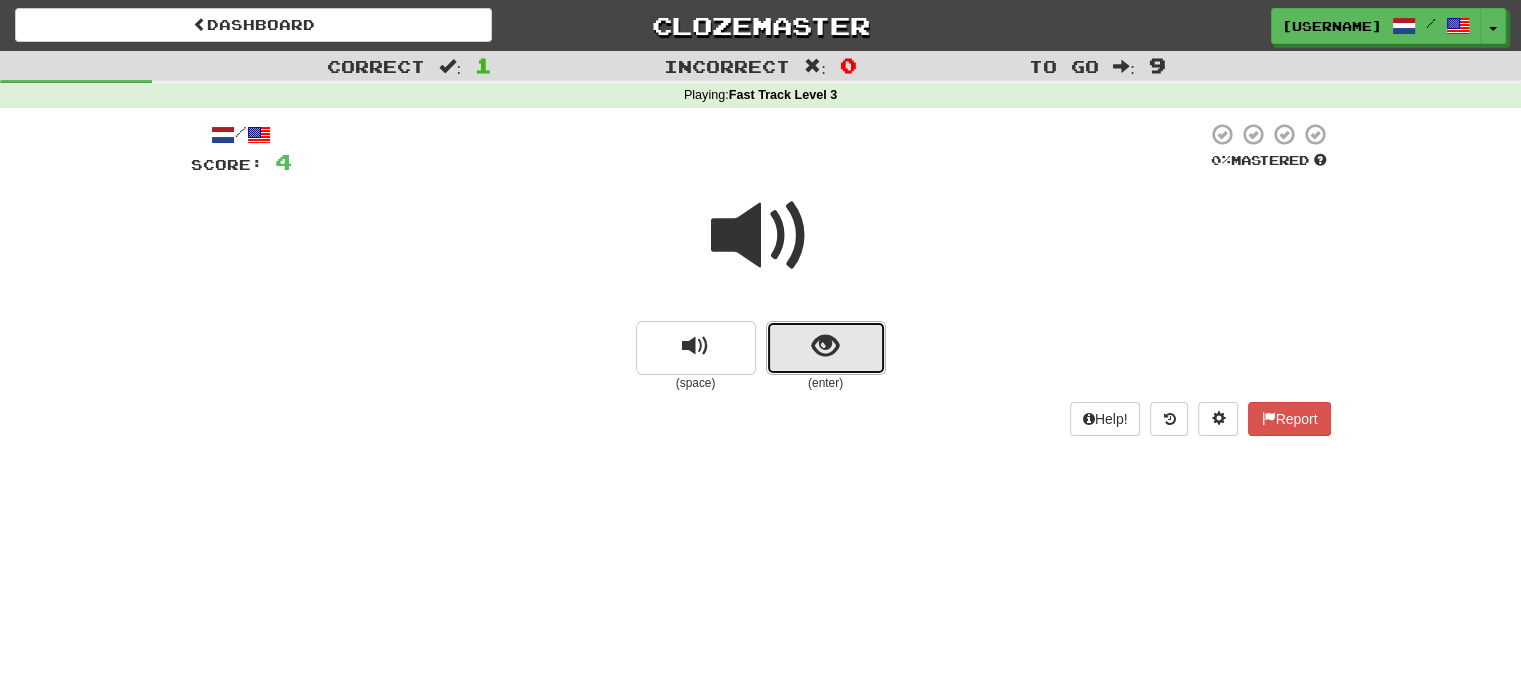 click at bounding box center [825, 346] 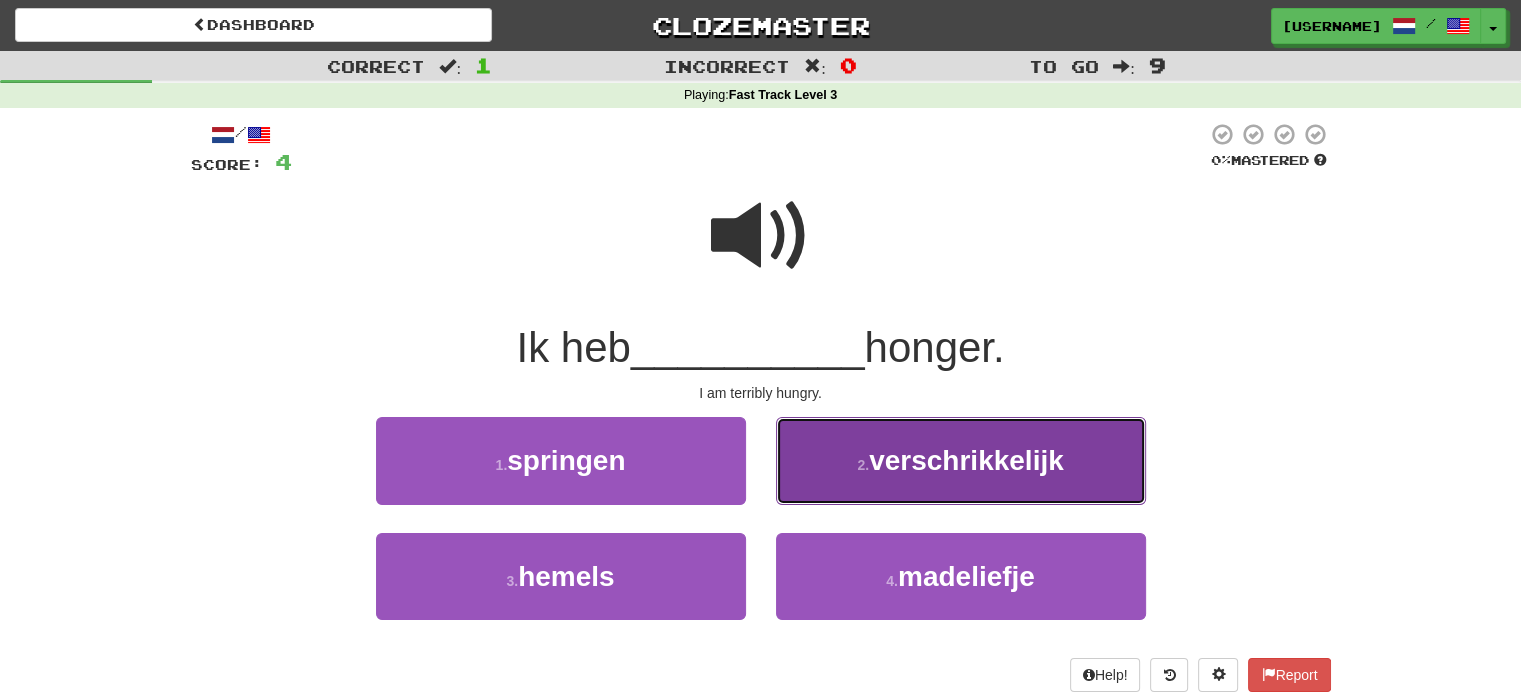 click on "2 .  verschrikkelijk" at bounding box center (961, 460) 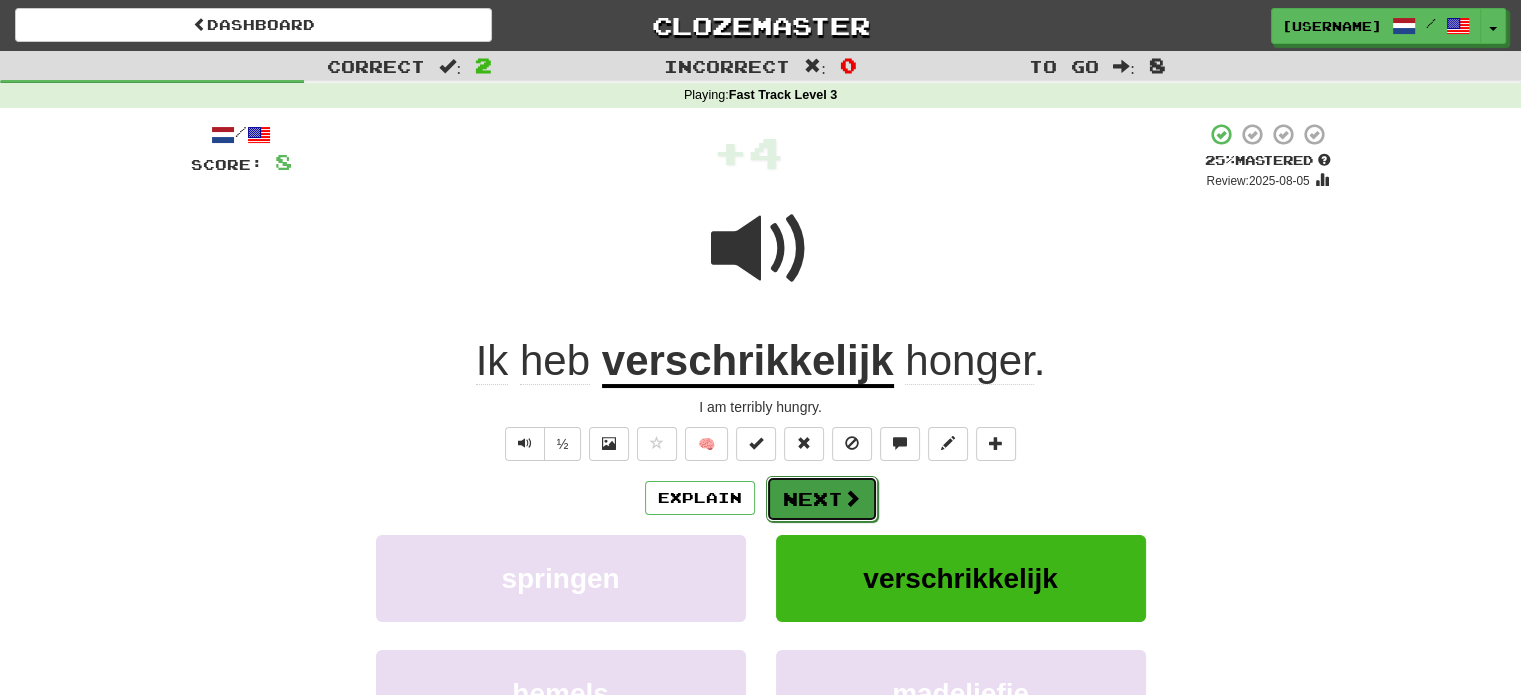 click on "Next" at bounding box center [822, 499] 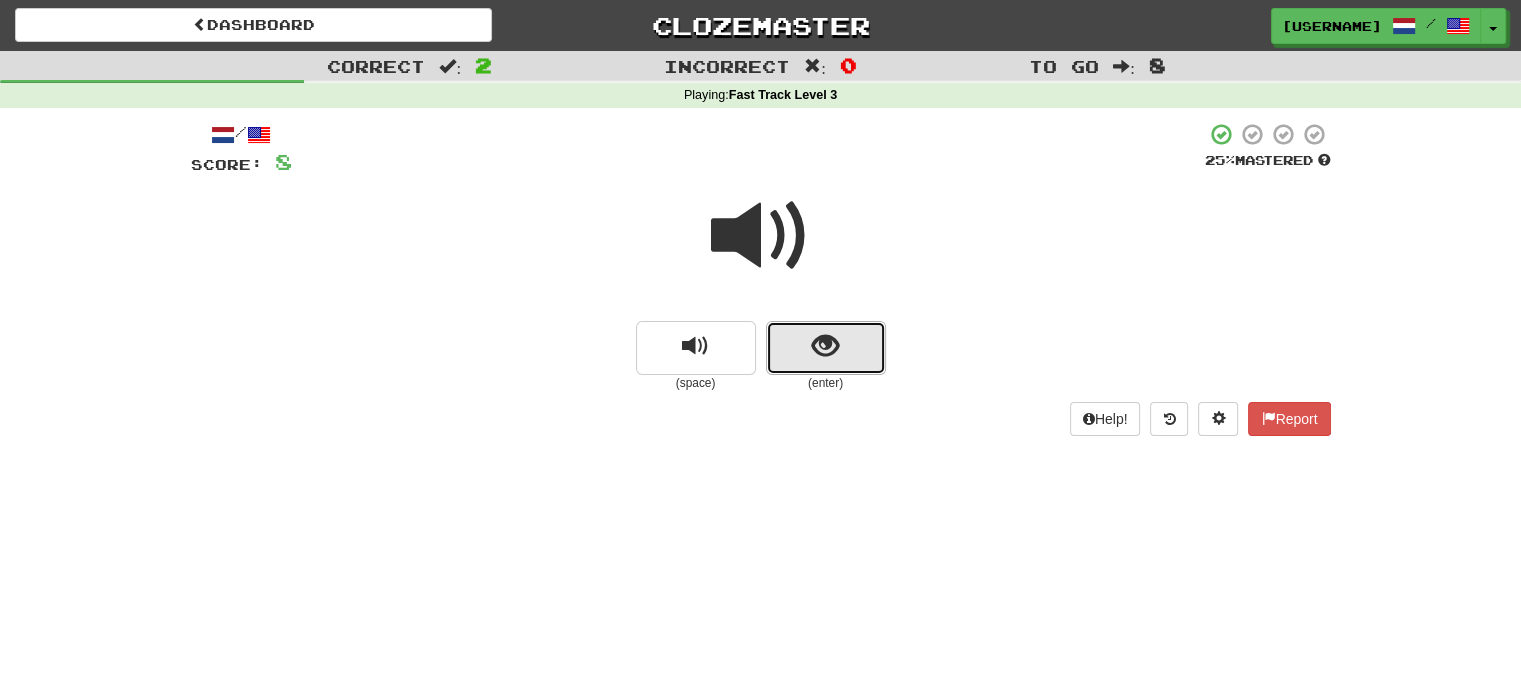 click at bounding box center (826, 348) 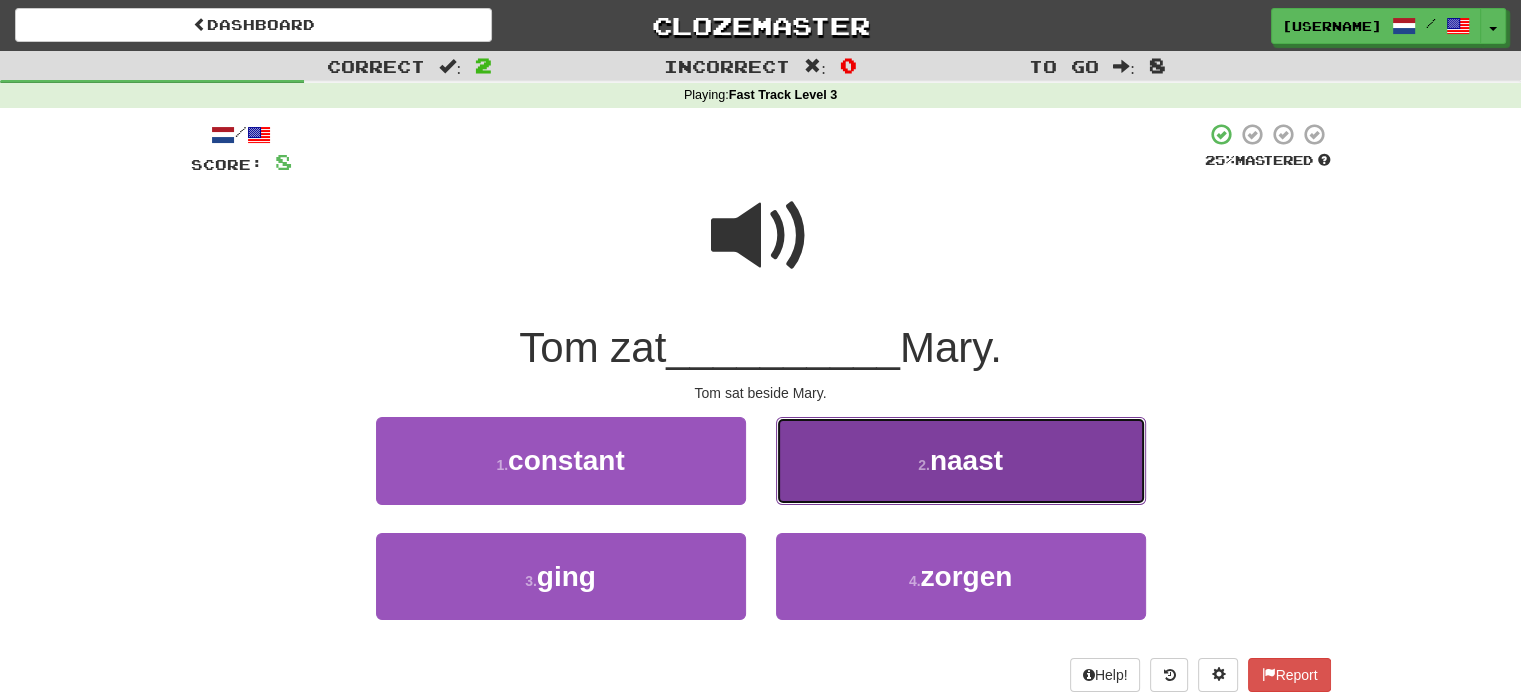 click on "naast" at bounding box center [966, 460] 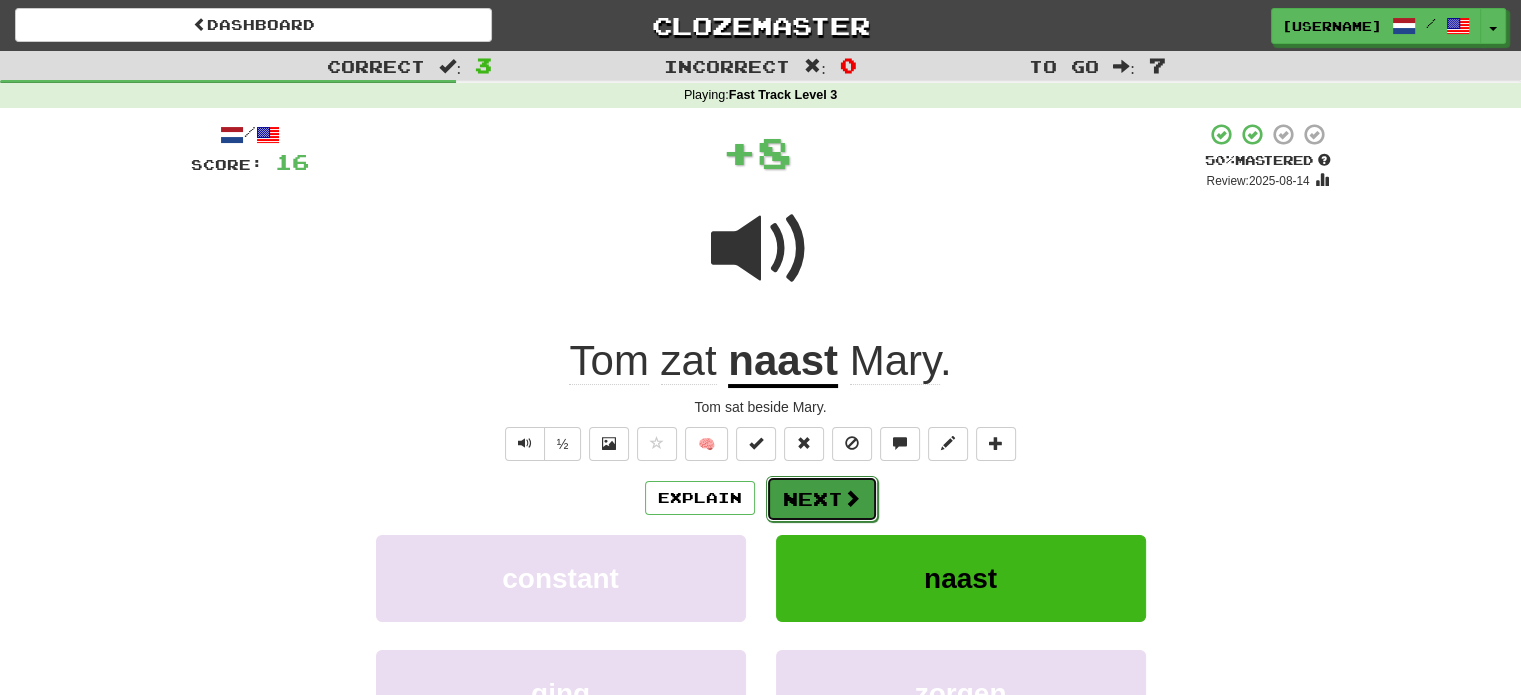 click at bounding box center (852, 498) 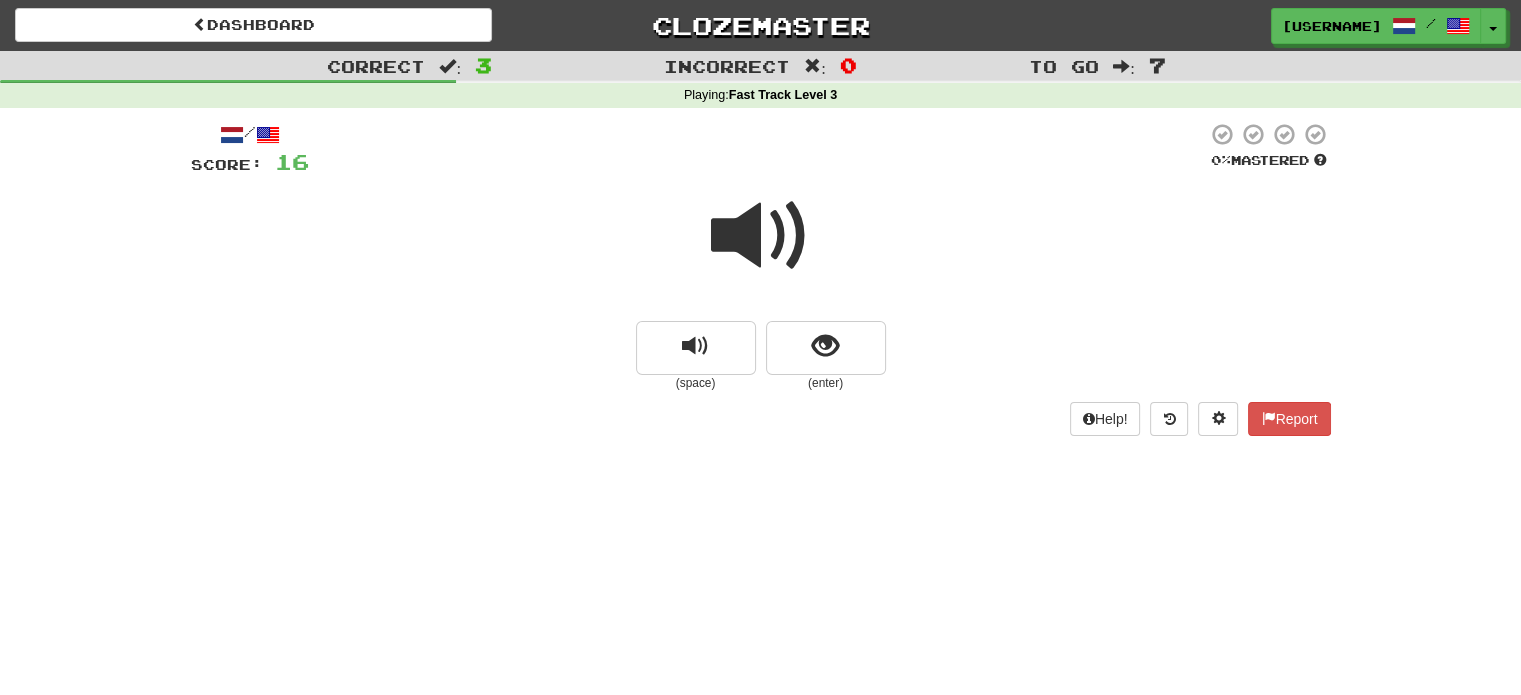 click at bounding box center (761, 236) 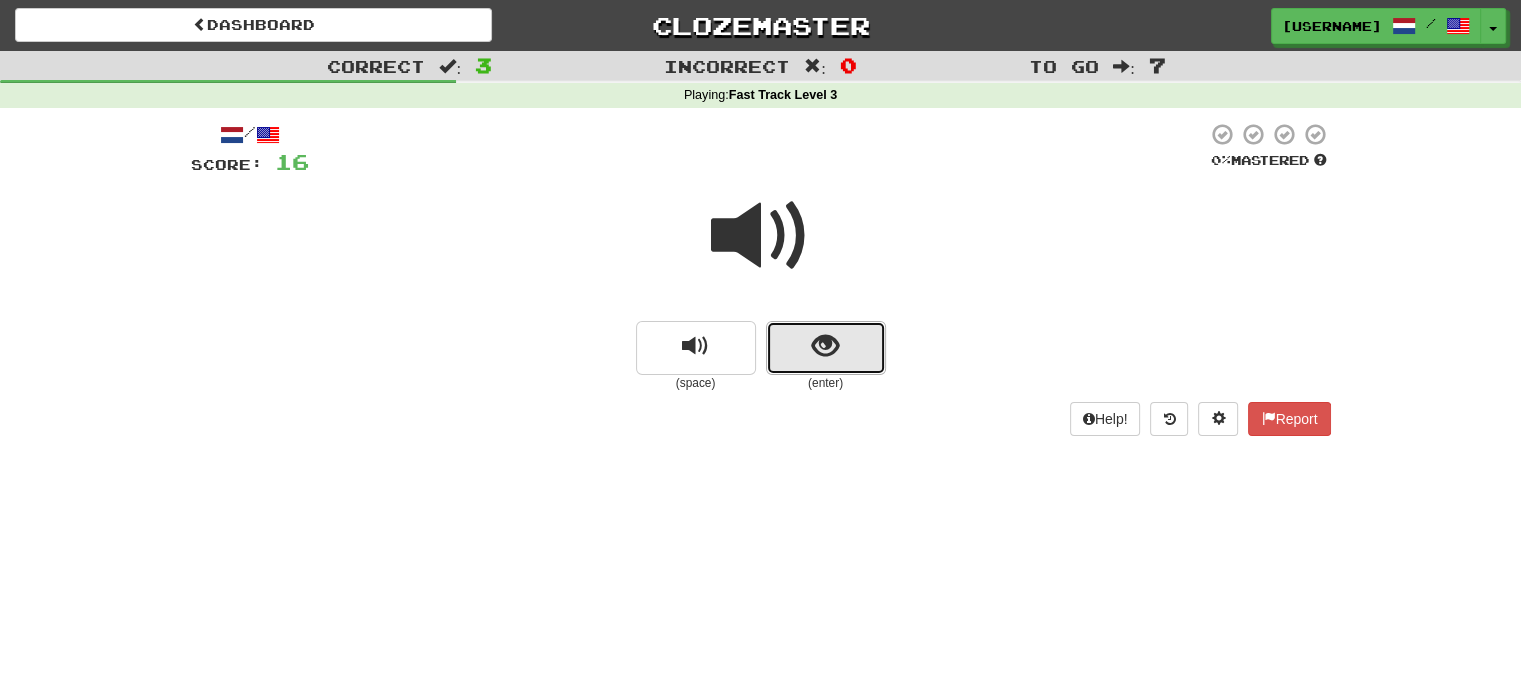 click at bounding box center (826, 348) 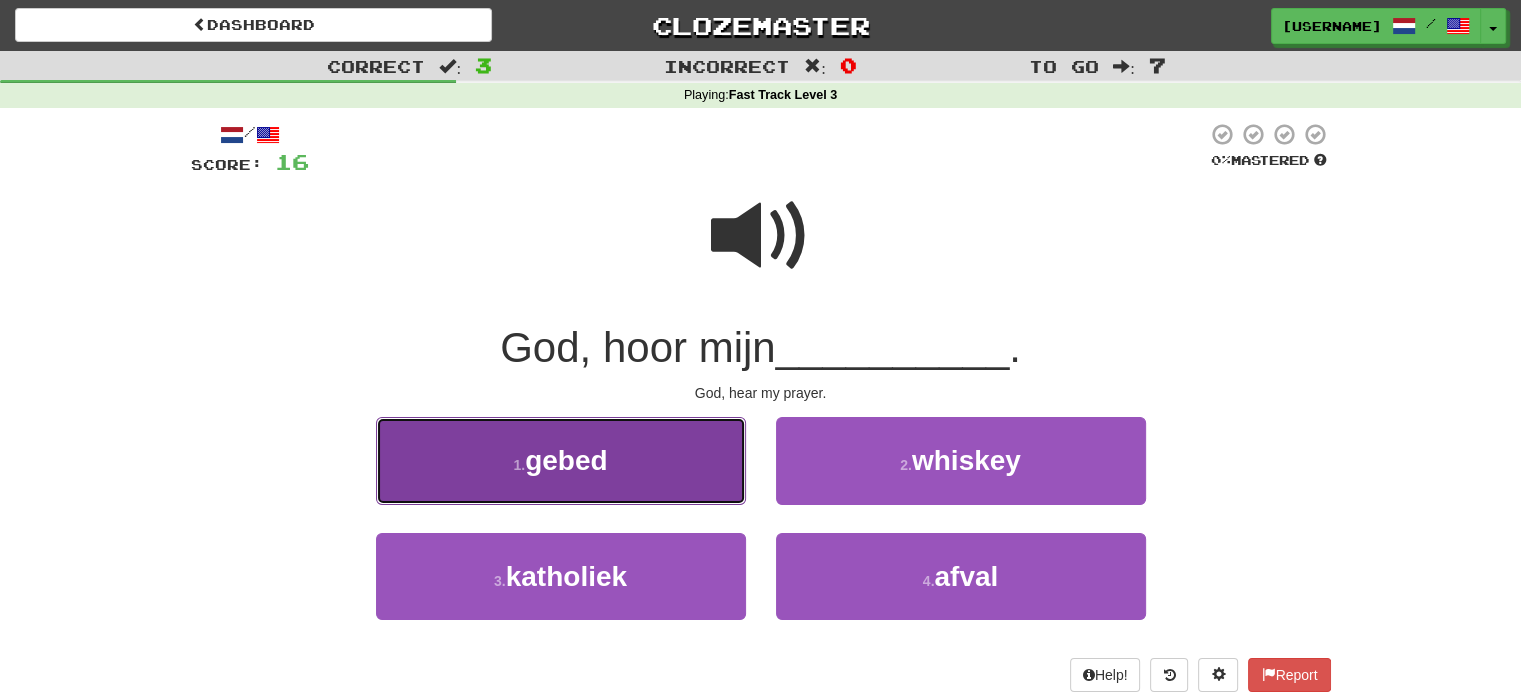 click on "gebed" at bounding box center [566, 460] 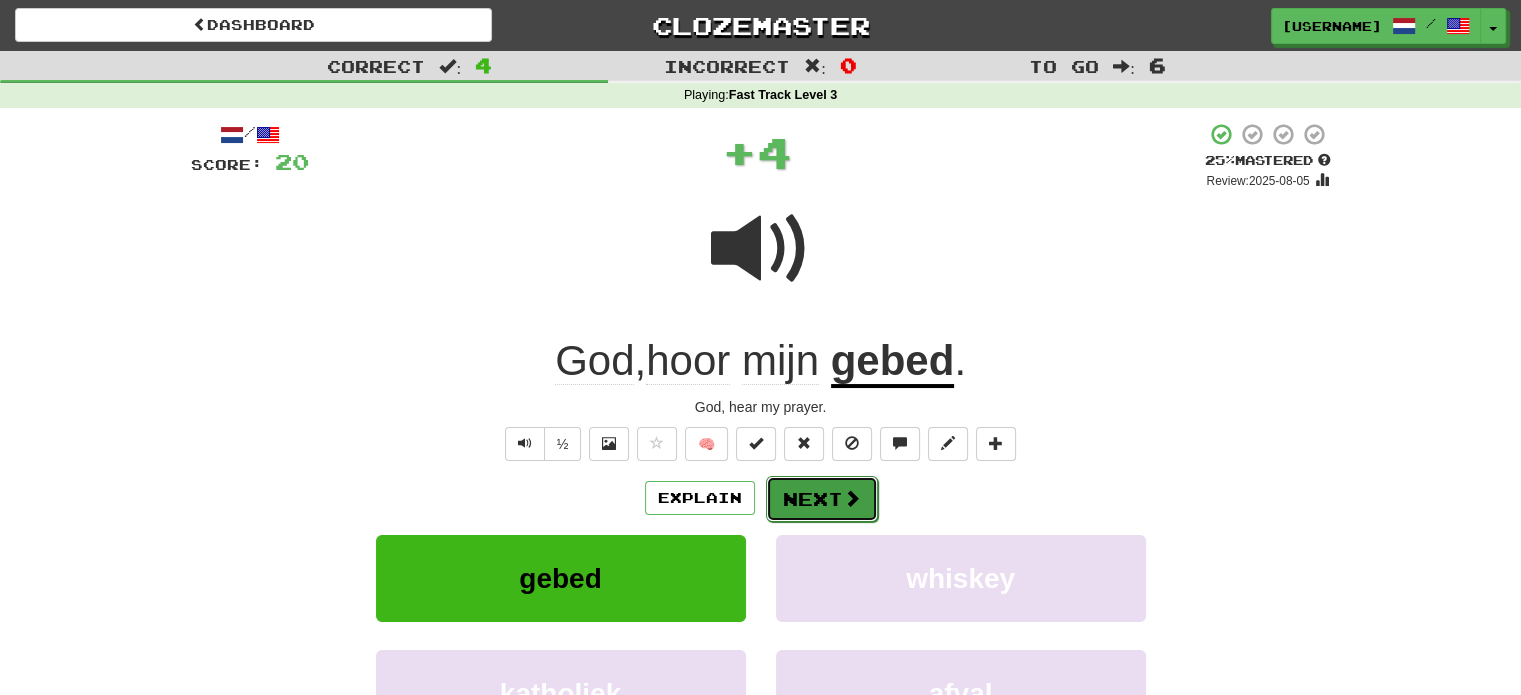 click on "Next" at bounding box center (822, 499) 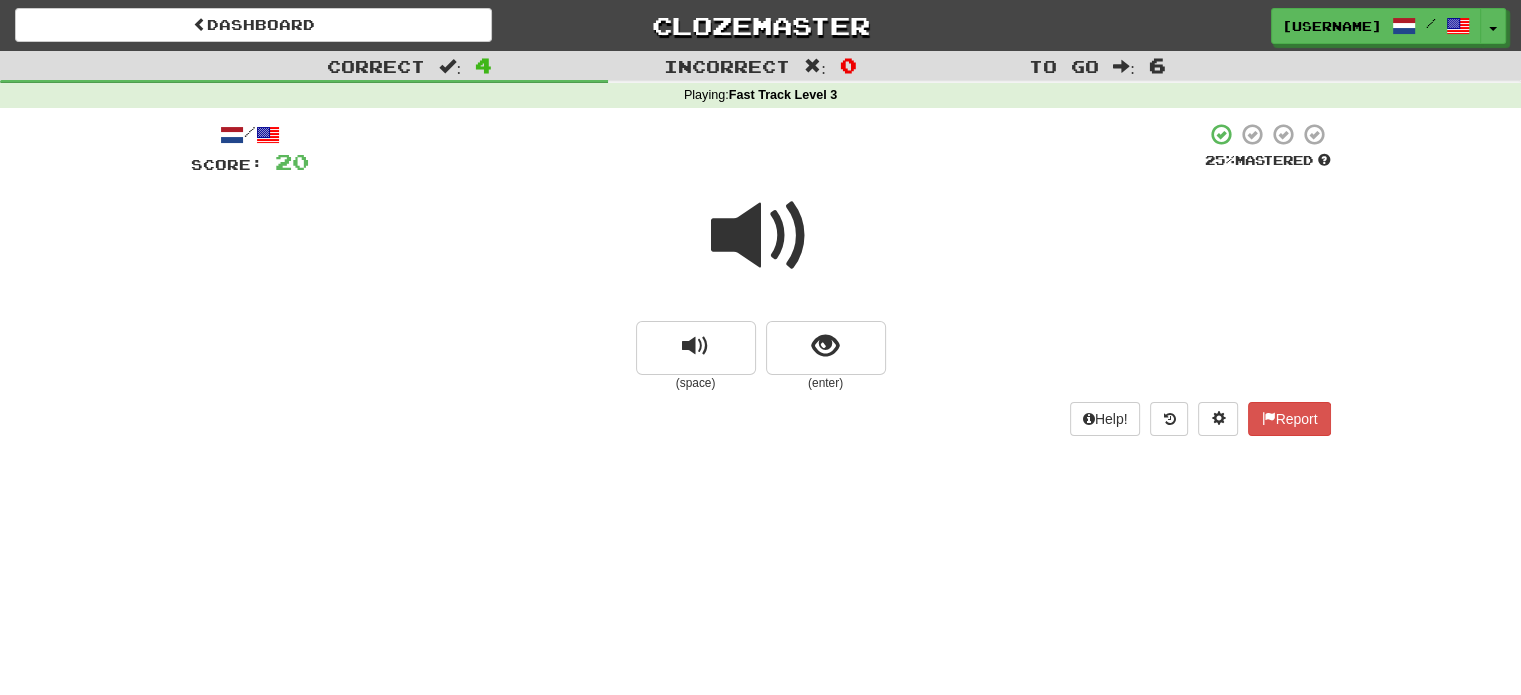 click at bounding box center [761, 236] 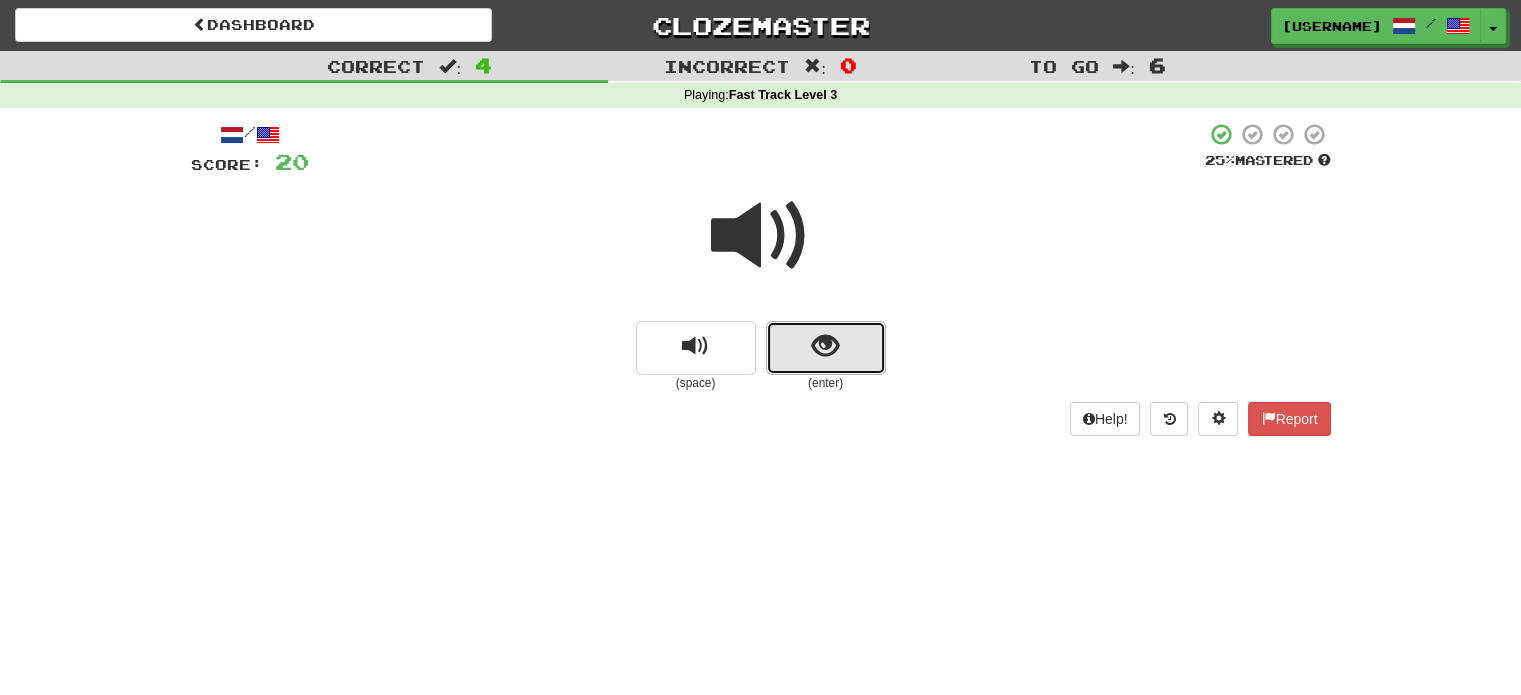 click at bounding box center (826, 348) 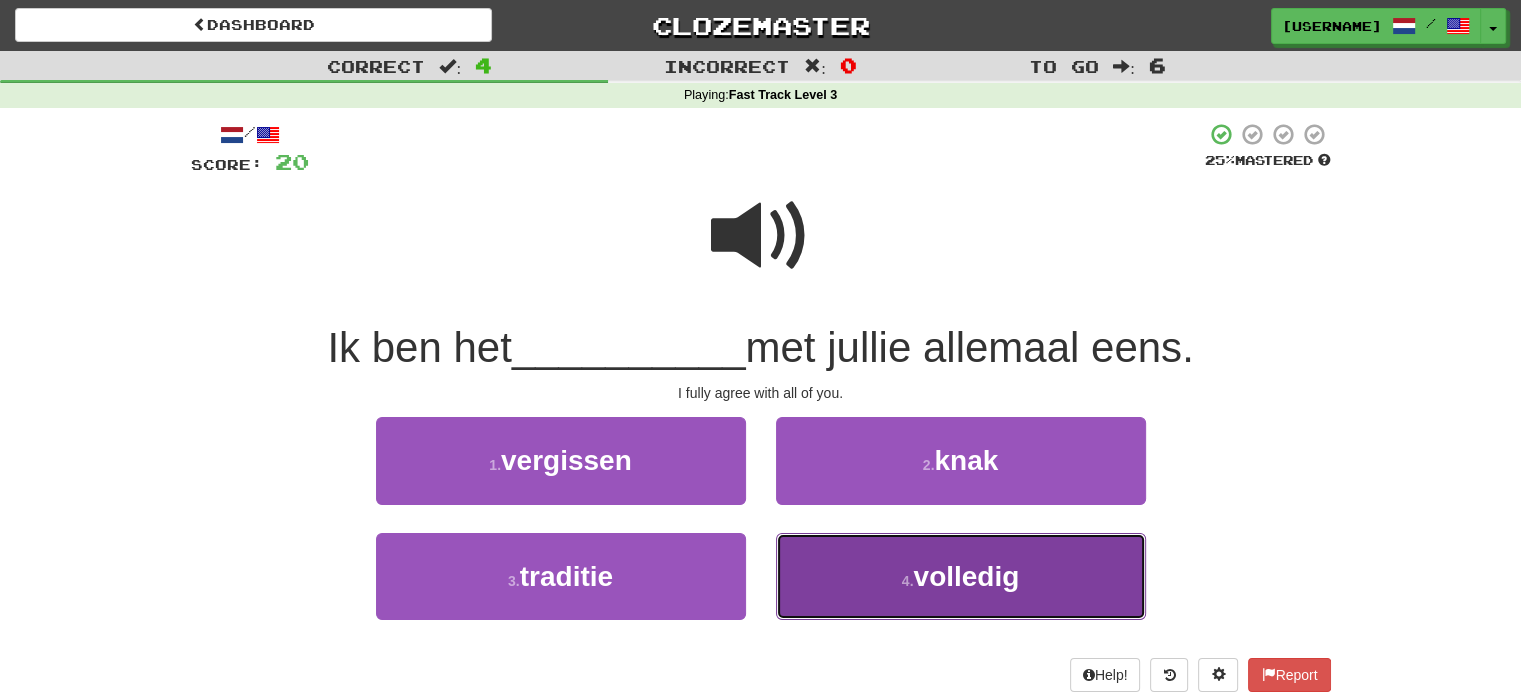 click on "volledig" at bounding box center [966, 576] 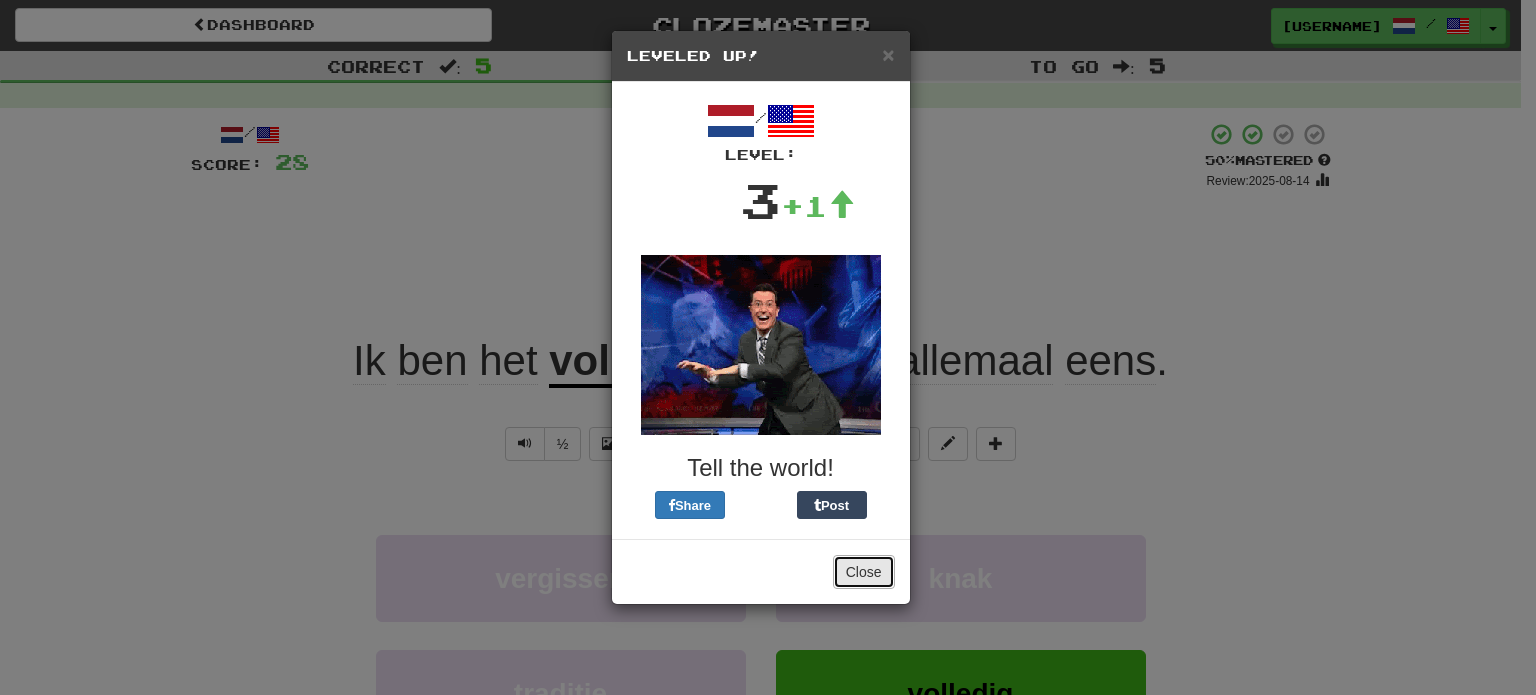 click on "Close" at bounding box center (864, 572) 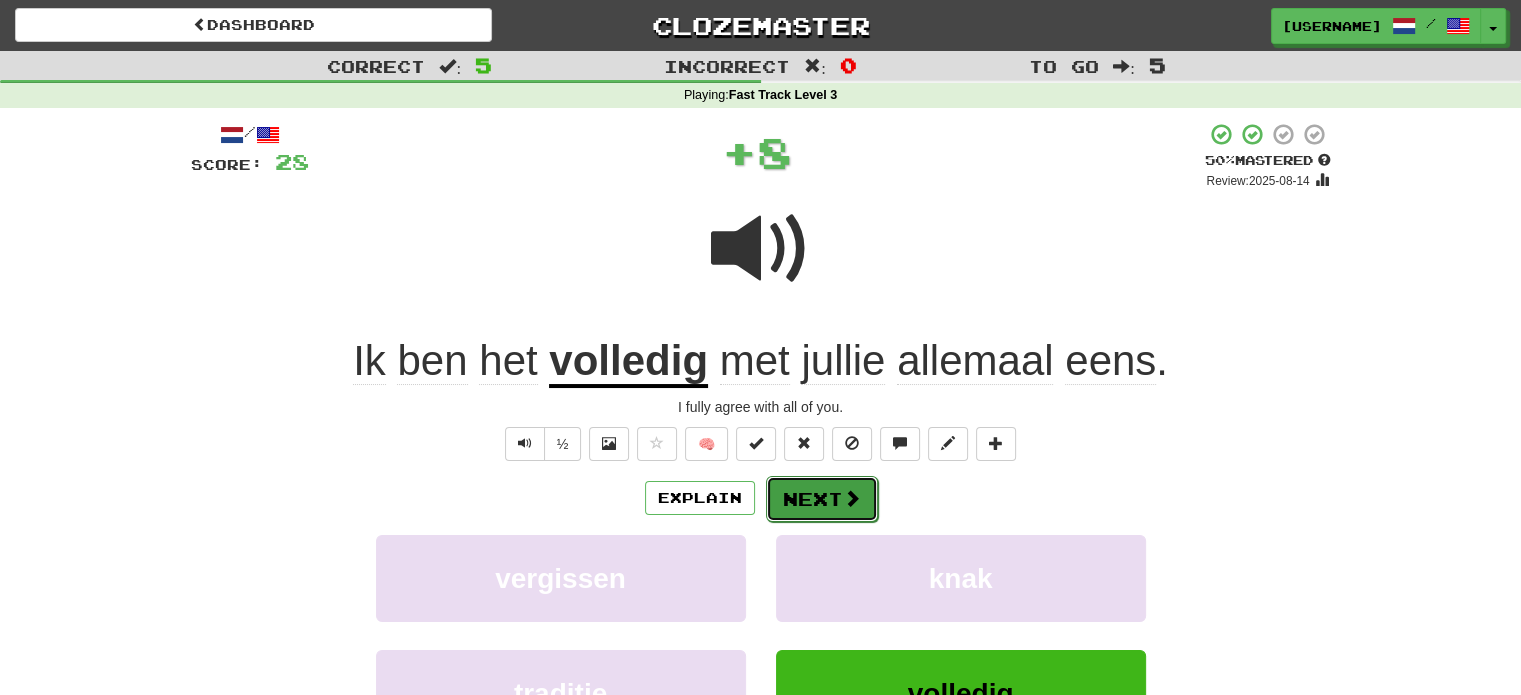 click at bounding box center [852, 498] 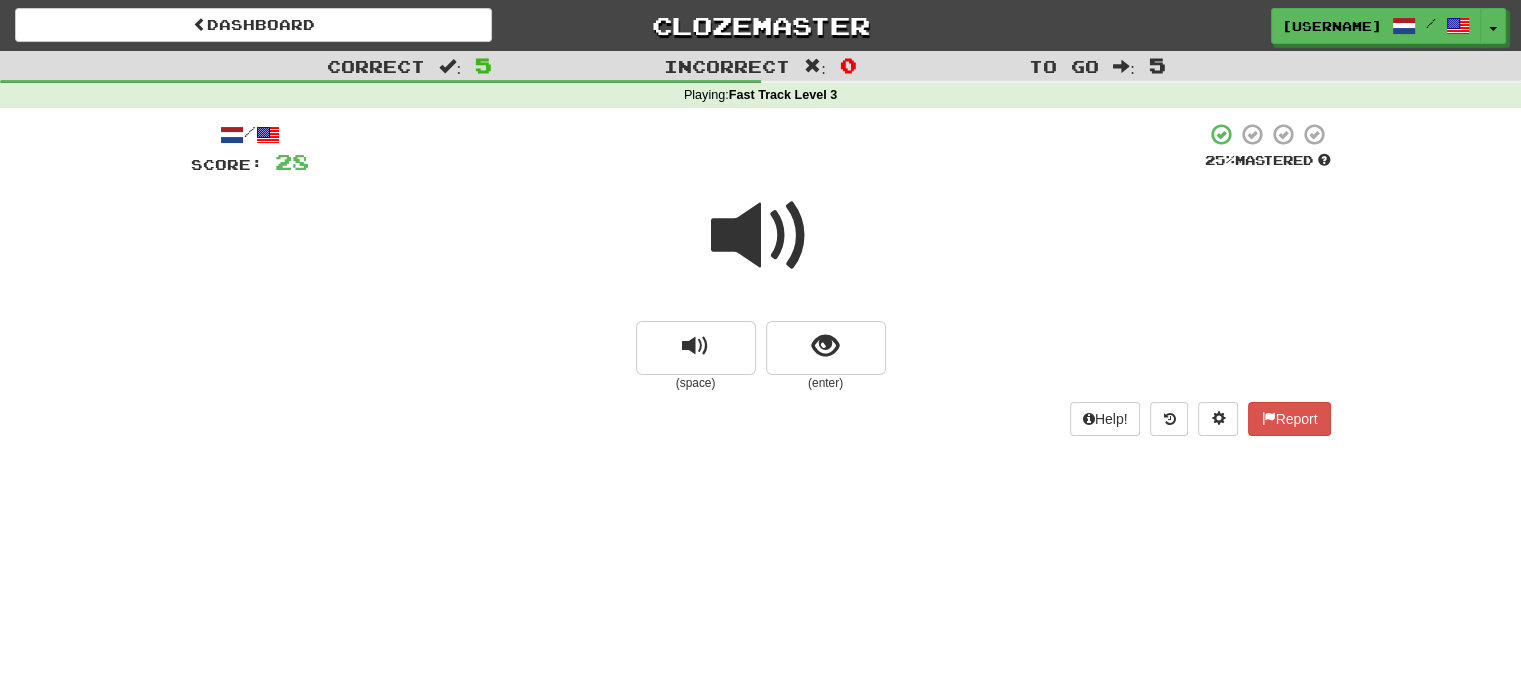 click at bounding box center (761, 249) 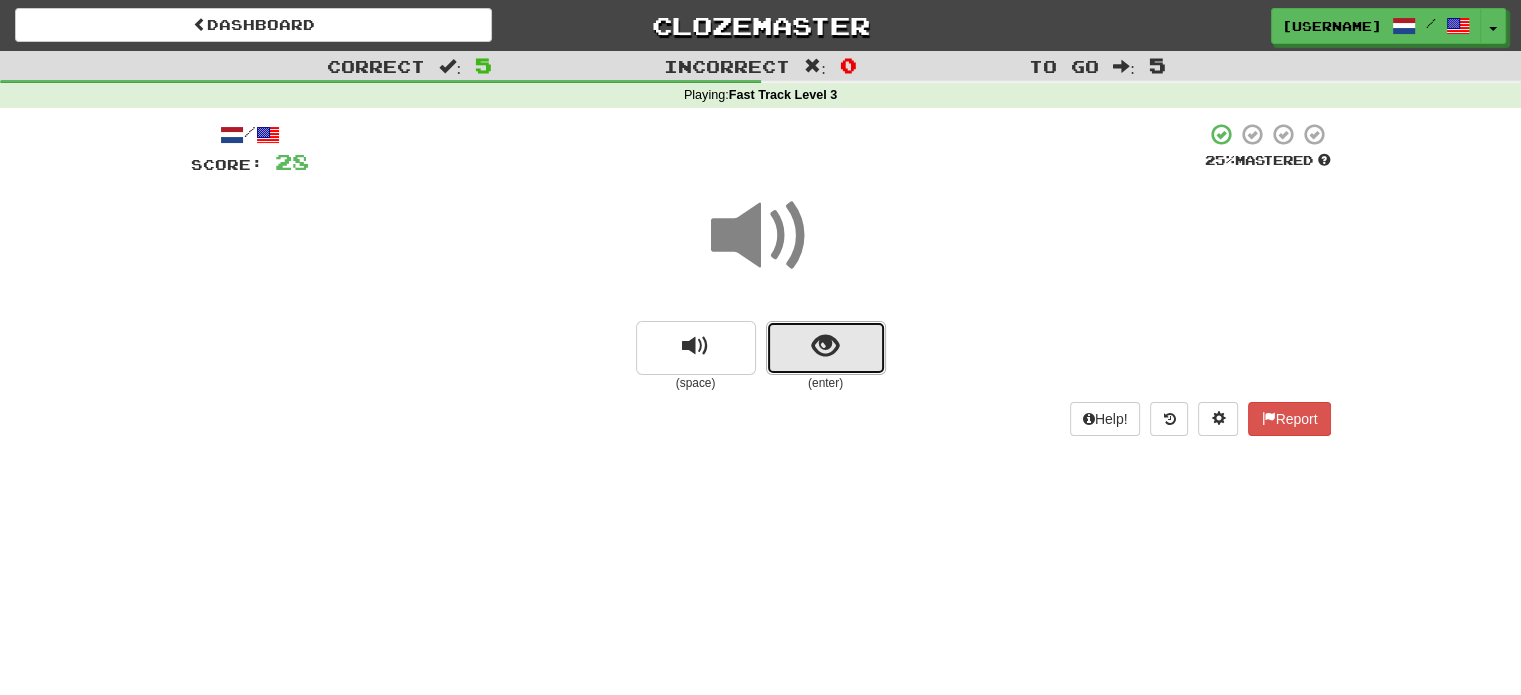 click at bounding box center (826, 348) 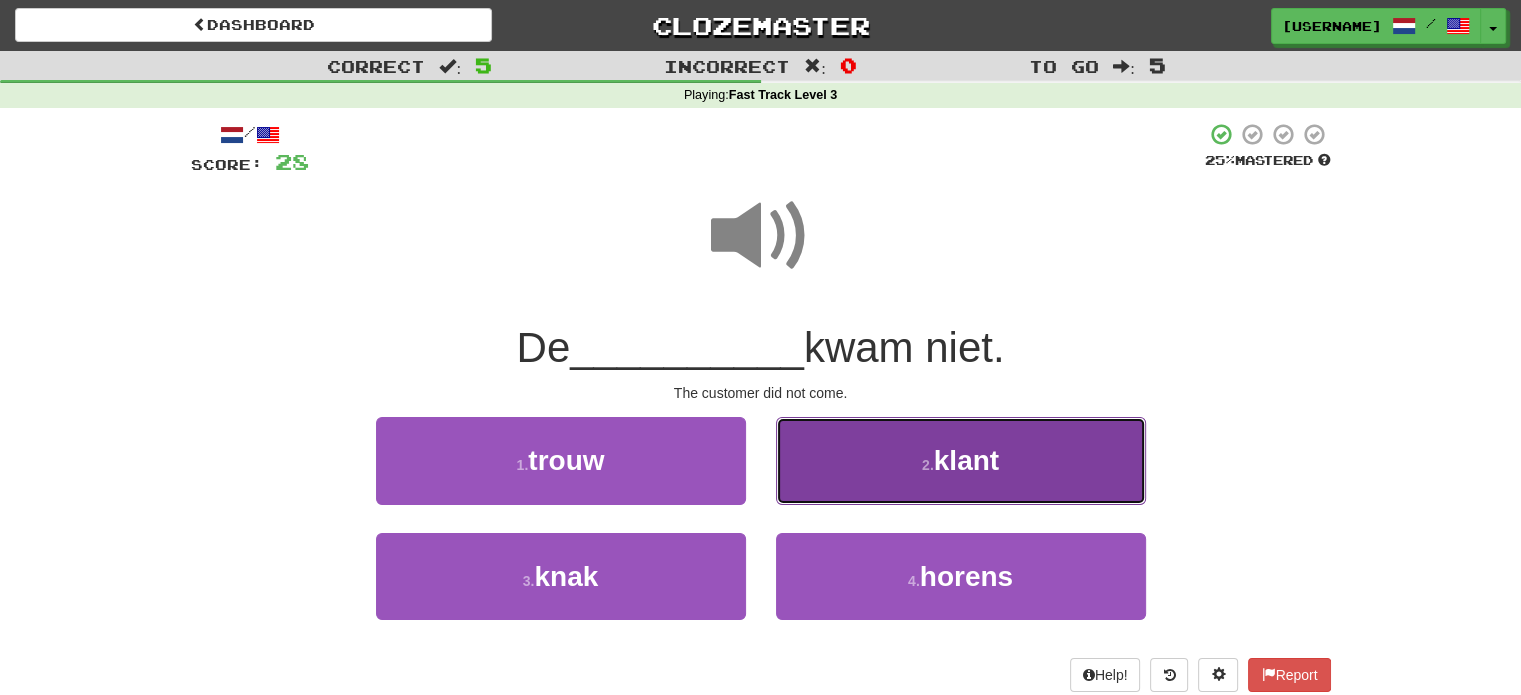 click on "klant" at bounding box center [966, 460] 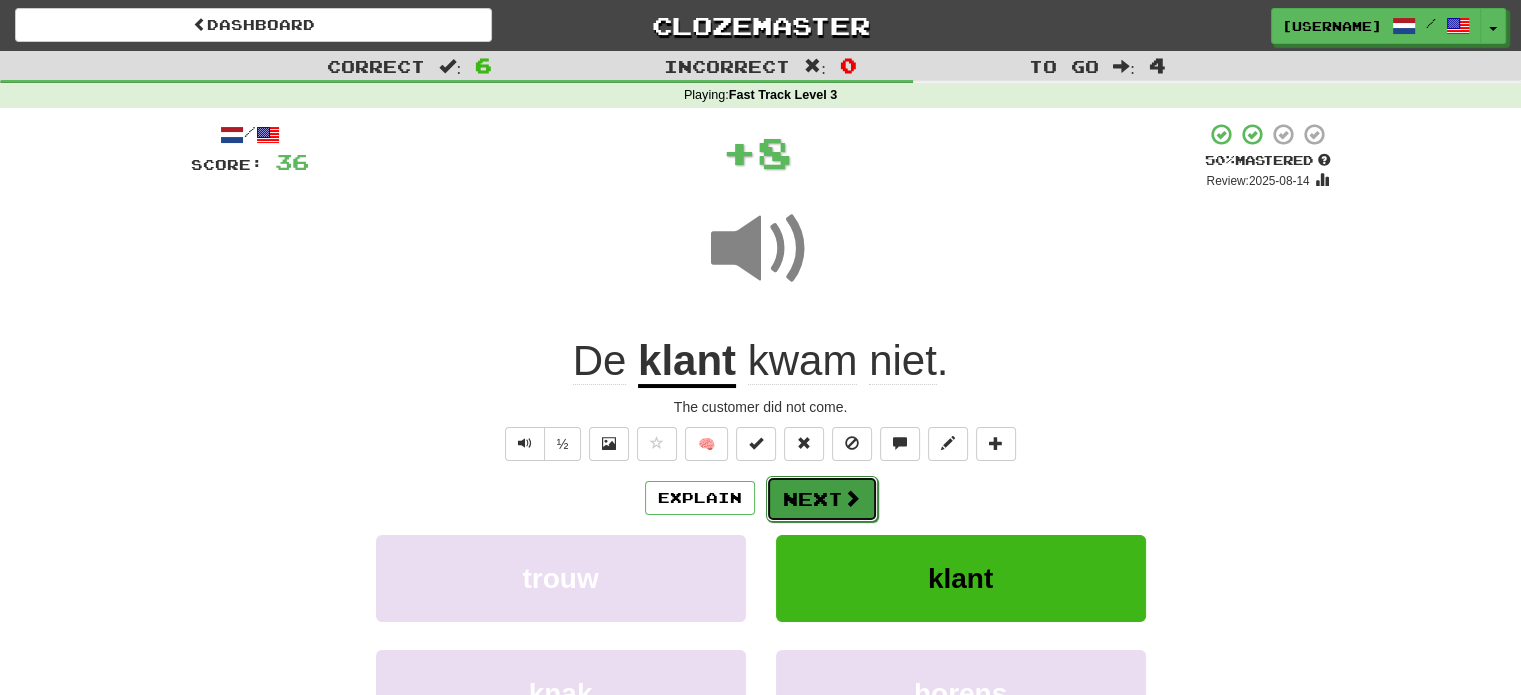 click at bounding box center (852, 498) 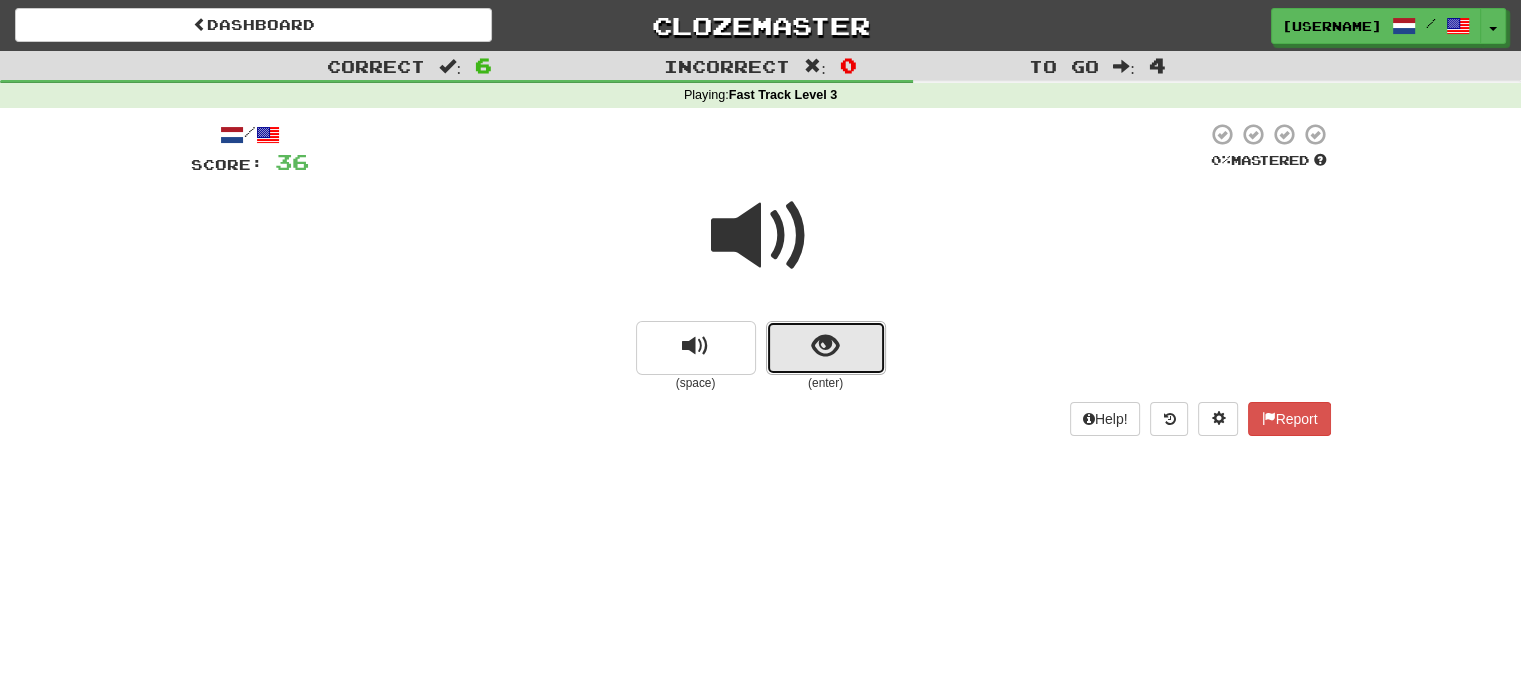 click at bounding box center (825, 346) 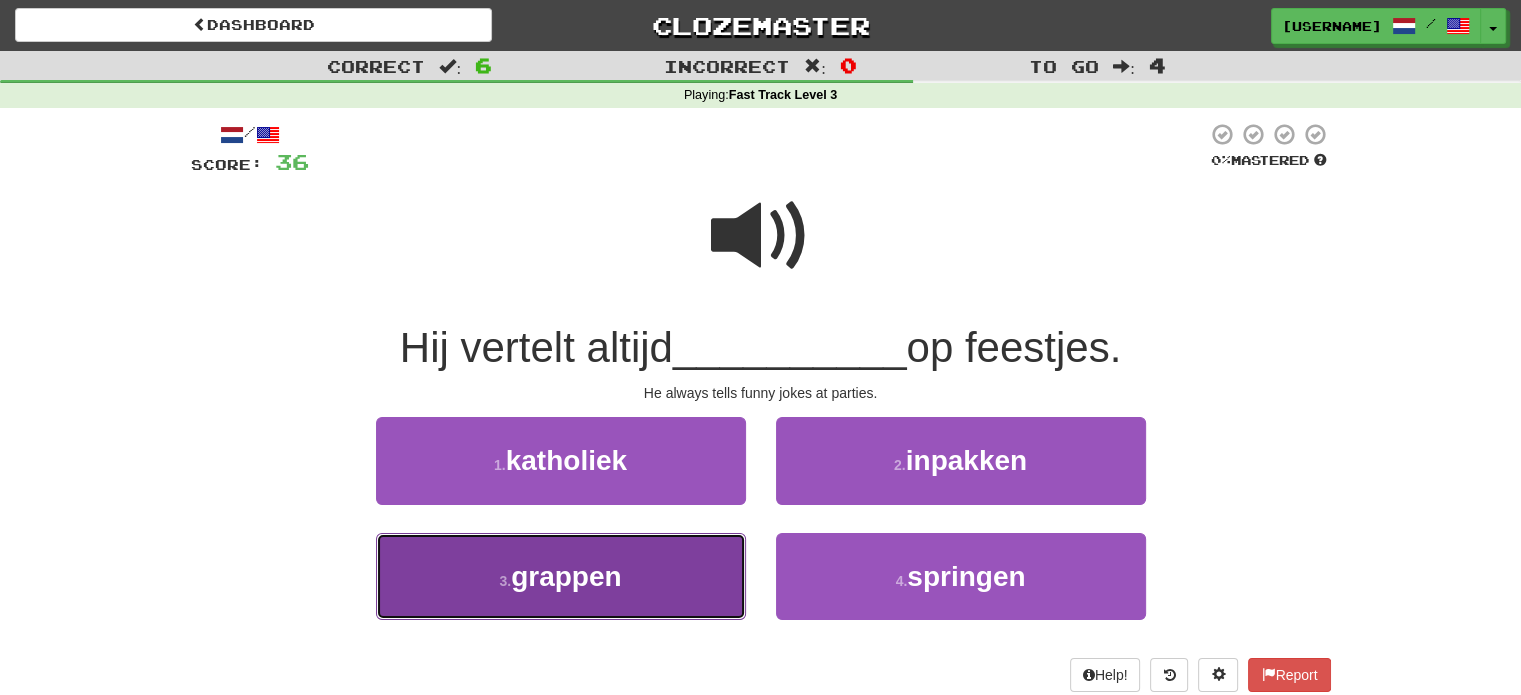 click on "3 .  grappen" at bounding box center (561, 576) 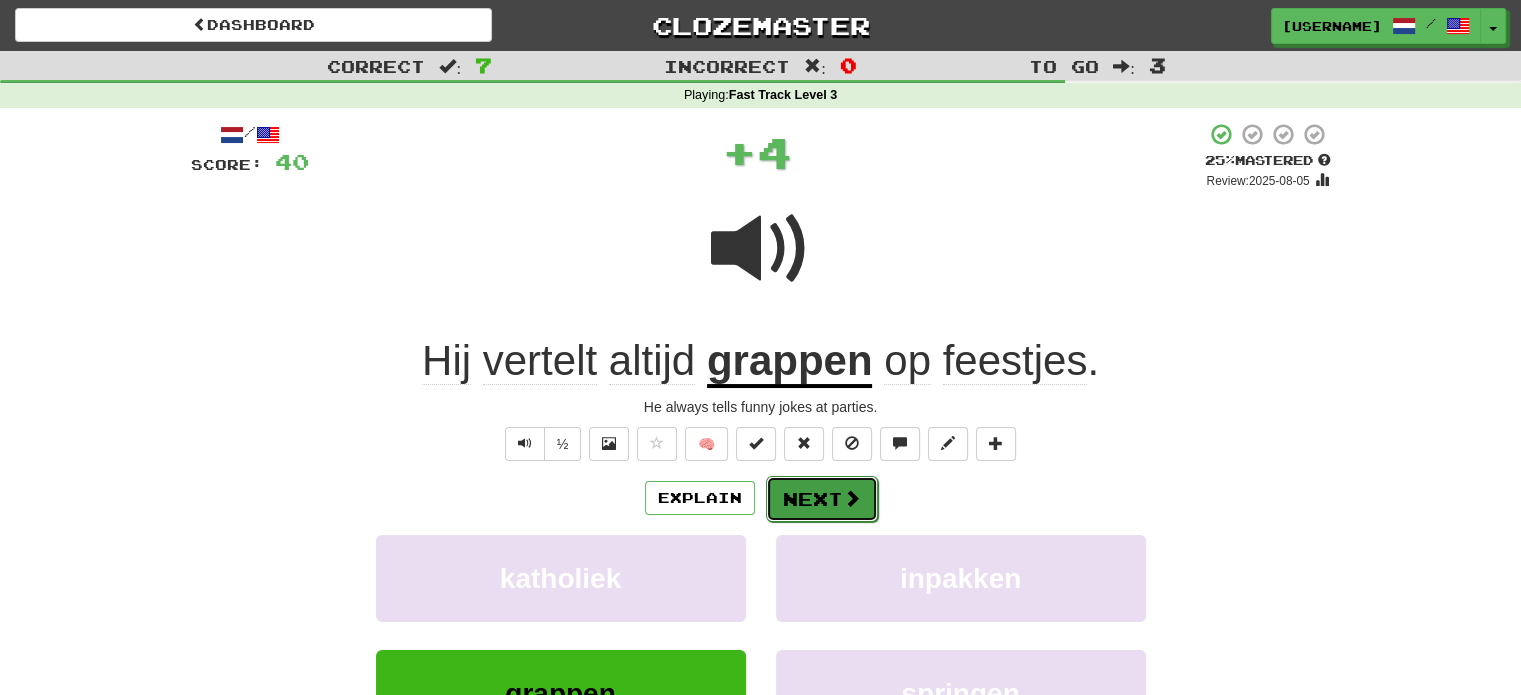 click at bounding box center (852, 498) 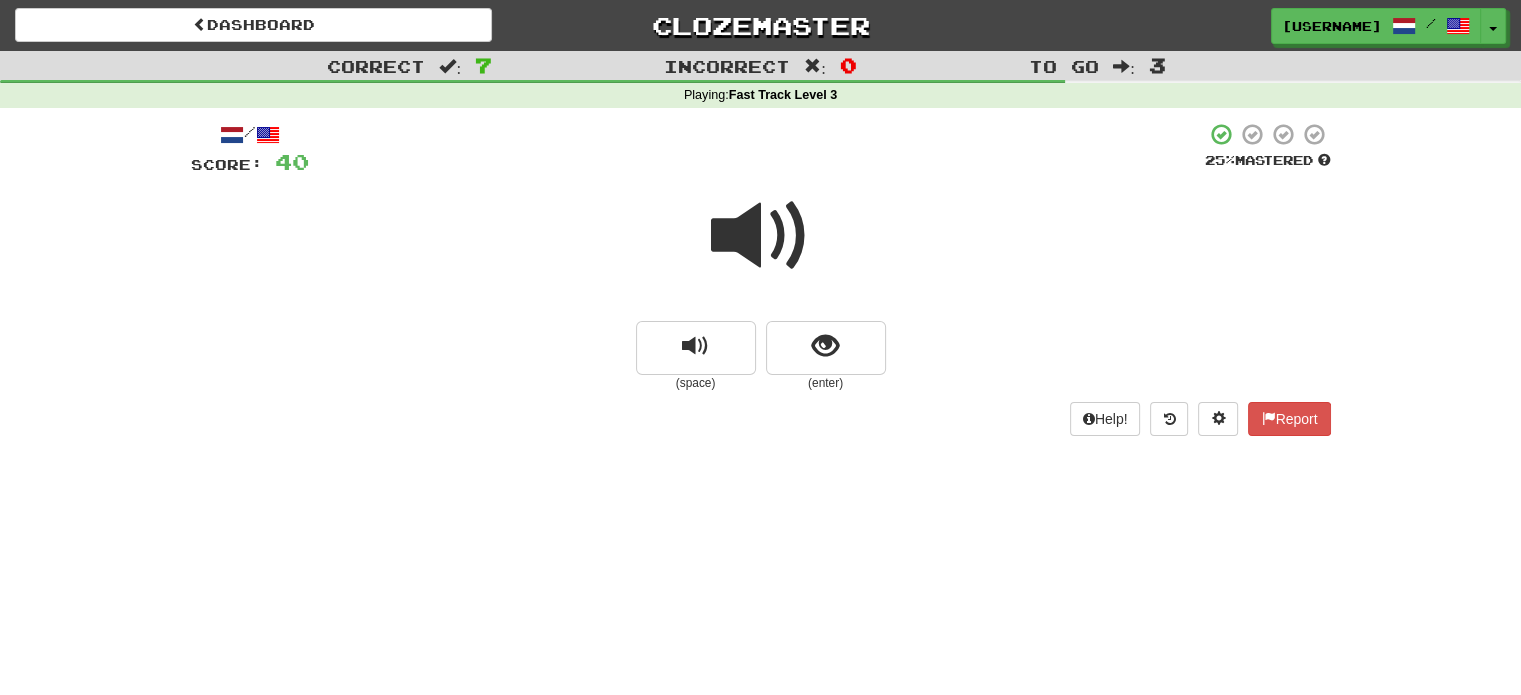 click at bounding box center (761, 236) 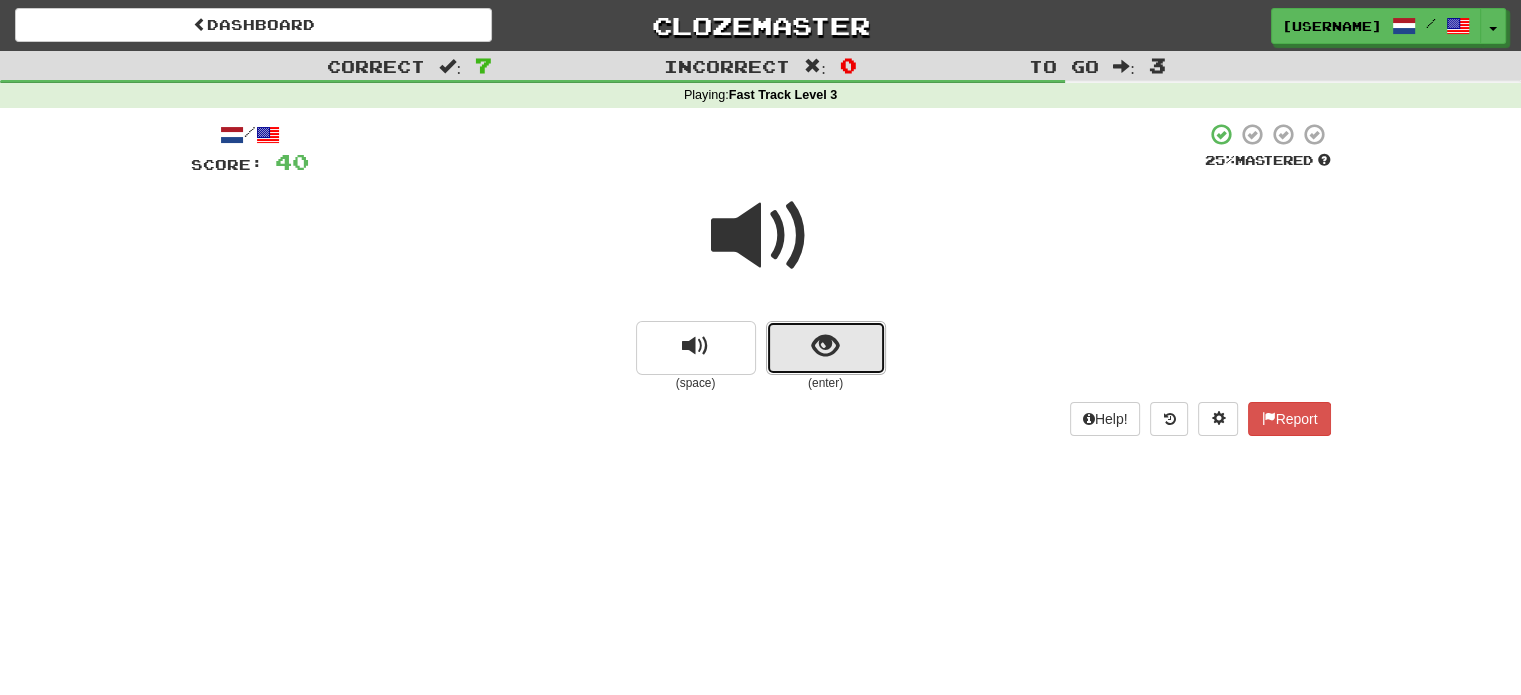 click at bounding box center (825, 346) 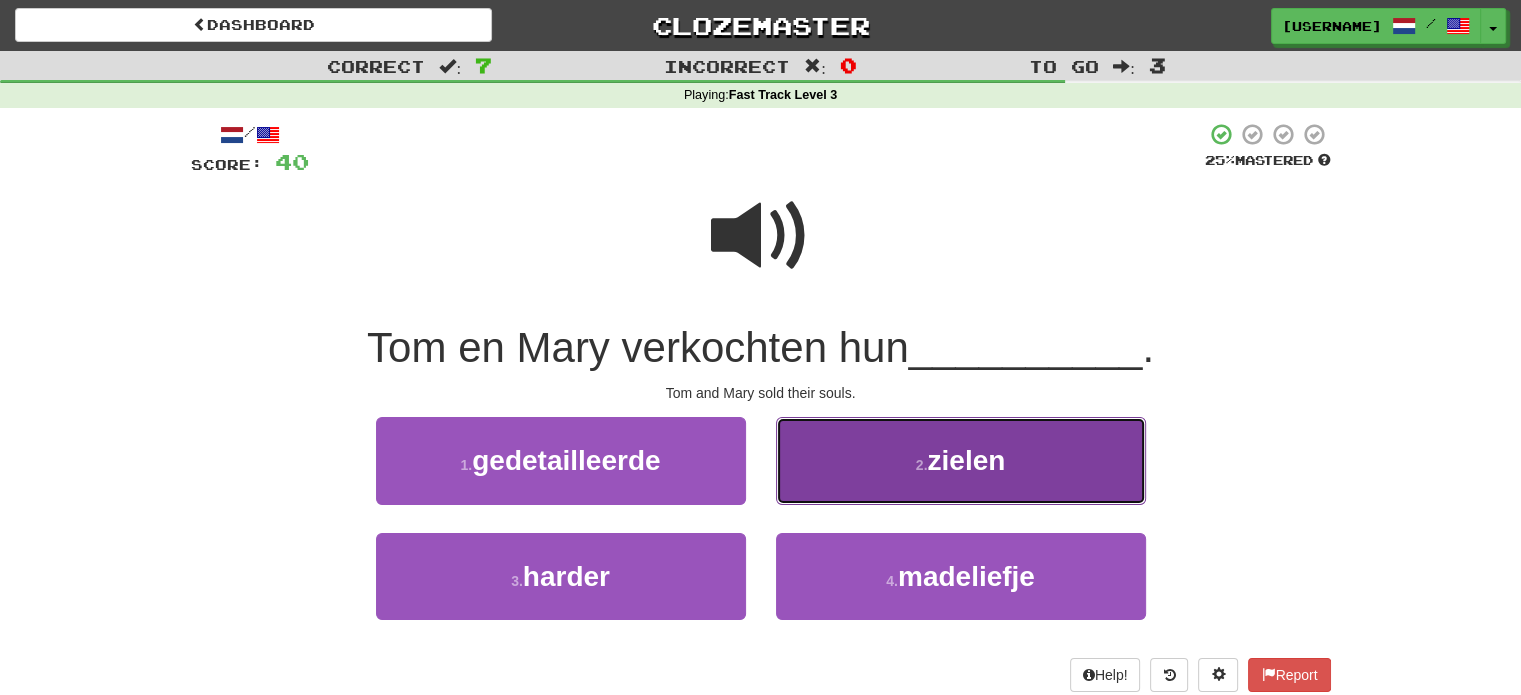click on "2 .  zielen" at bounding box center (961, 460) 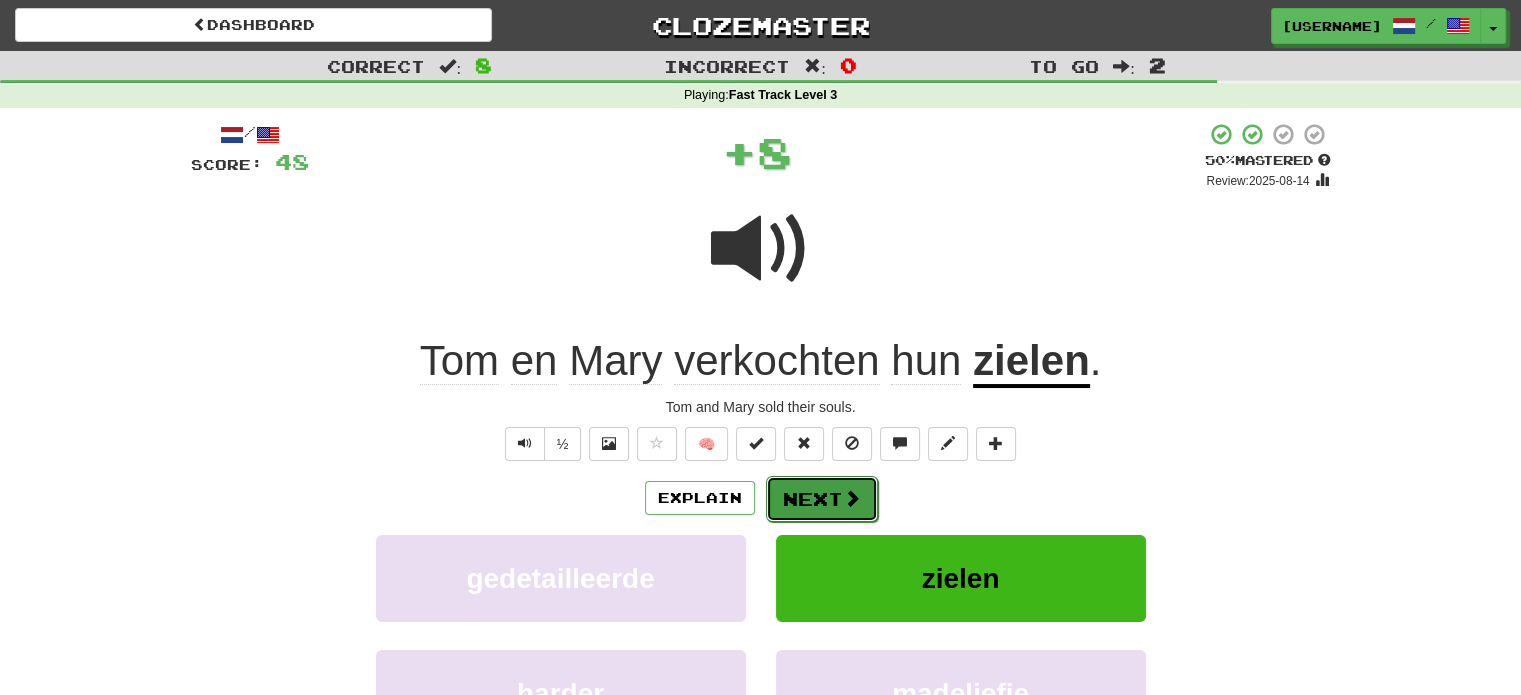 click on "Next" at bounding box center [822, 499] 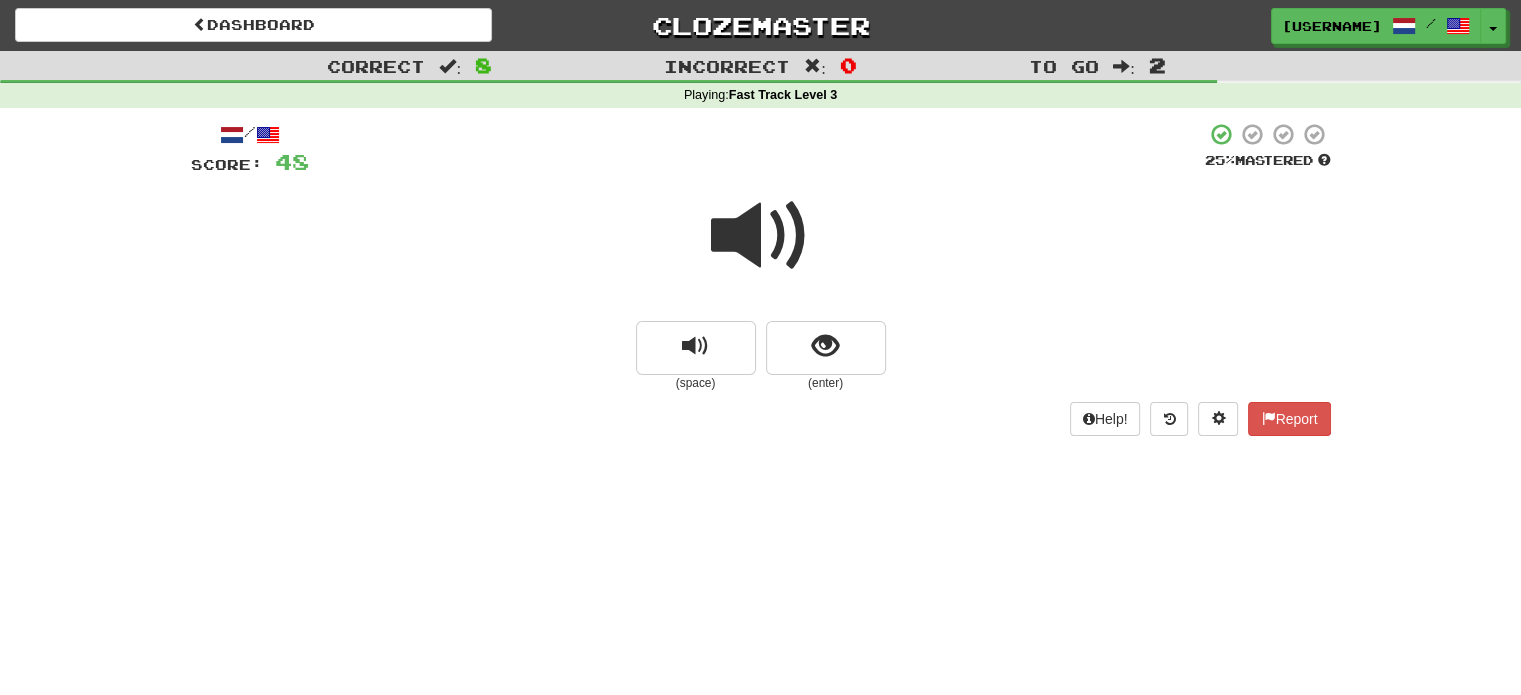 click at bounding box center (761, 236) 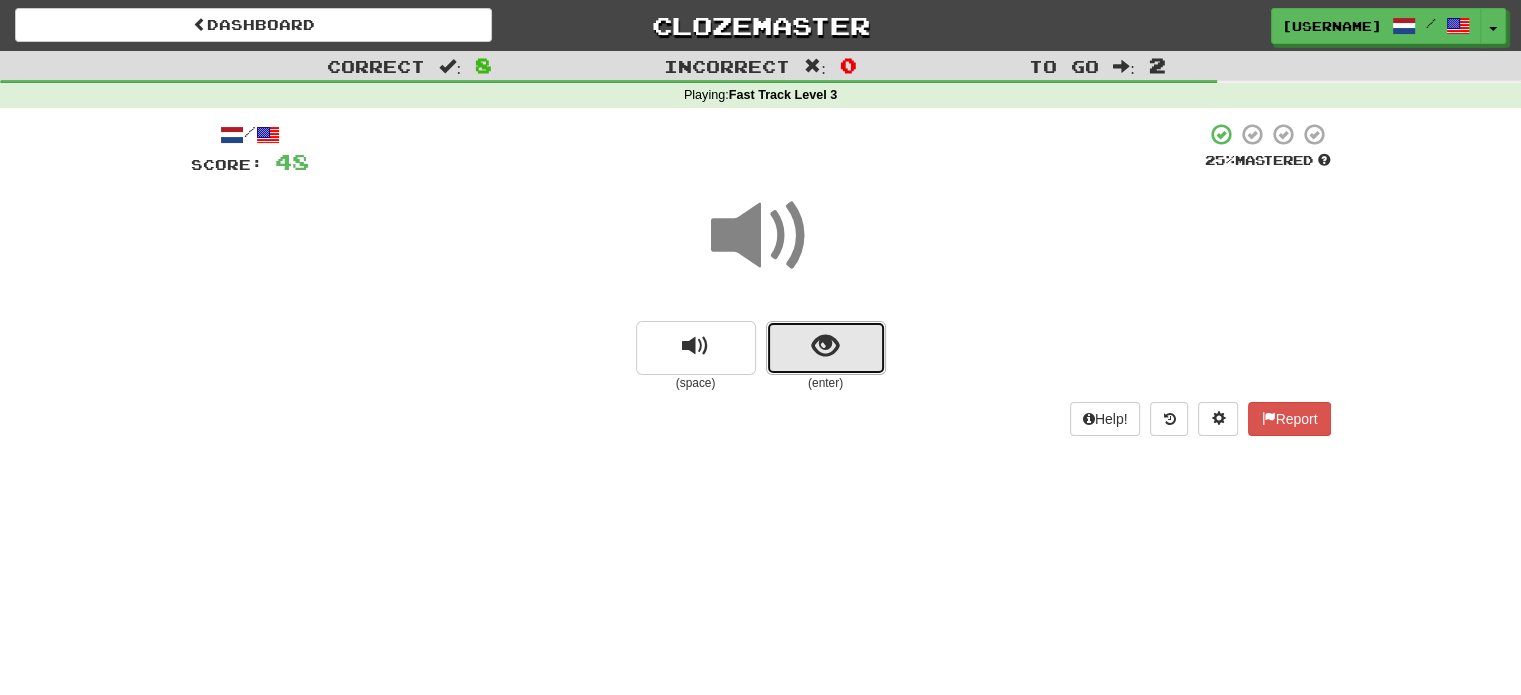 click at bounding box center [826, 348] 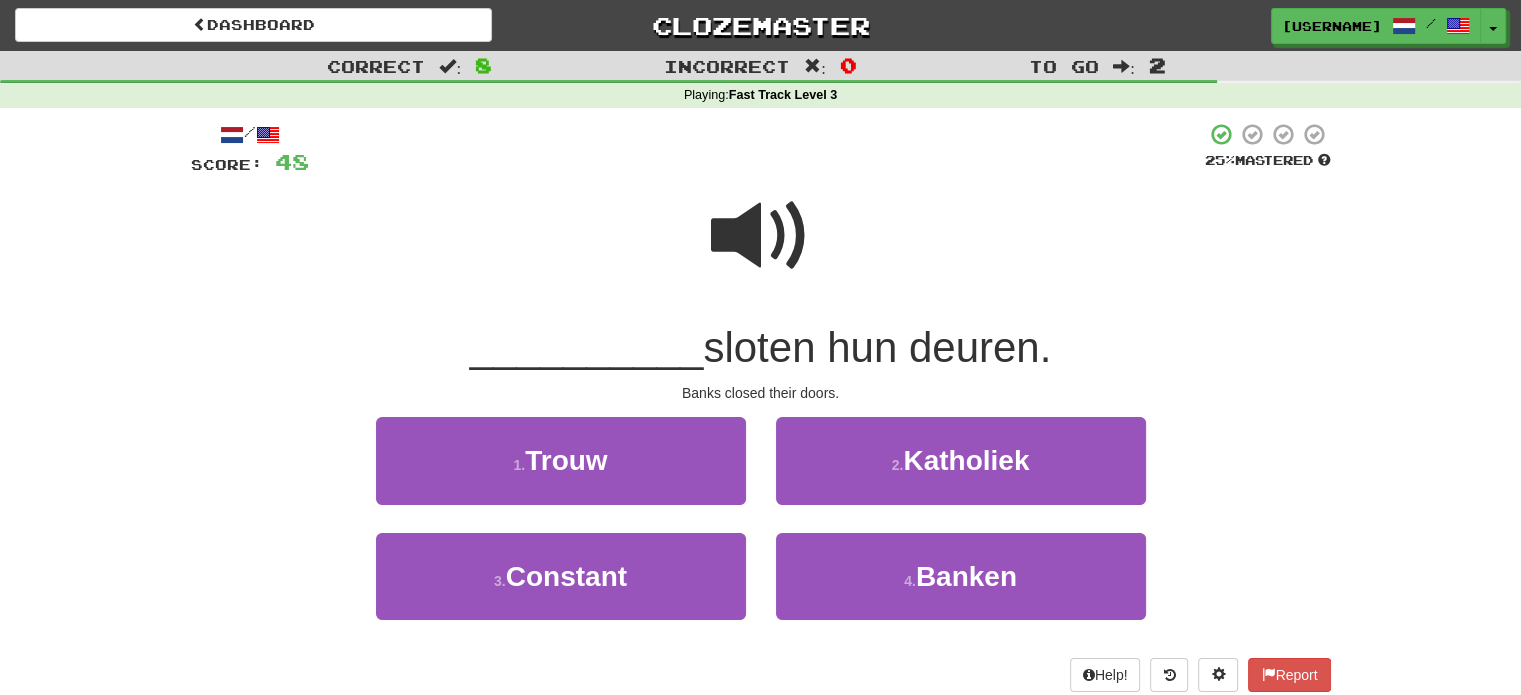 click at bounding box center (761, 236) 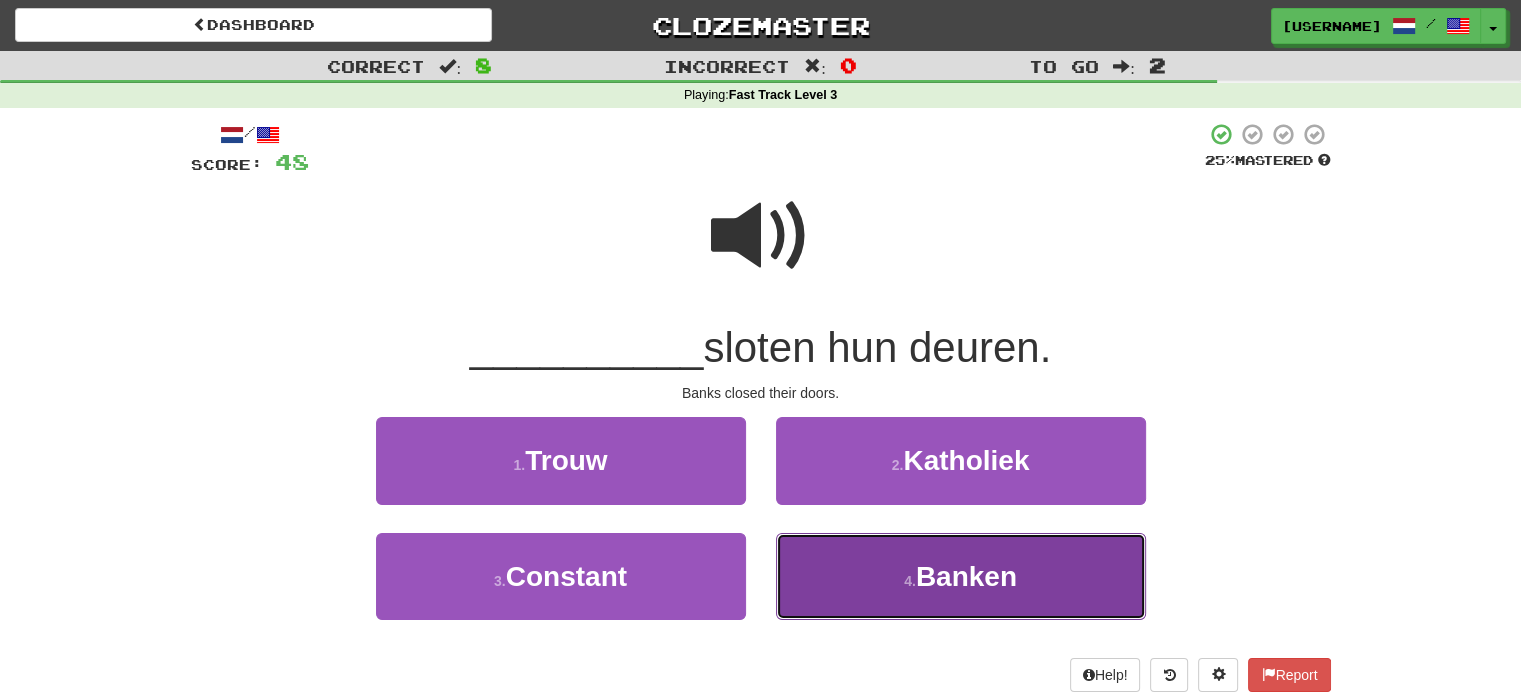 click on "4 .  Banken" at bounding box center [961, 576] 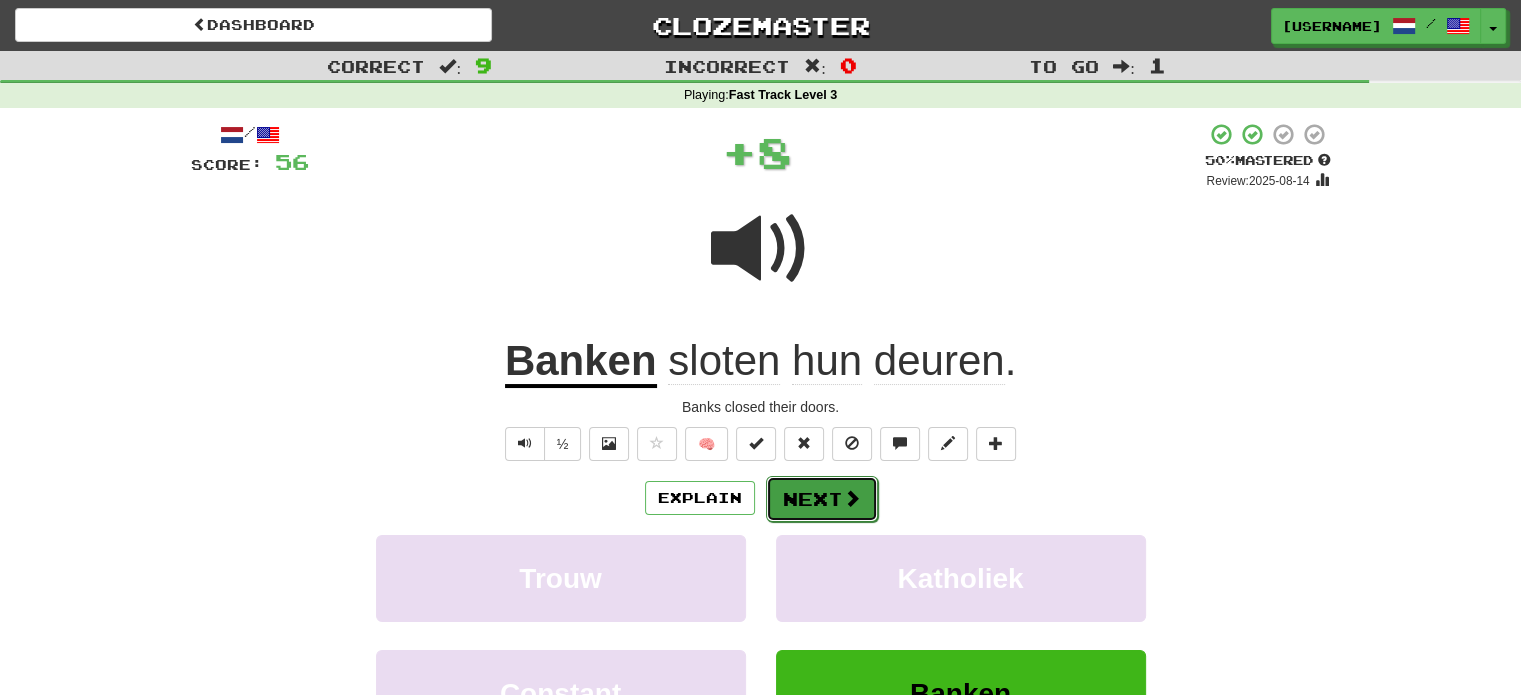 click on "Next" at bounding box center [822, 499] 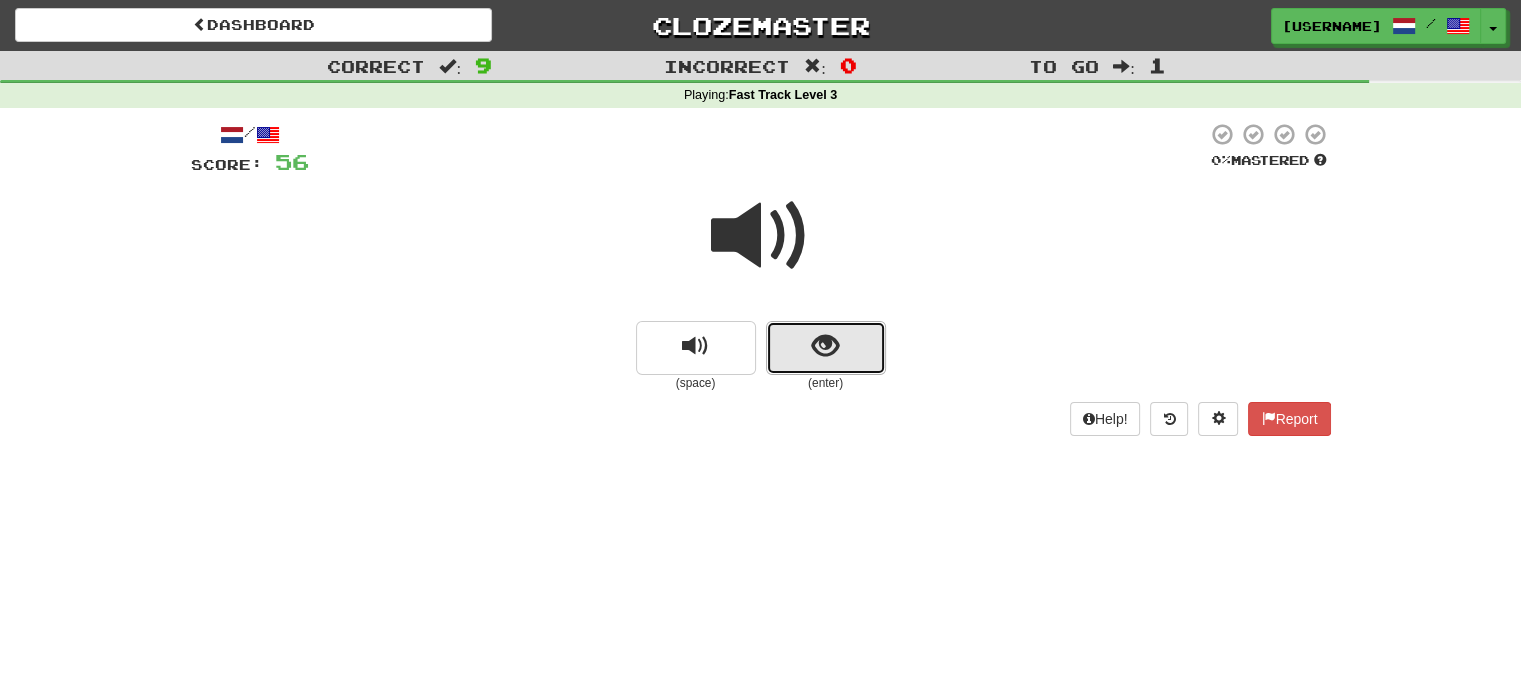 click at bounding box center (825, 346) 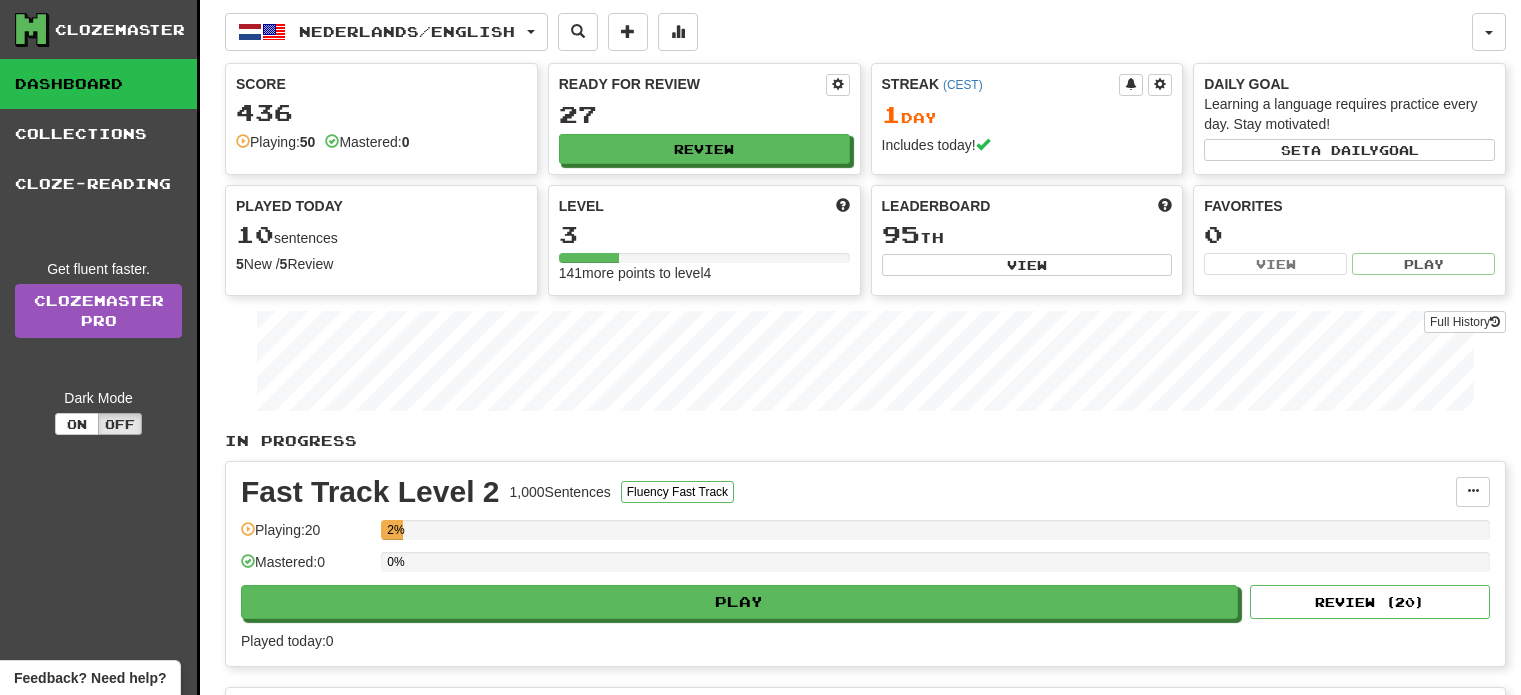 scroll, scrollTop: 0, scrollLeft: 0, axis: both 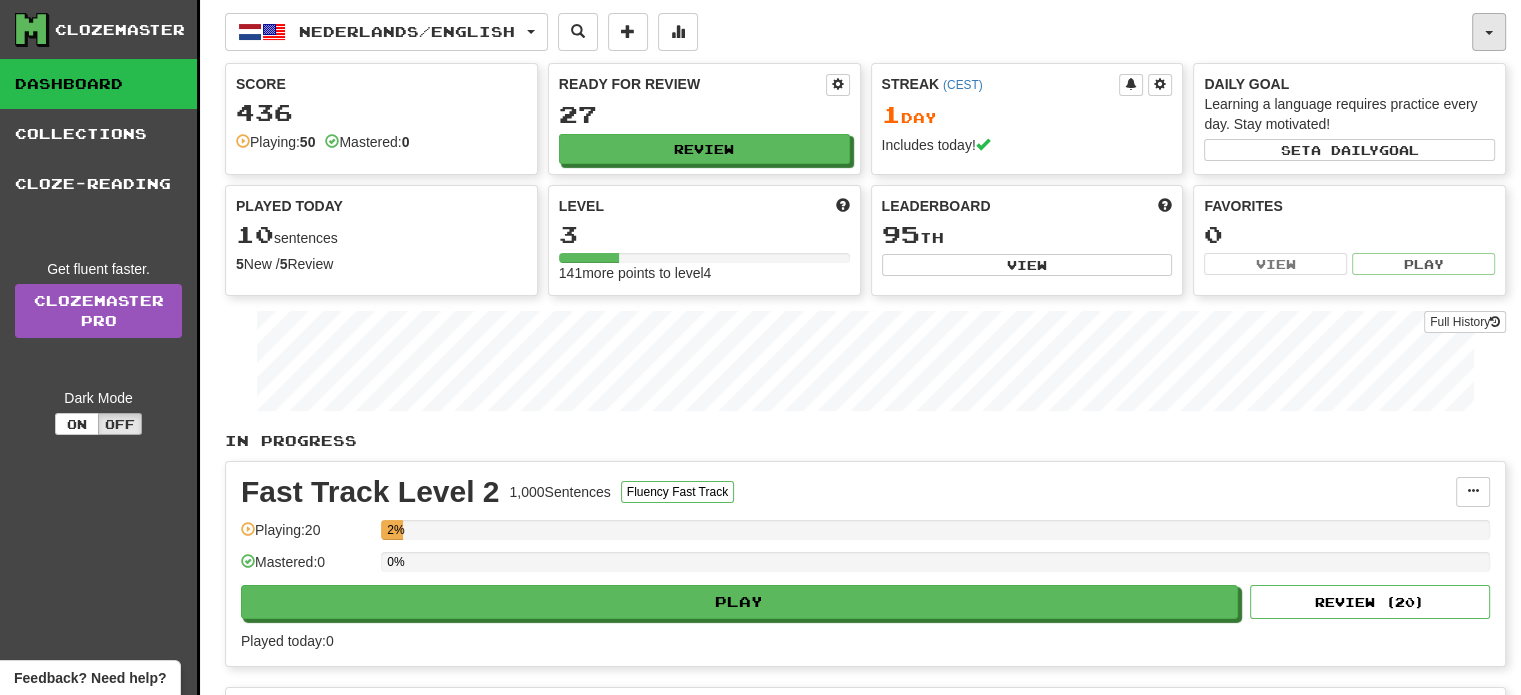 click at bounding box center [1489, 32] 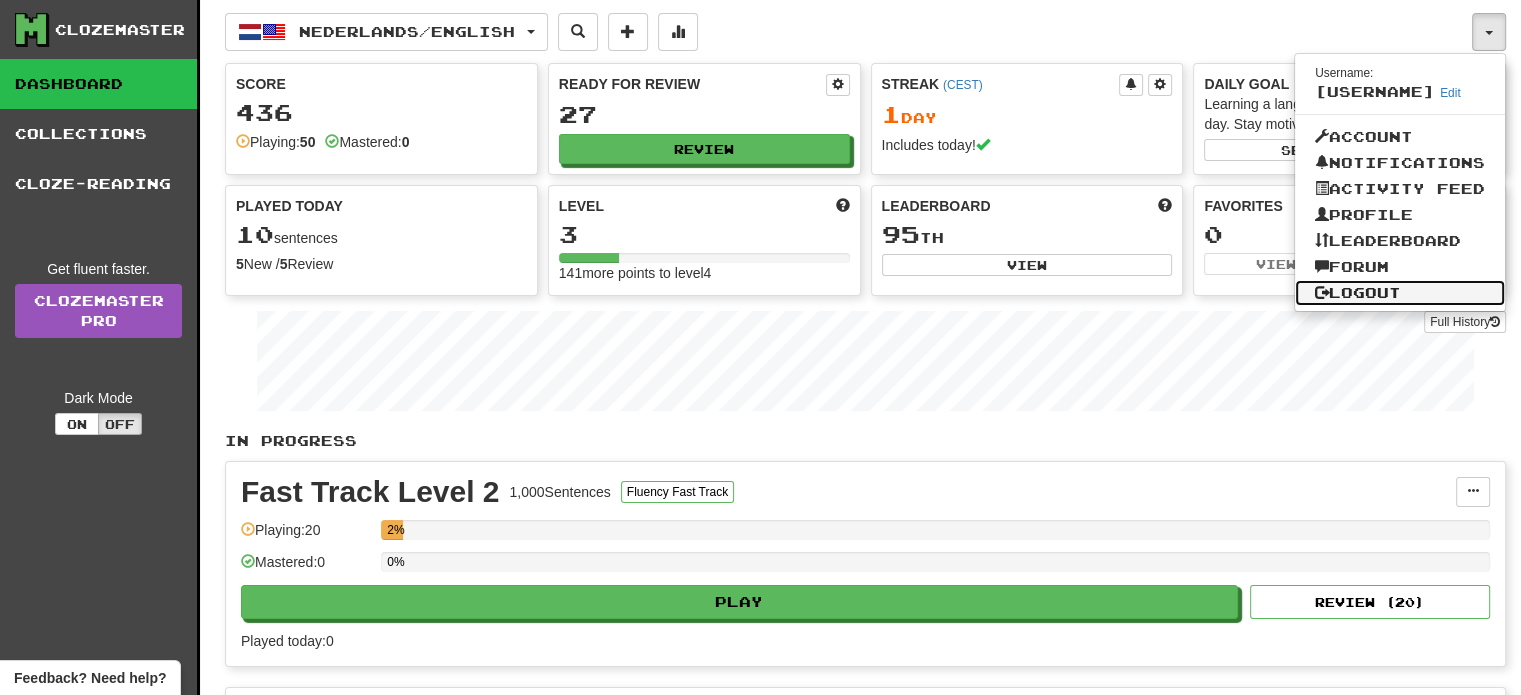 click on "Logout" at bounding box center (1400, 293) 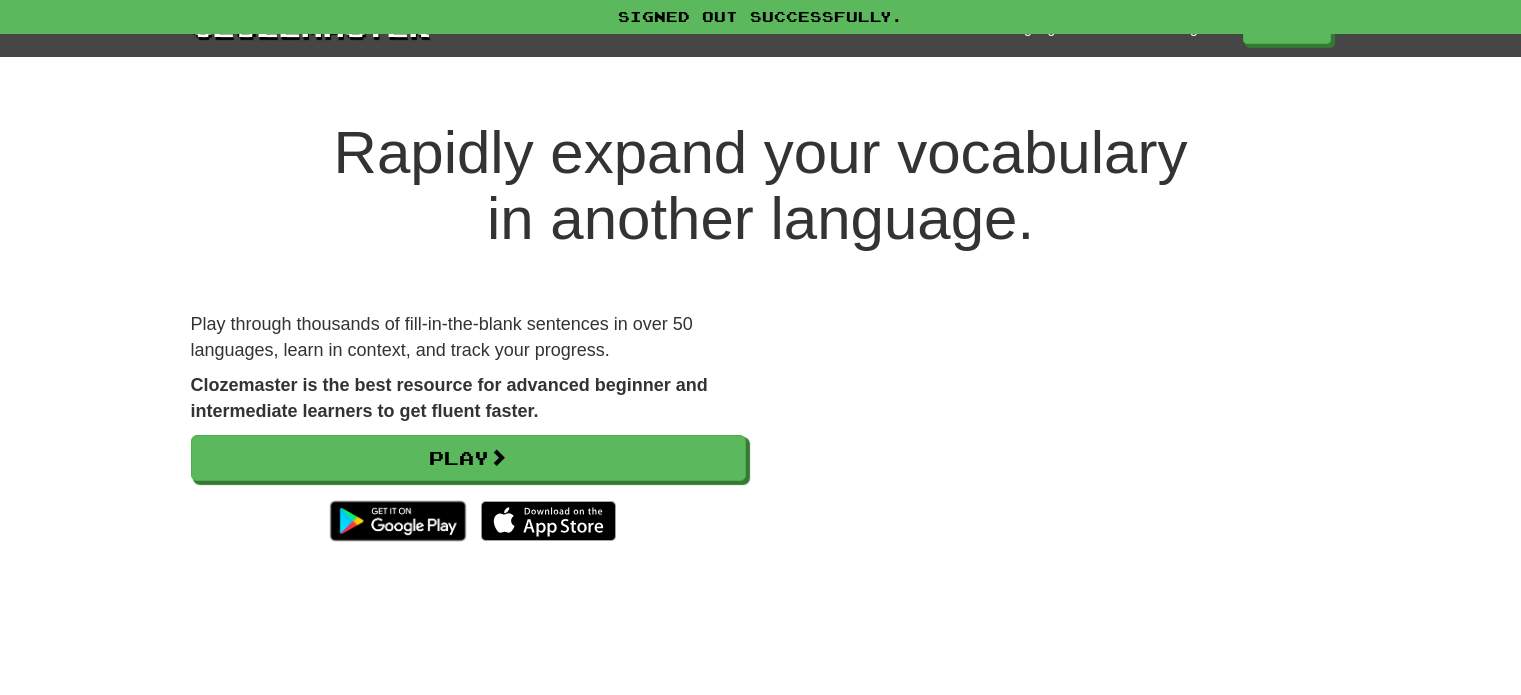 scroll, scrollTop: 0, scrollLeft: 0, axis: both 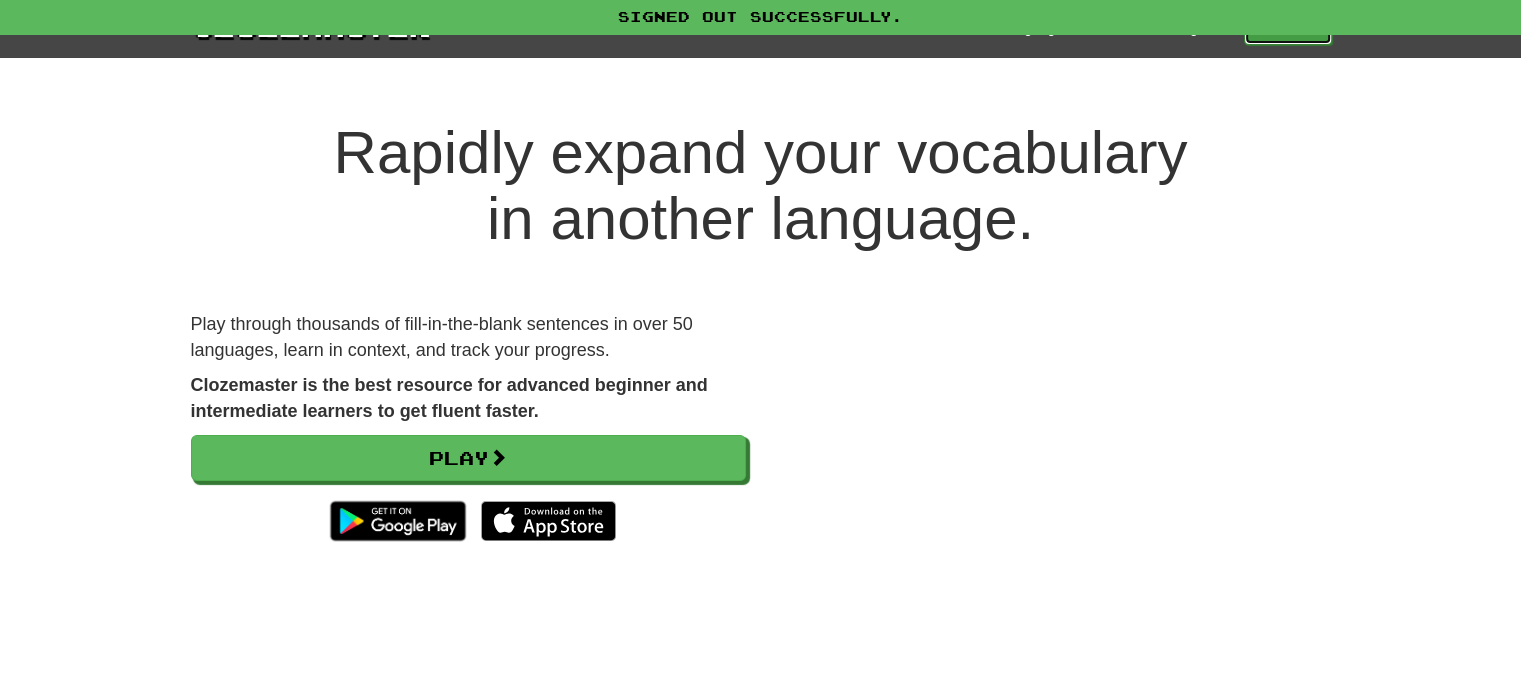 click on "Play" at bounding box center [1288, 28] 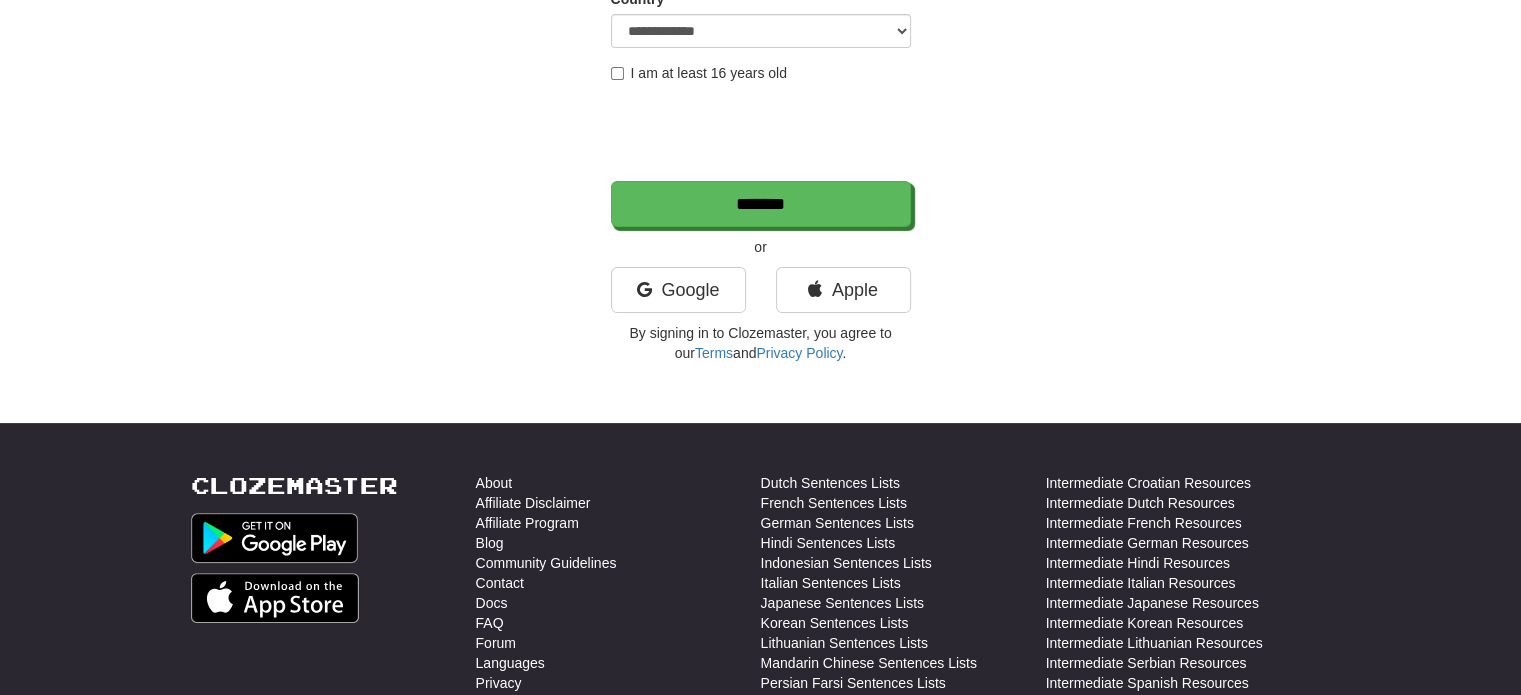 scroll, scrollTop: 400, scrollLeft: 0, axis: vertical 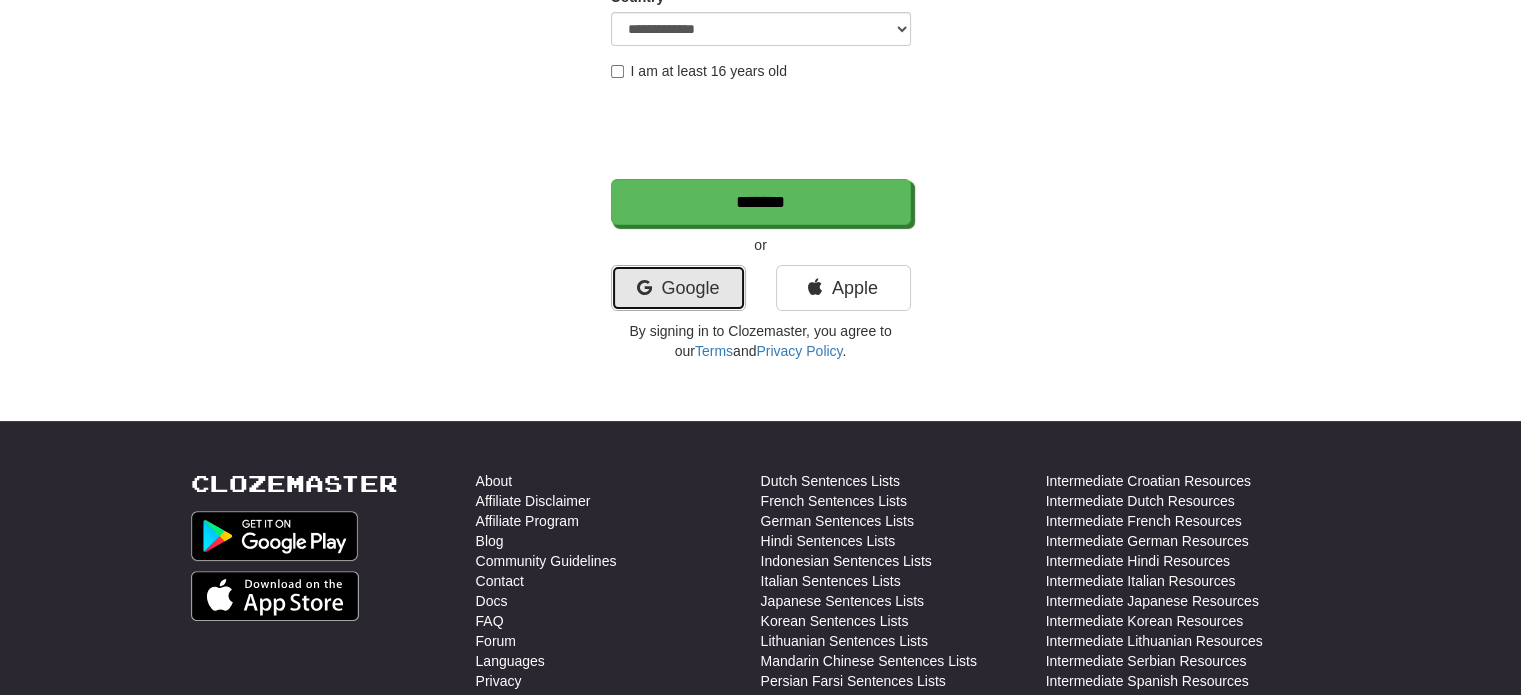 click on "Google" at bounding box center (678, 288) 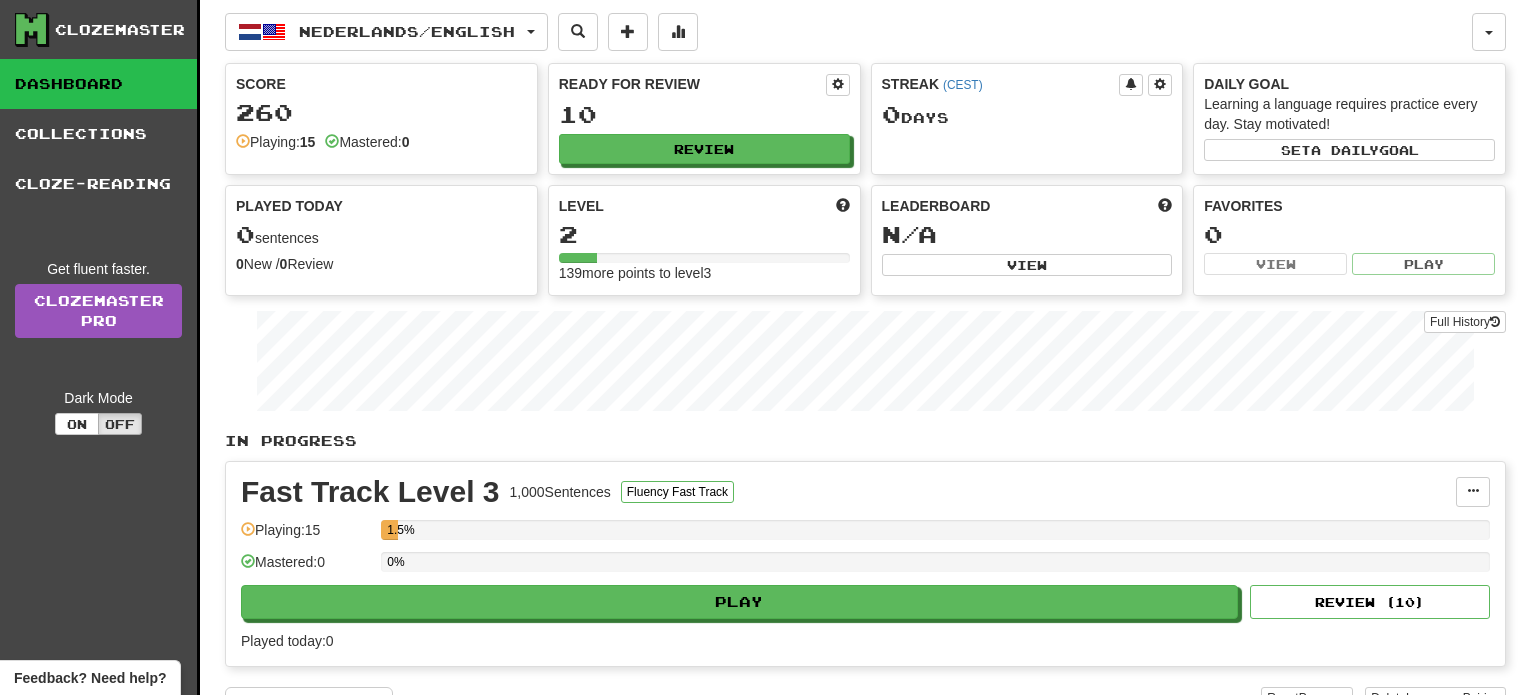 scroll, scrollTop: 0, scrollLeft: 0, axis: both 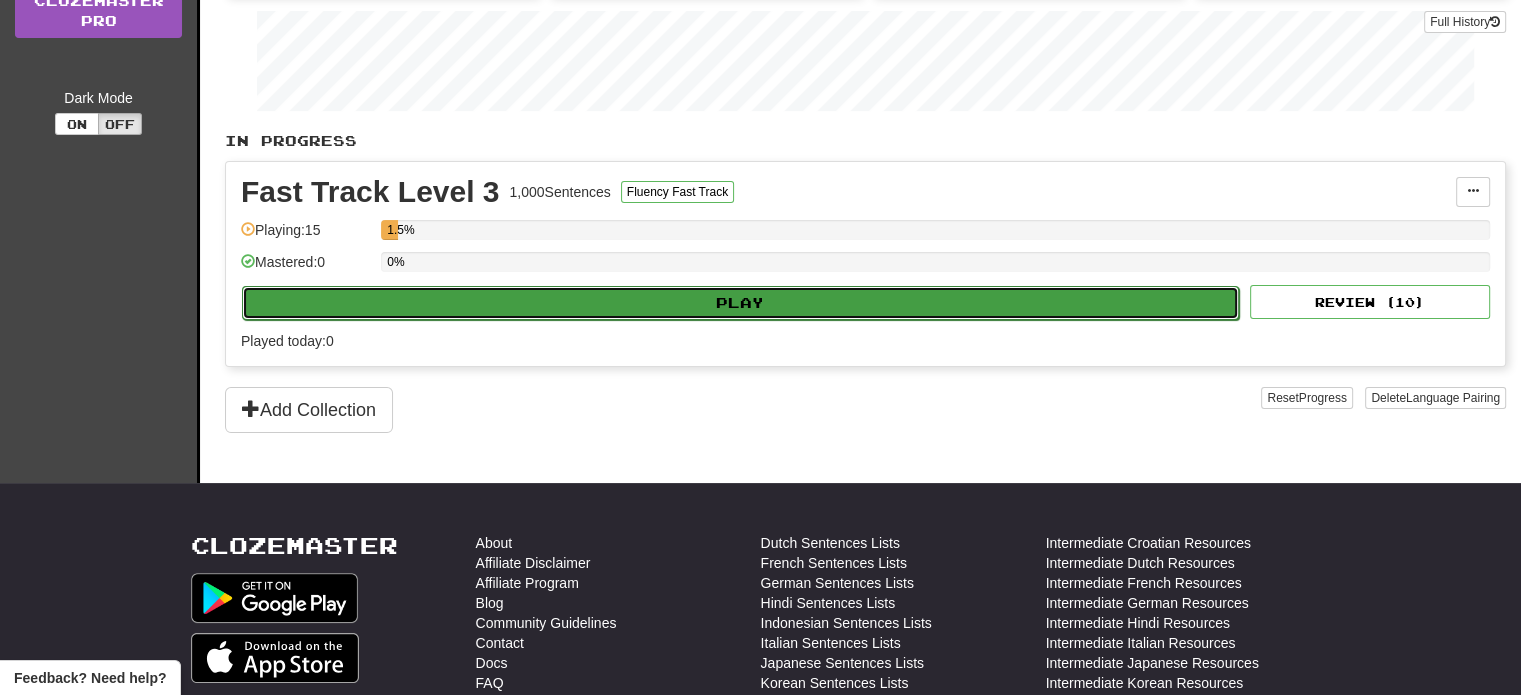 click on "Play" at bounding box center (740, 303) 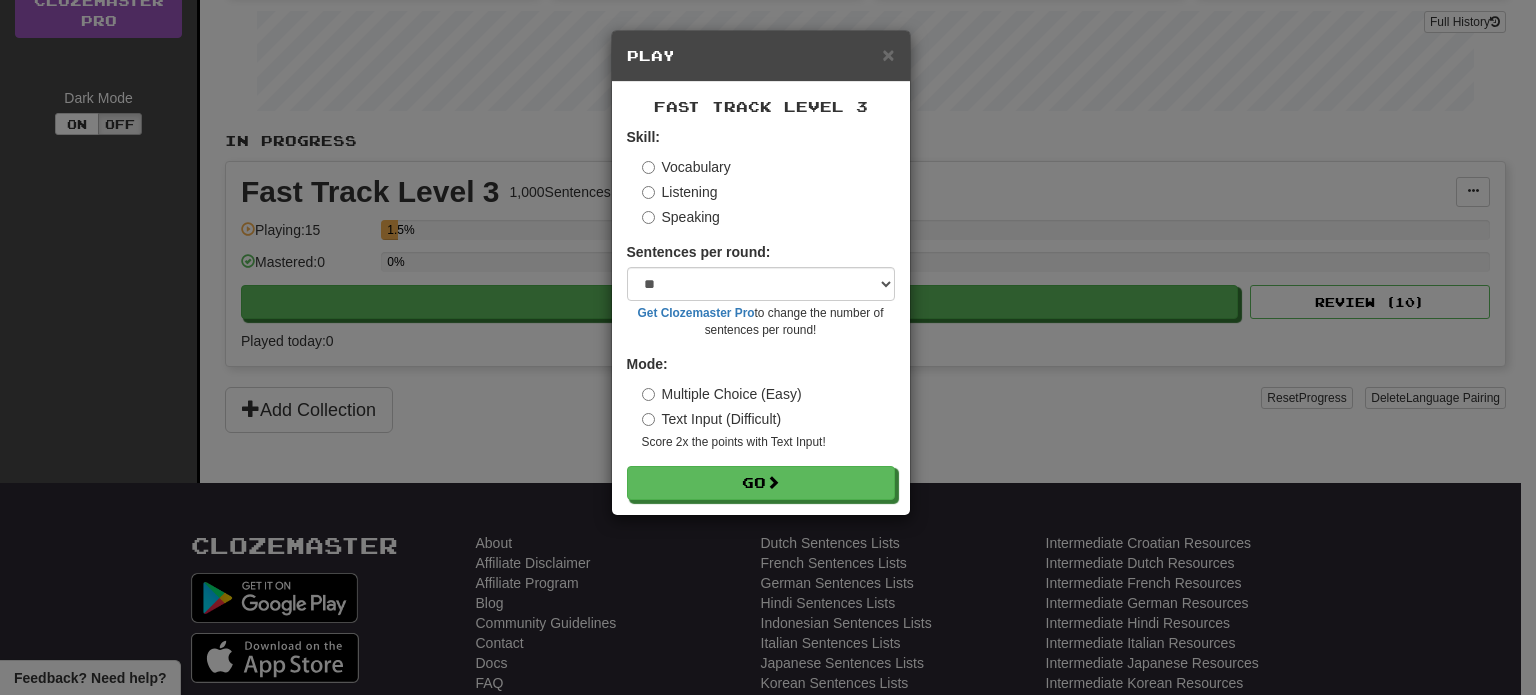 click on "Listening" at bounding box center (680, 192) 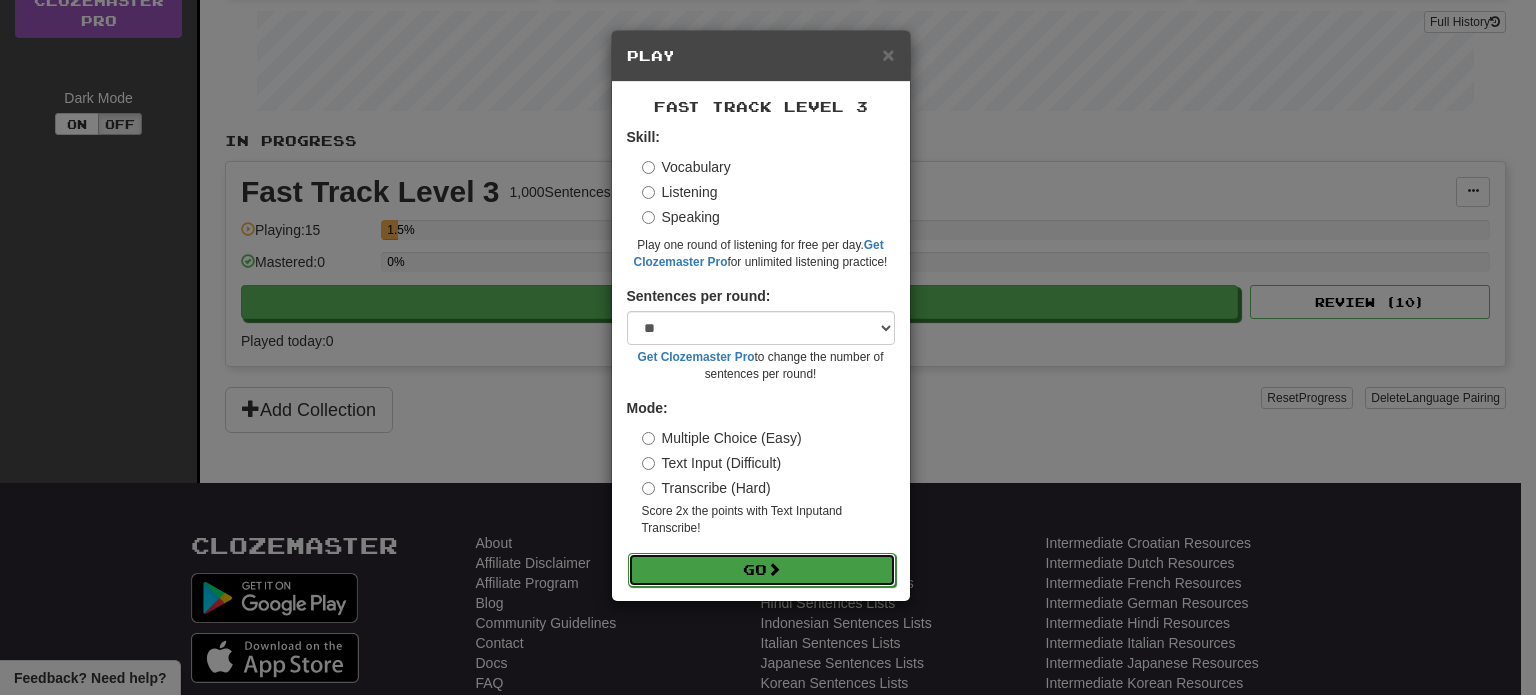 click on "Go" at bounding box center [762, 570] 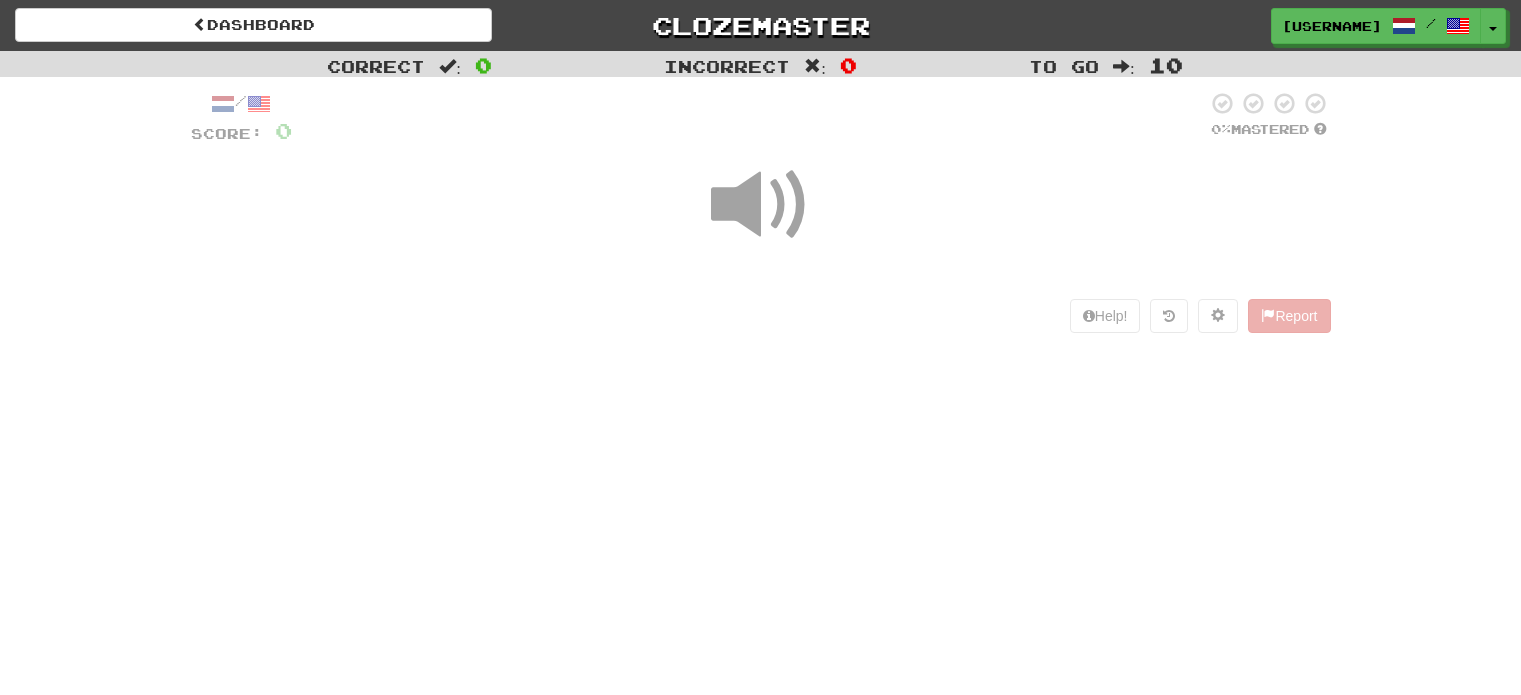 scroll, scrollTop: 0, scrollLeft: 0, axis: both 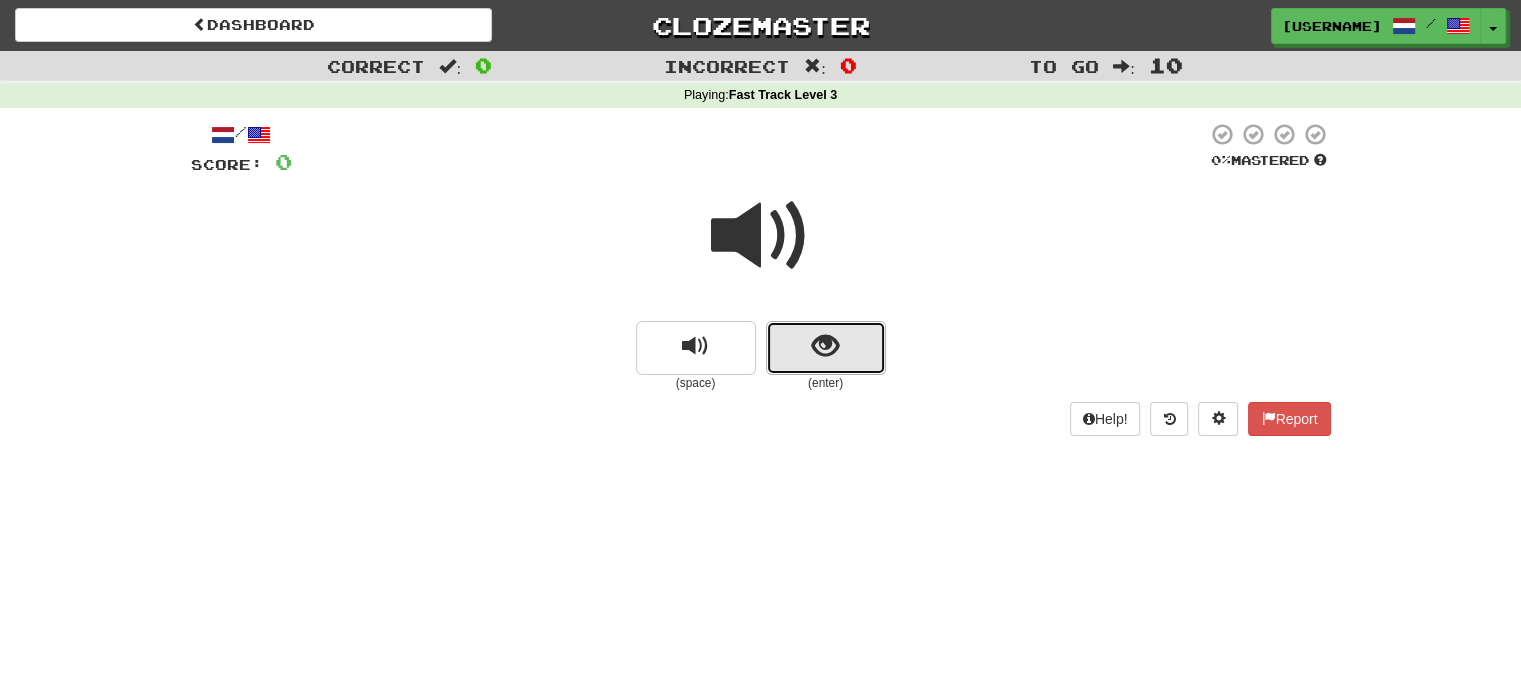 click at bounding box center [825, 346] 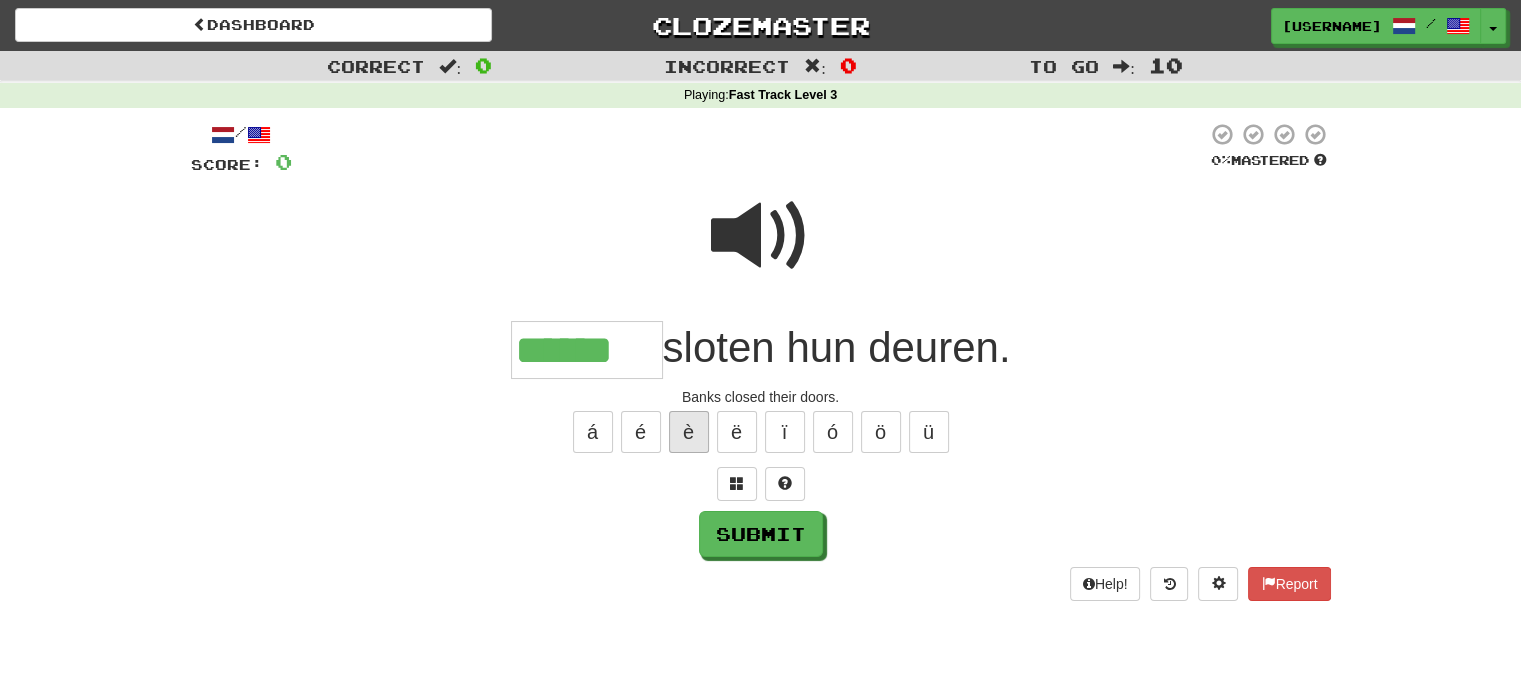 type on "******" 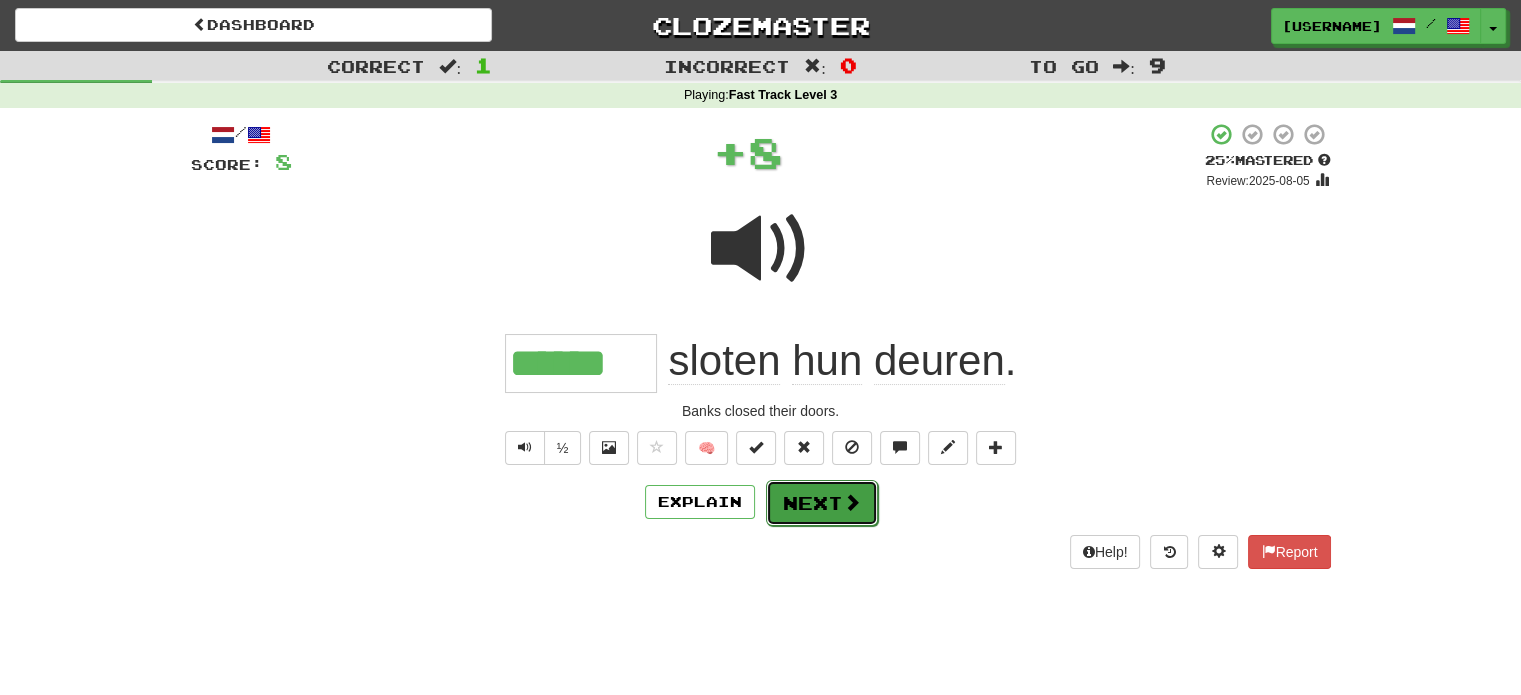 click at bounding box center [852, 502] 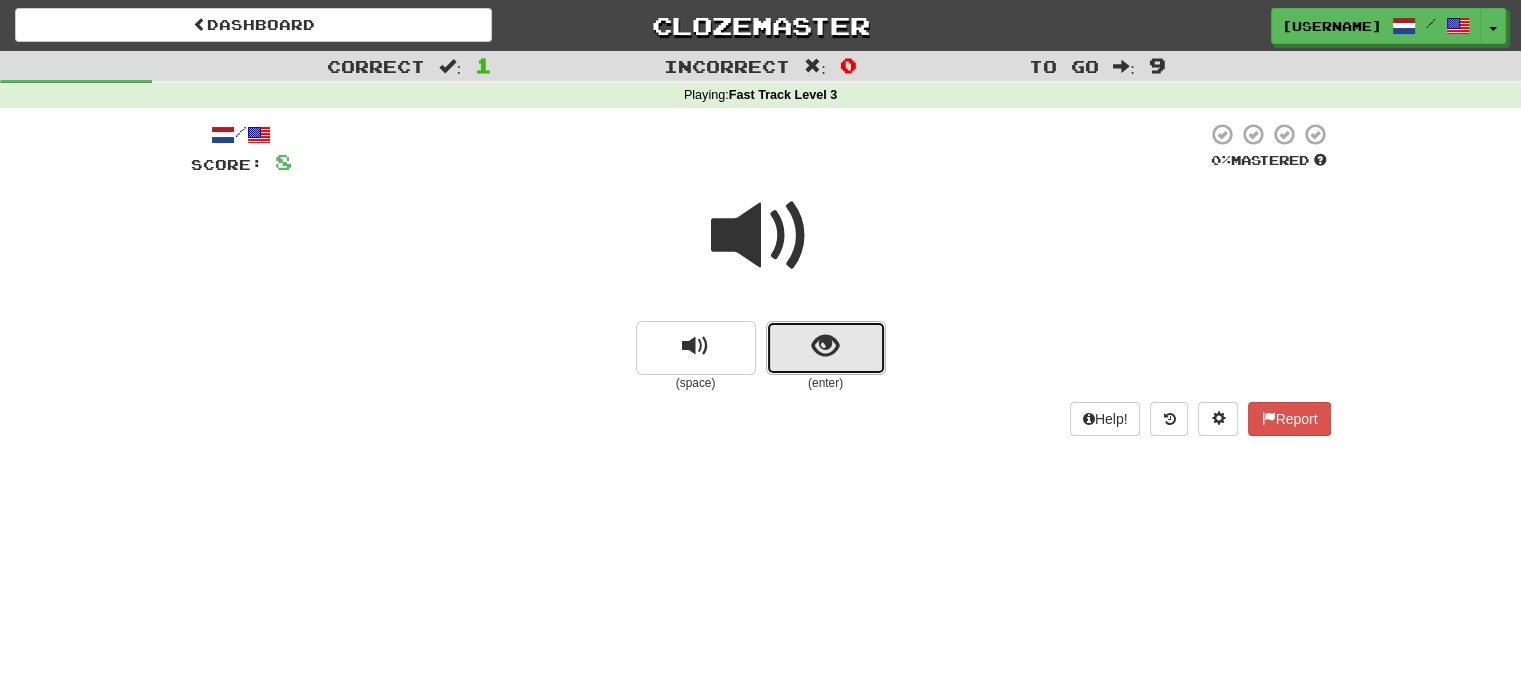 click at bounding box center [826, 348] 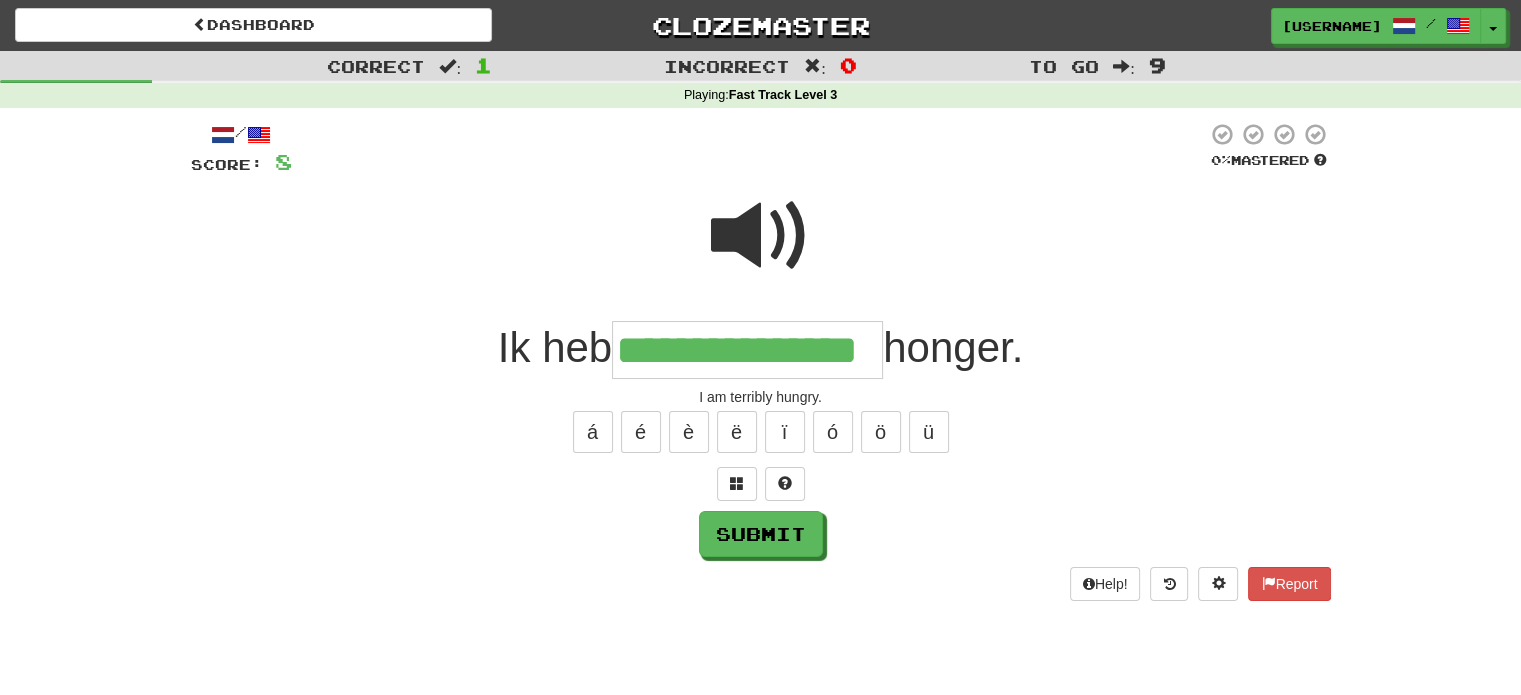 type on "**********" 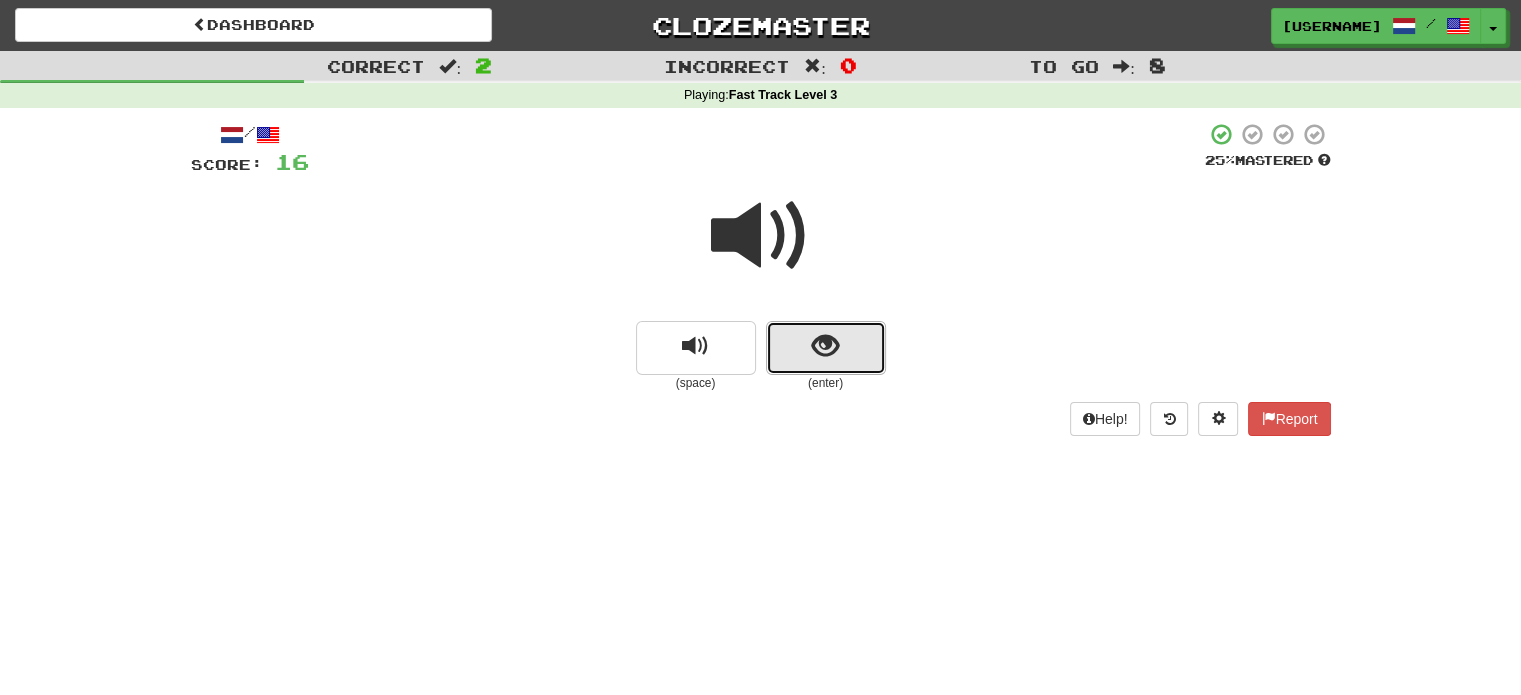 click at bounding box center (826, 348) 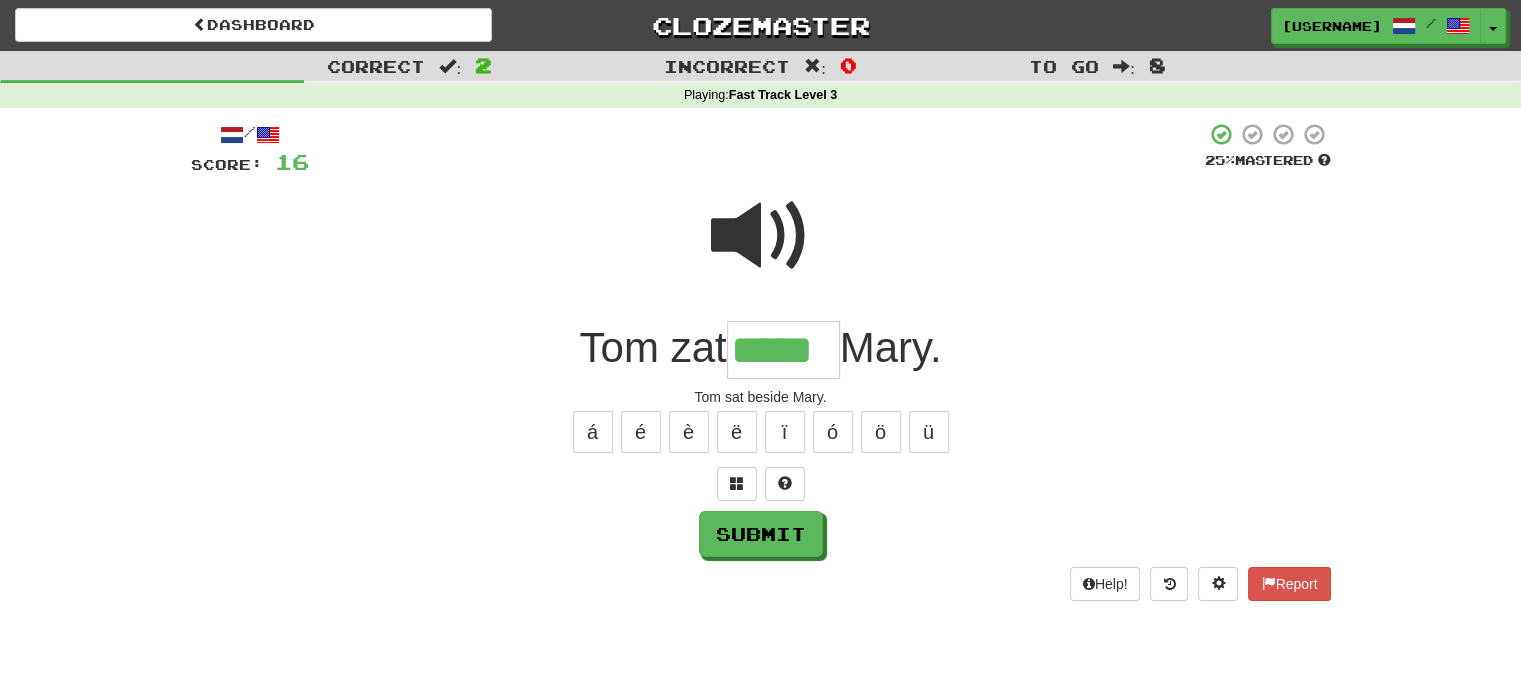 type on "*****" 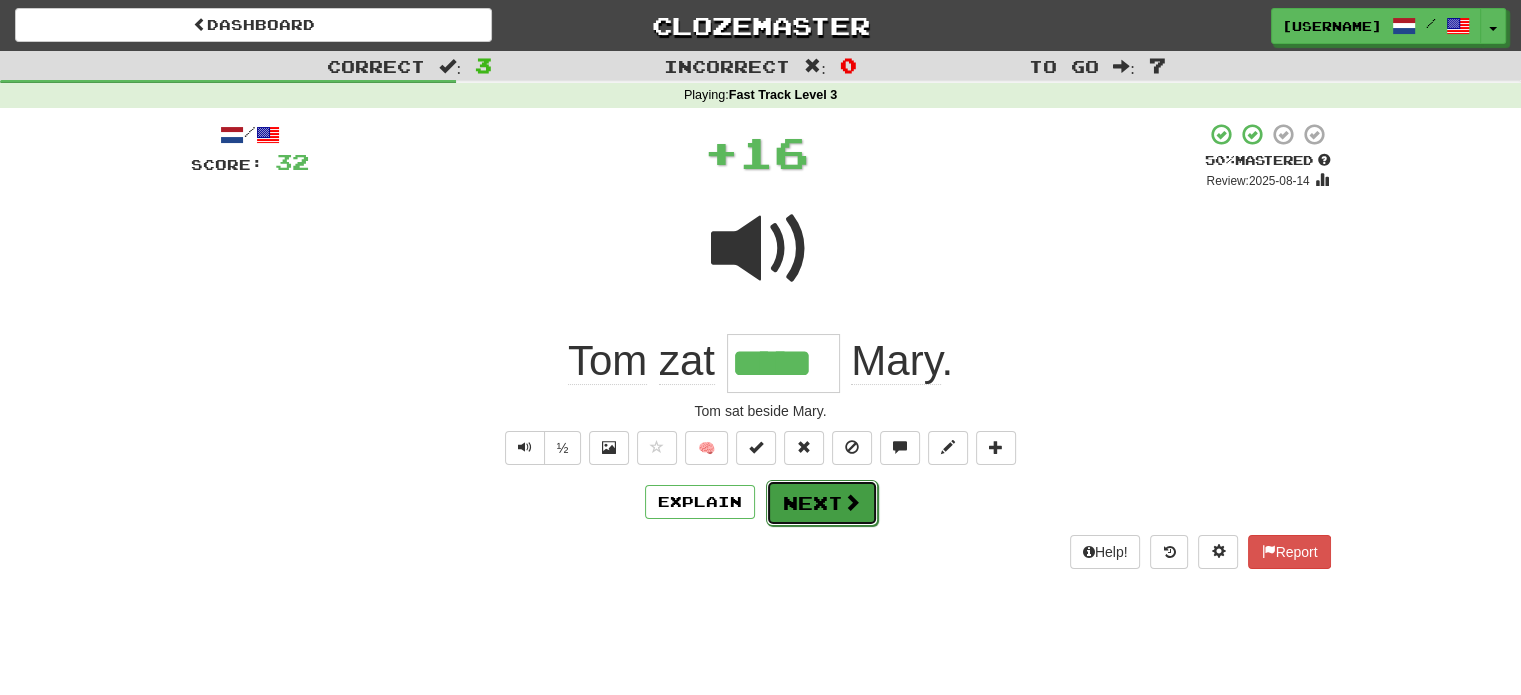 click on "Next" at bounding box center [822, 503] 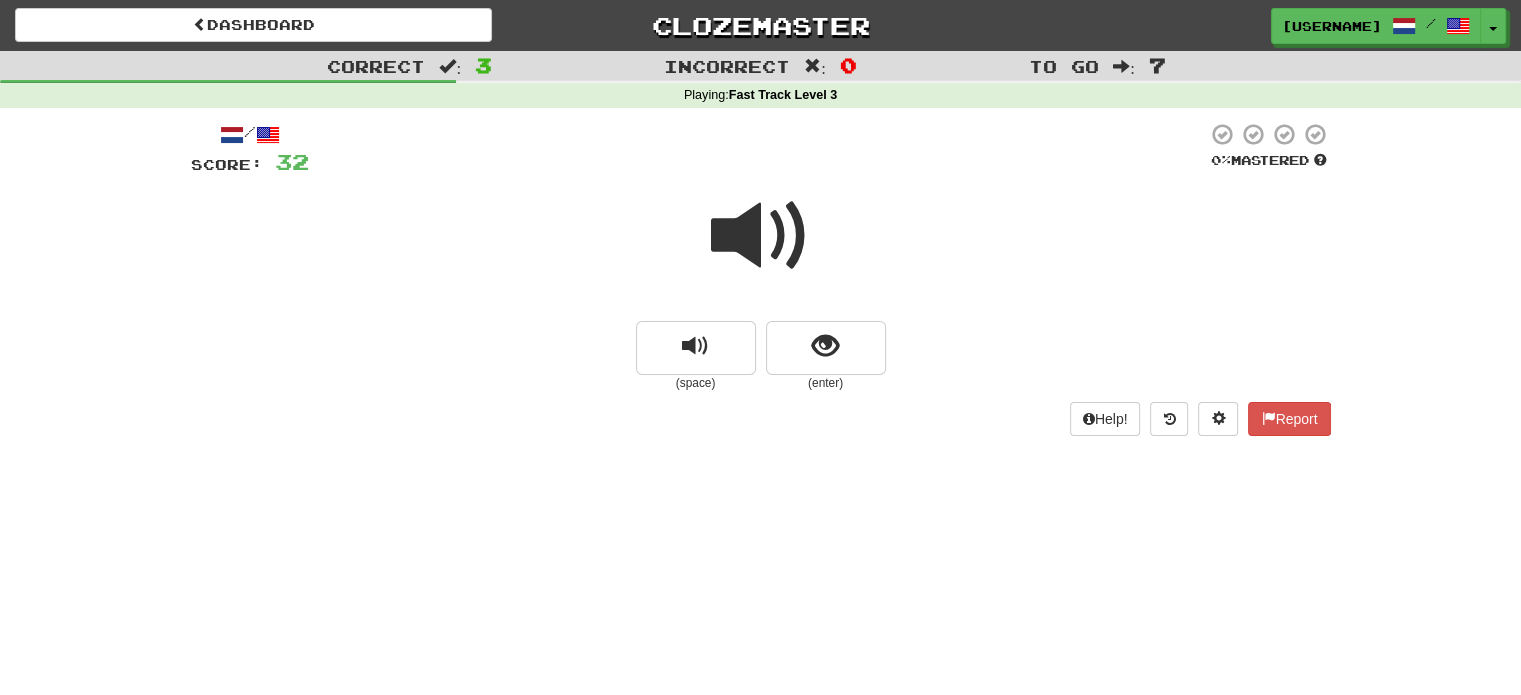 click at bounding box center (761, 236) 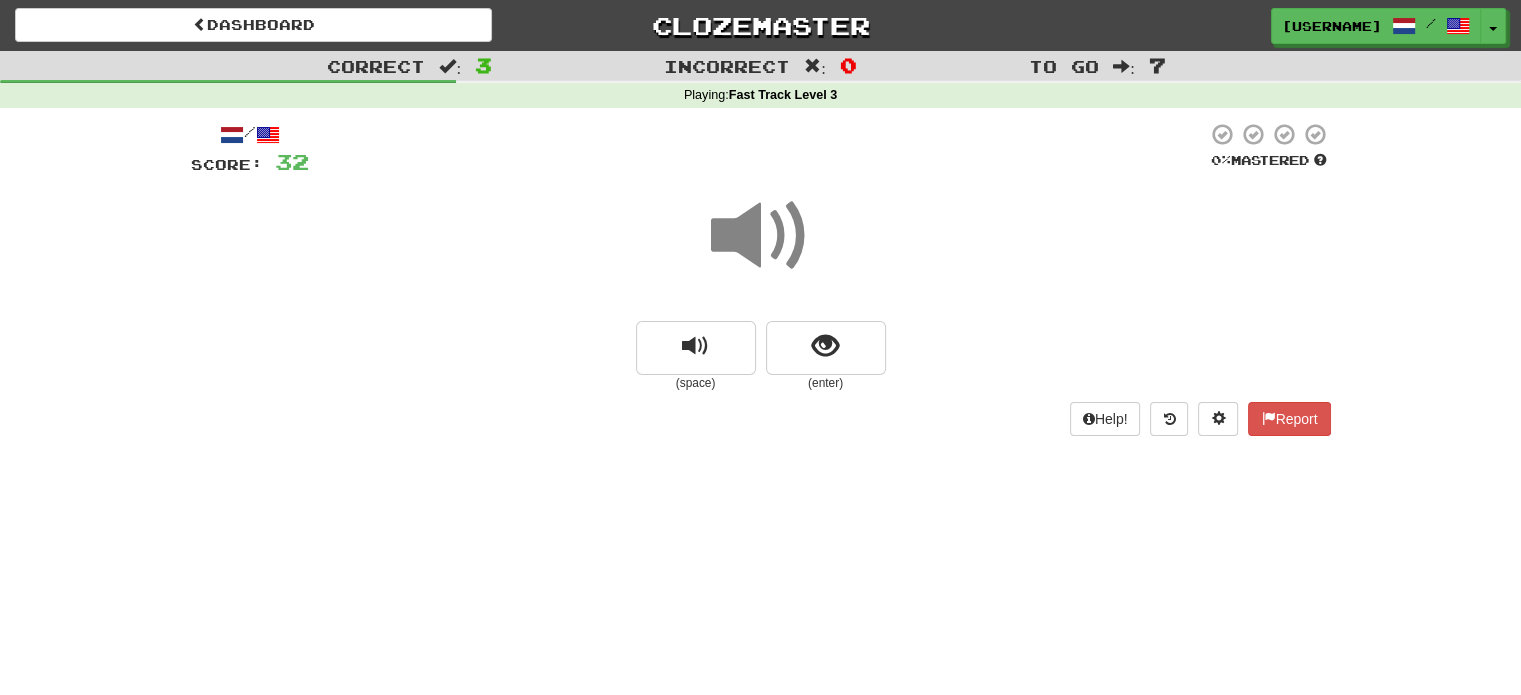 click at bounding box center (761, 236) 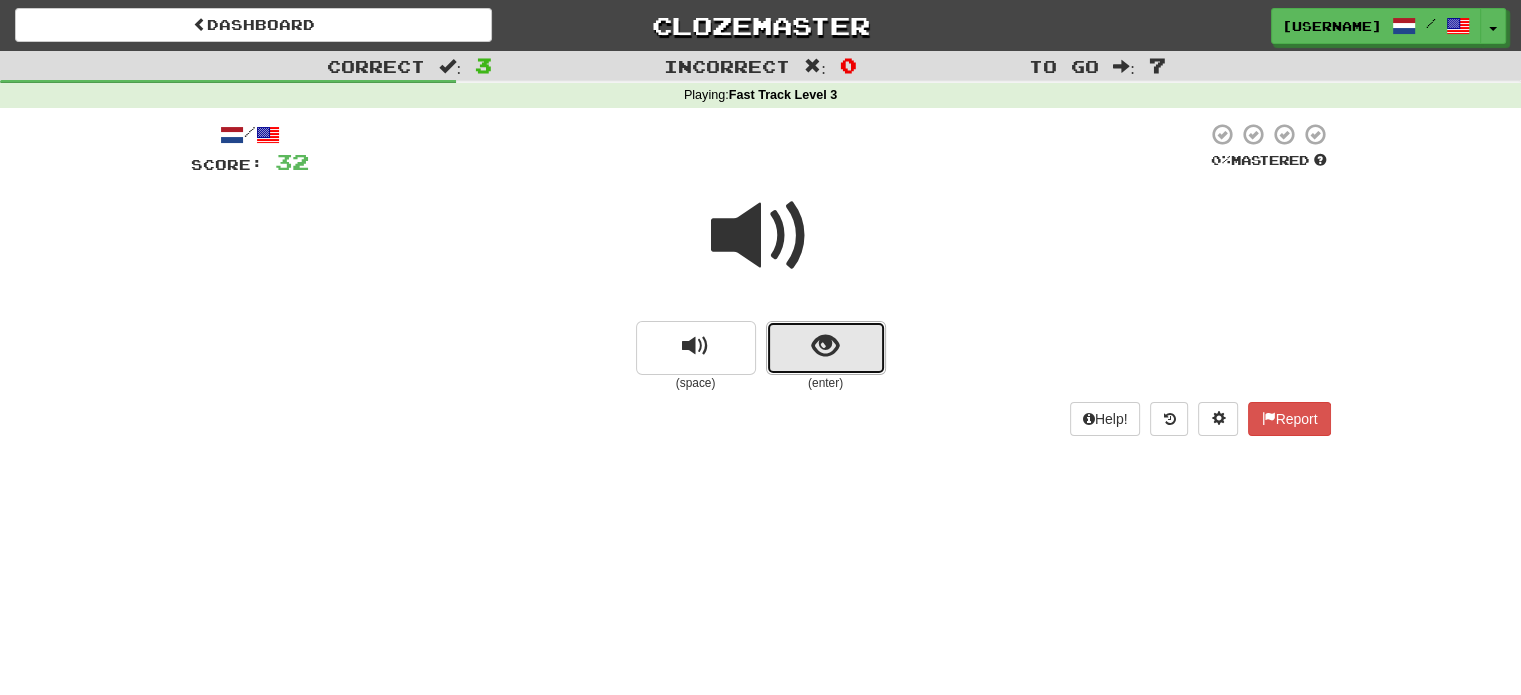 click at bounding box center [826, 348] 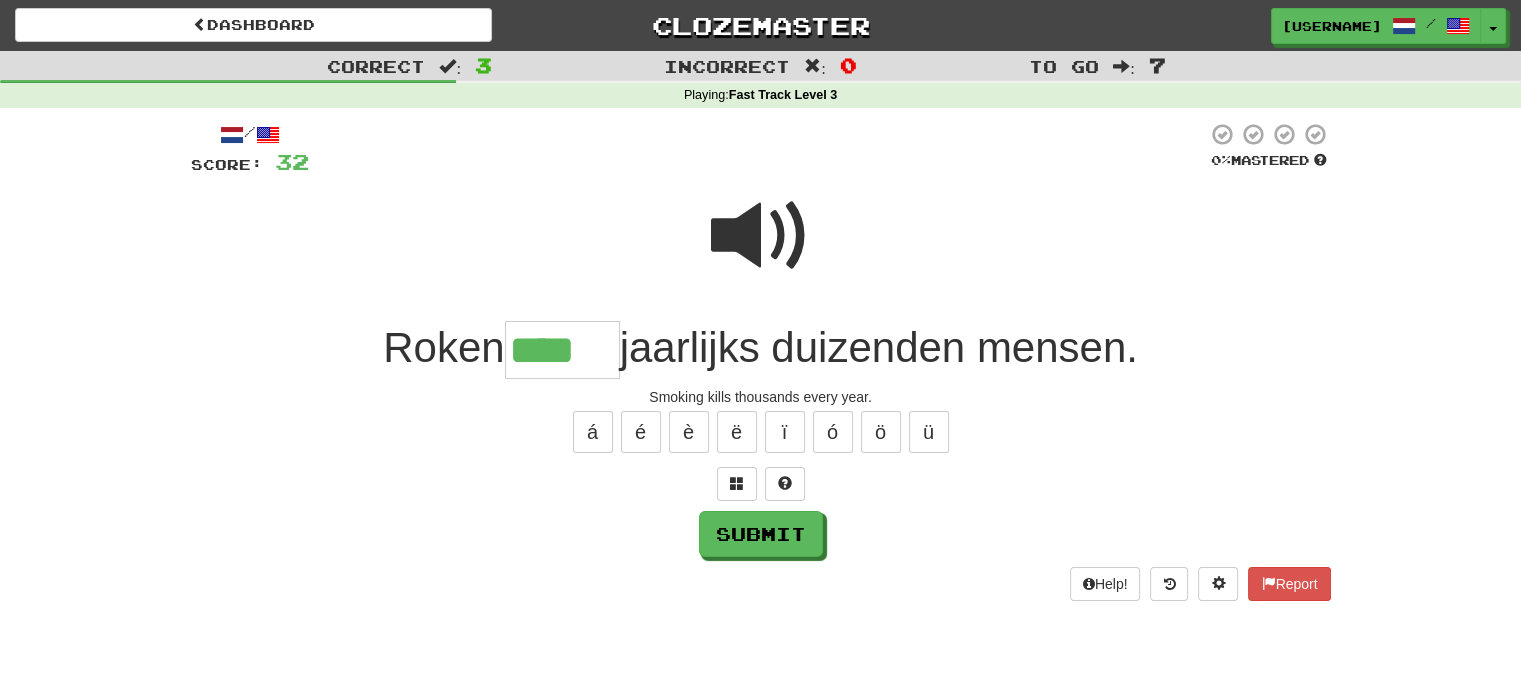 click at bounding box center (761, 236) 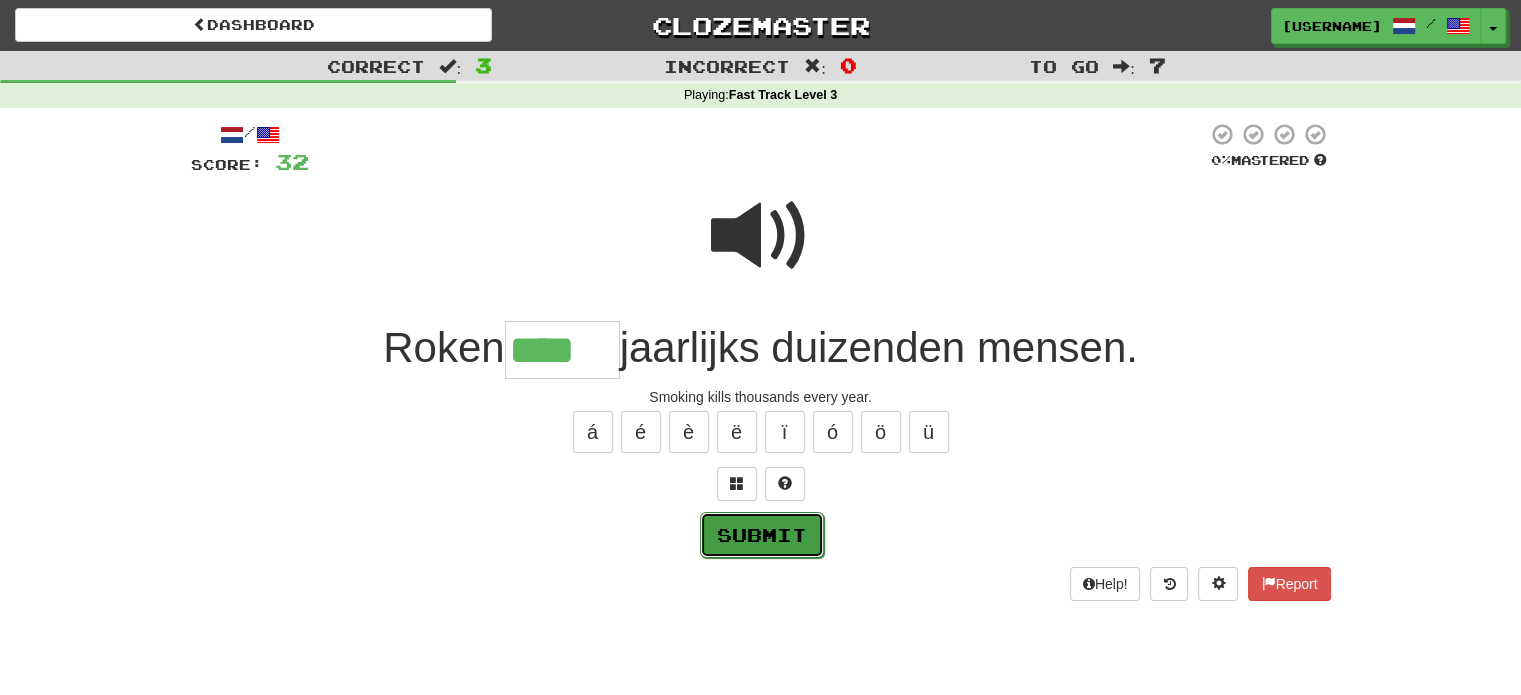 click on "Submit" at bounding box center [762, 535] 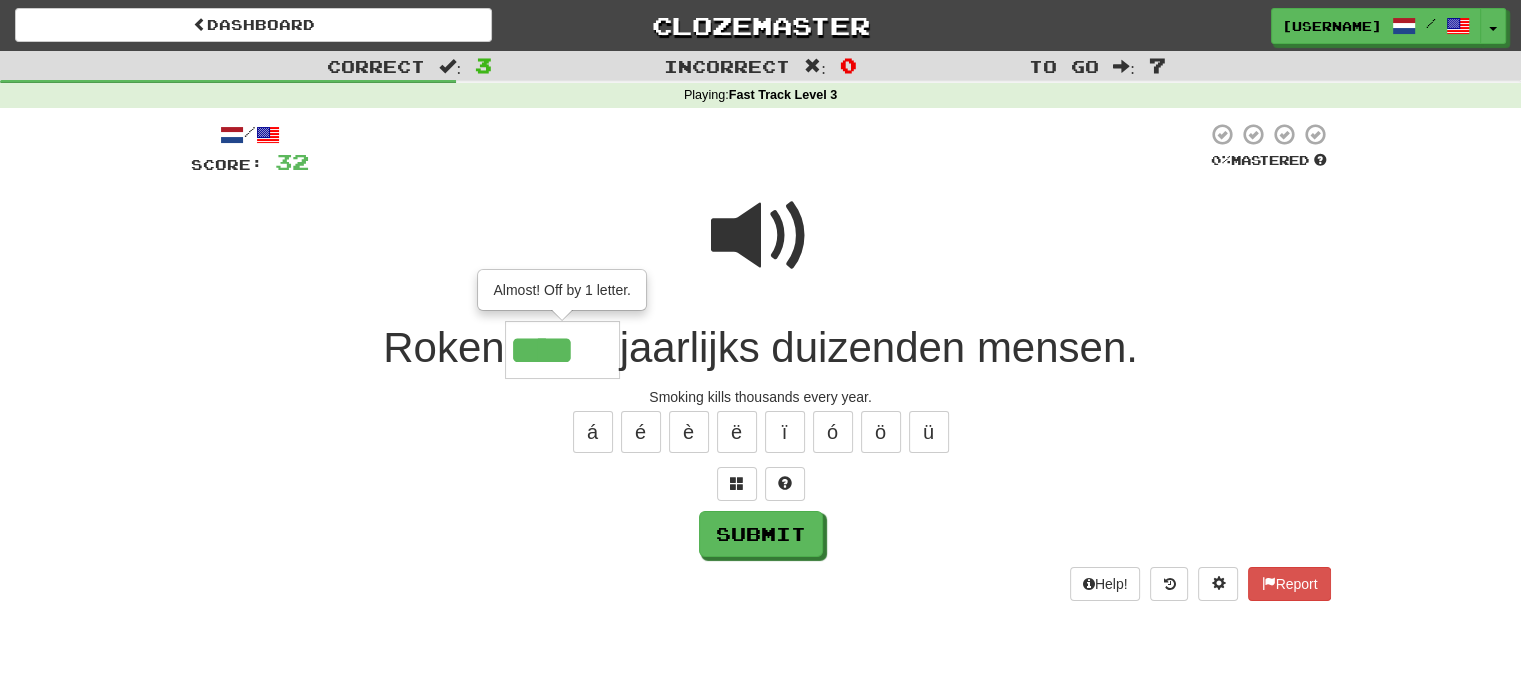 click on "****" at bounding box center (562, 350) 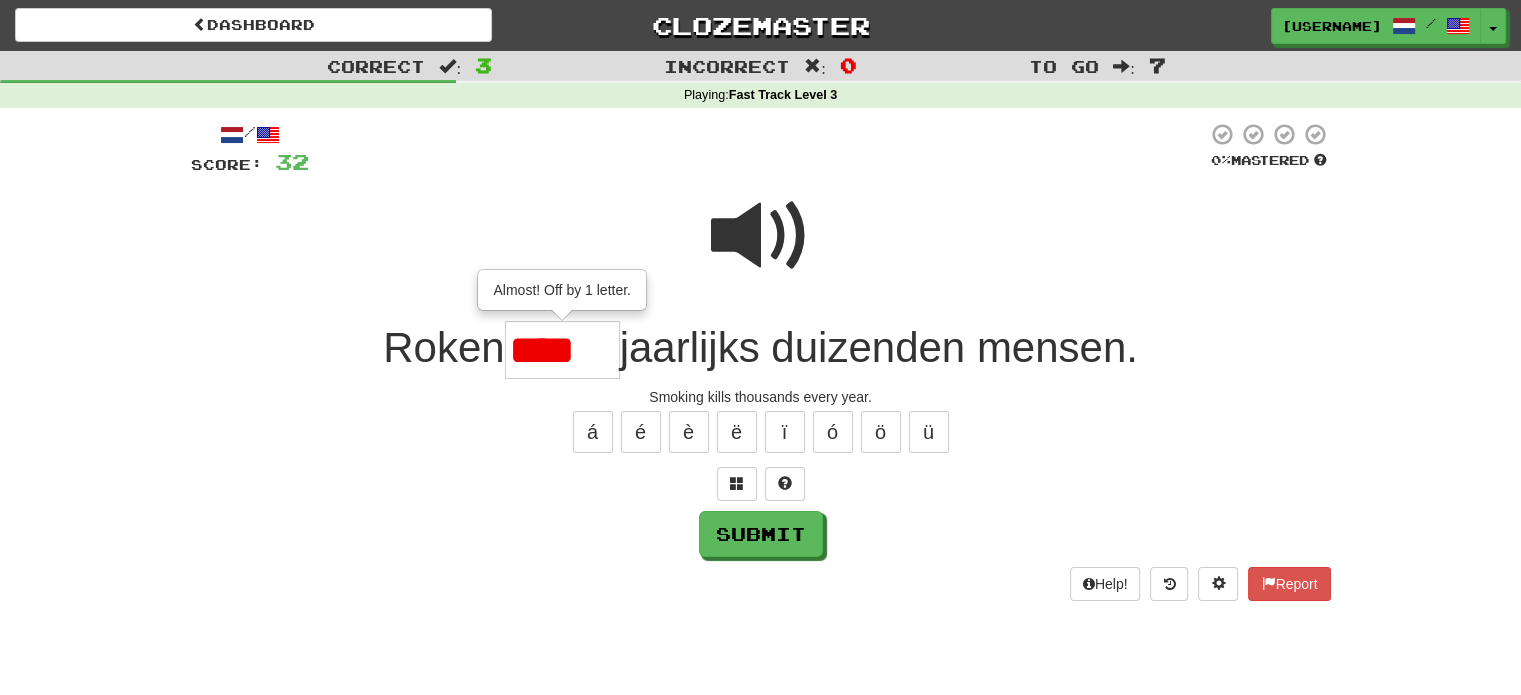 scroll, scrollTop: 0, scrollLeft: 0, axis: both 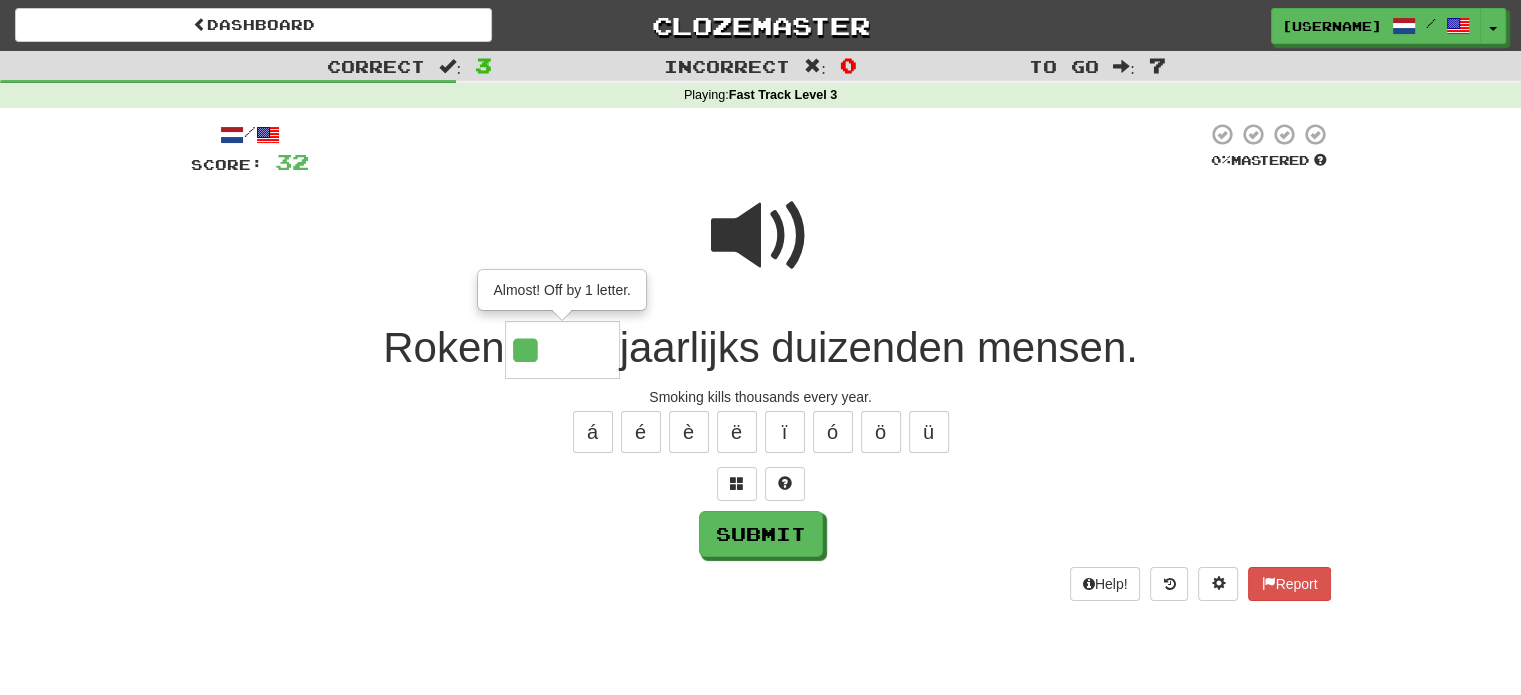 type on "*" 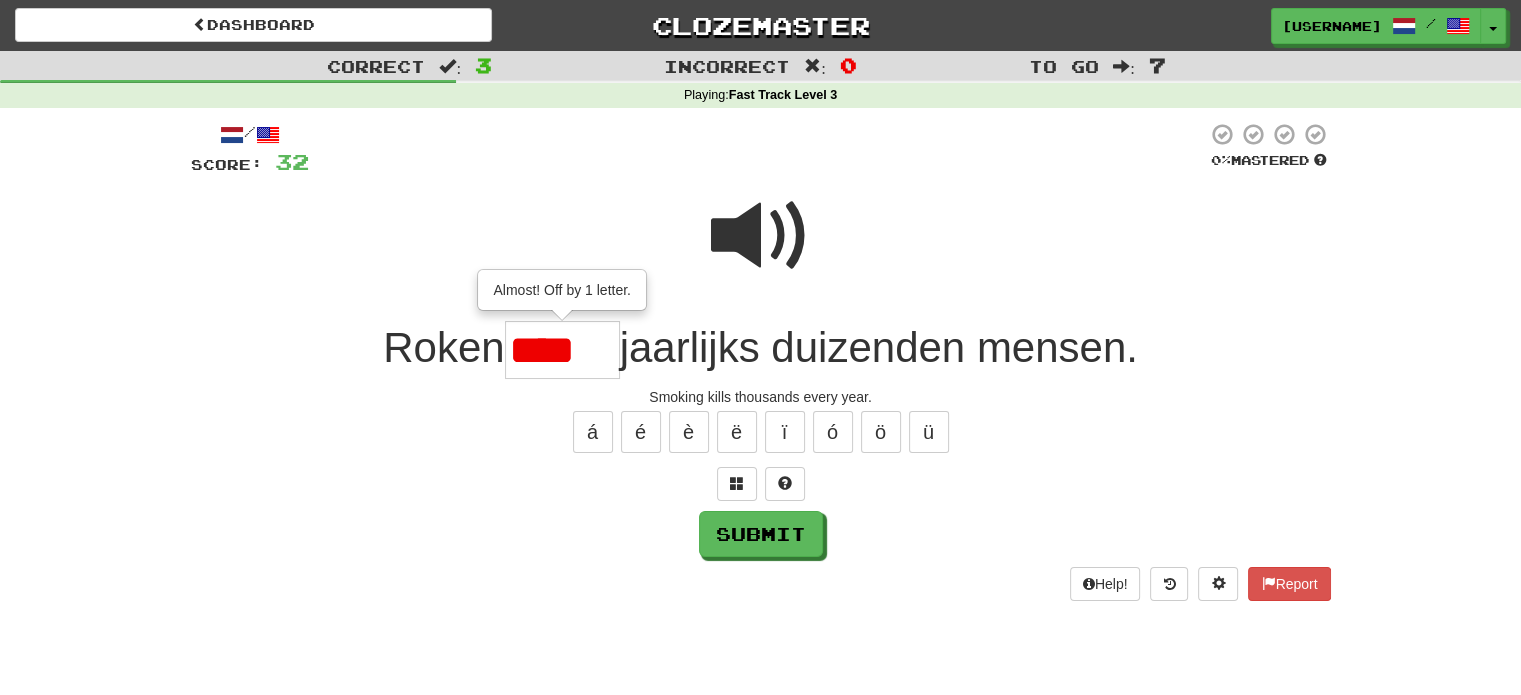 scroll, scrollTop: 0, scrollLeft: 0, axis: both 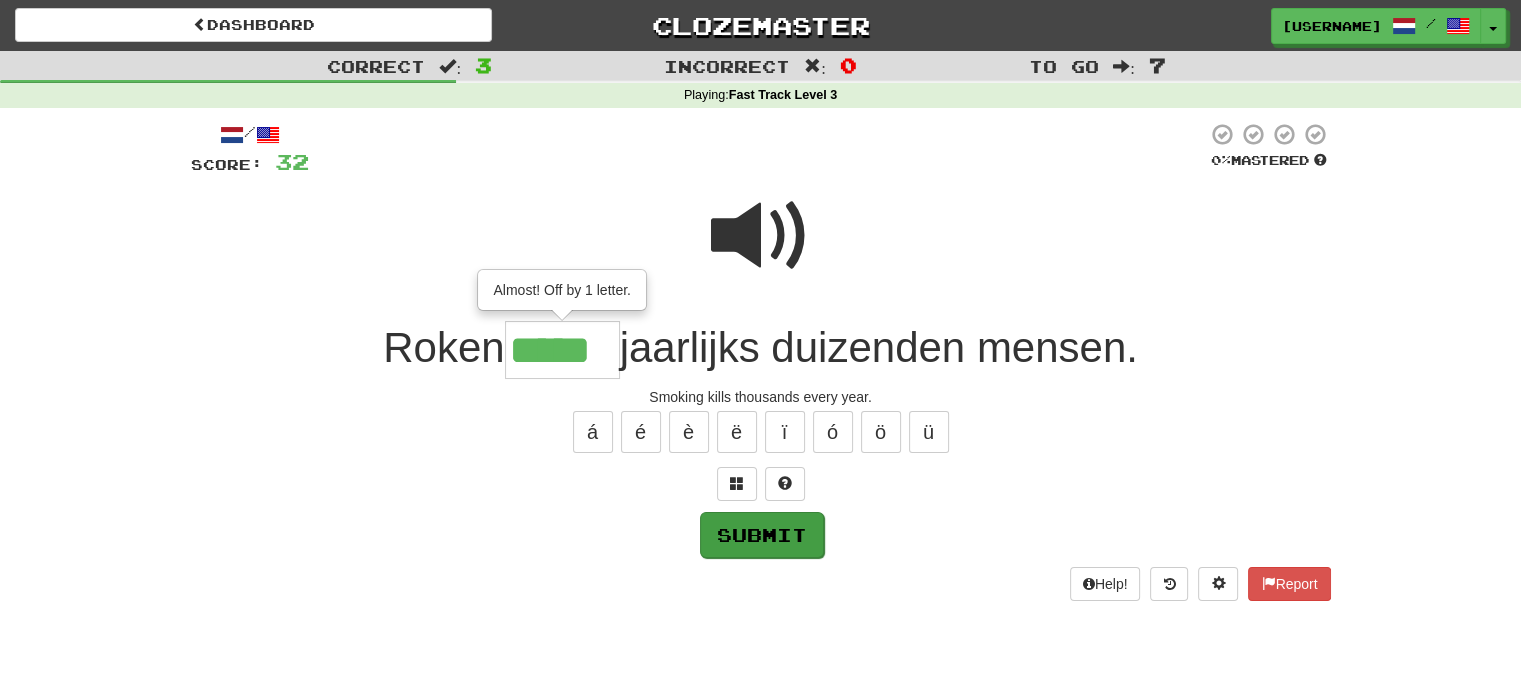 type on "*****" 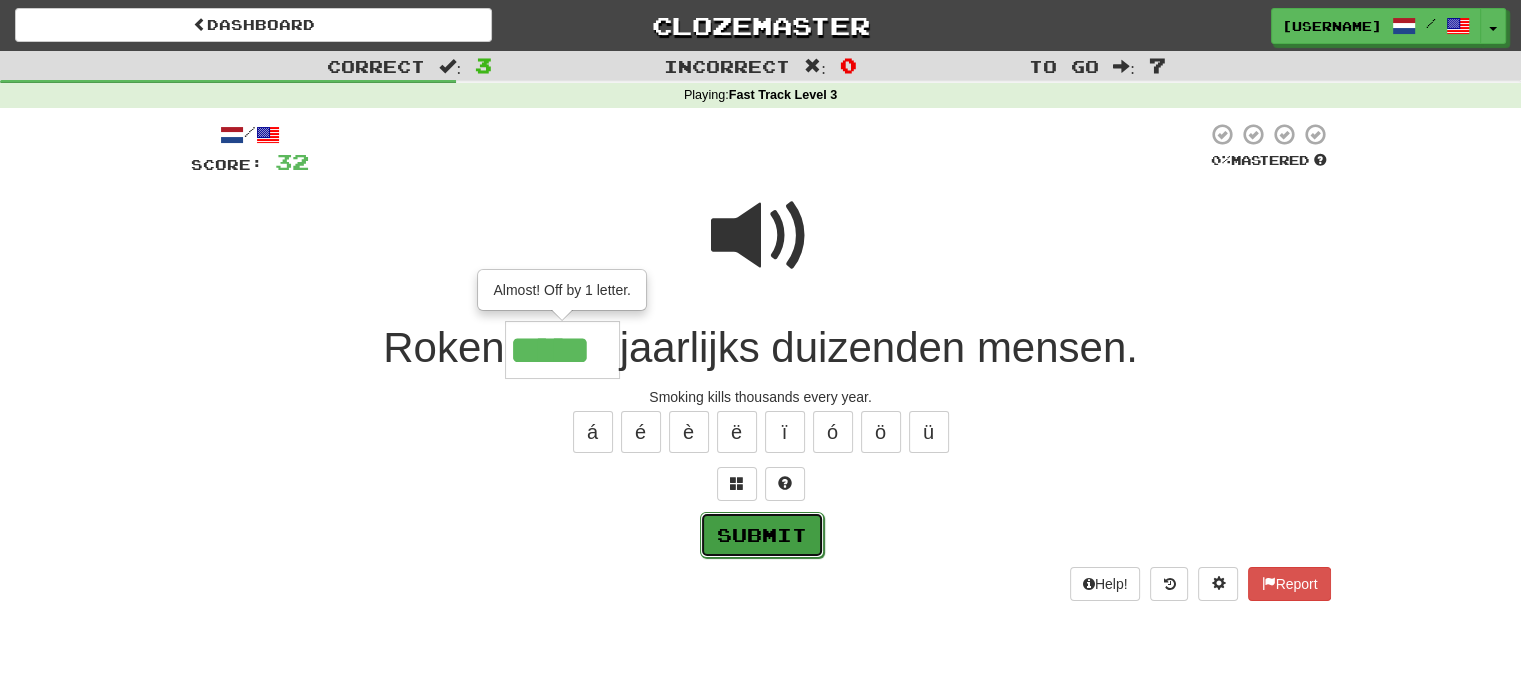 click on "Submit" at bounding box center [762, 535] 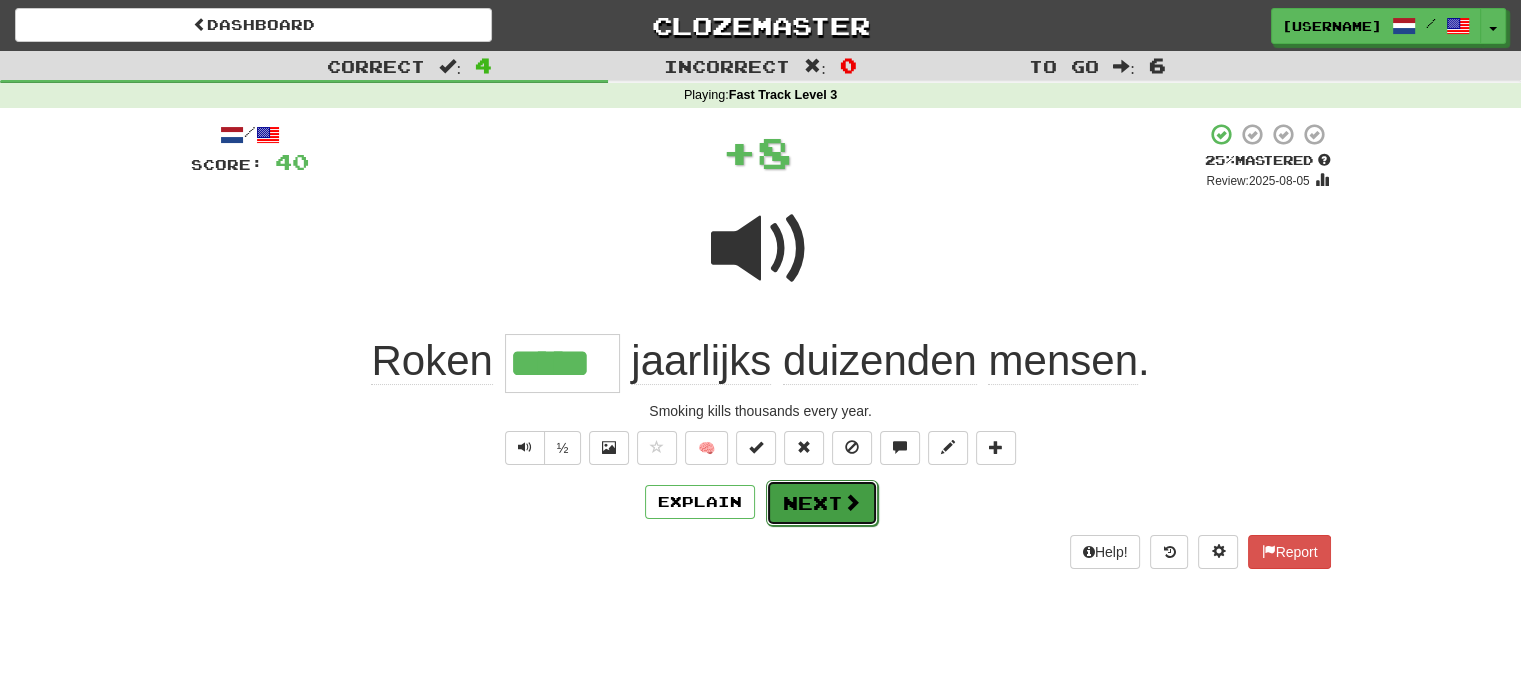 click on "Next" at bounding box center (822, 503) 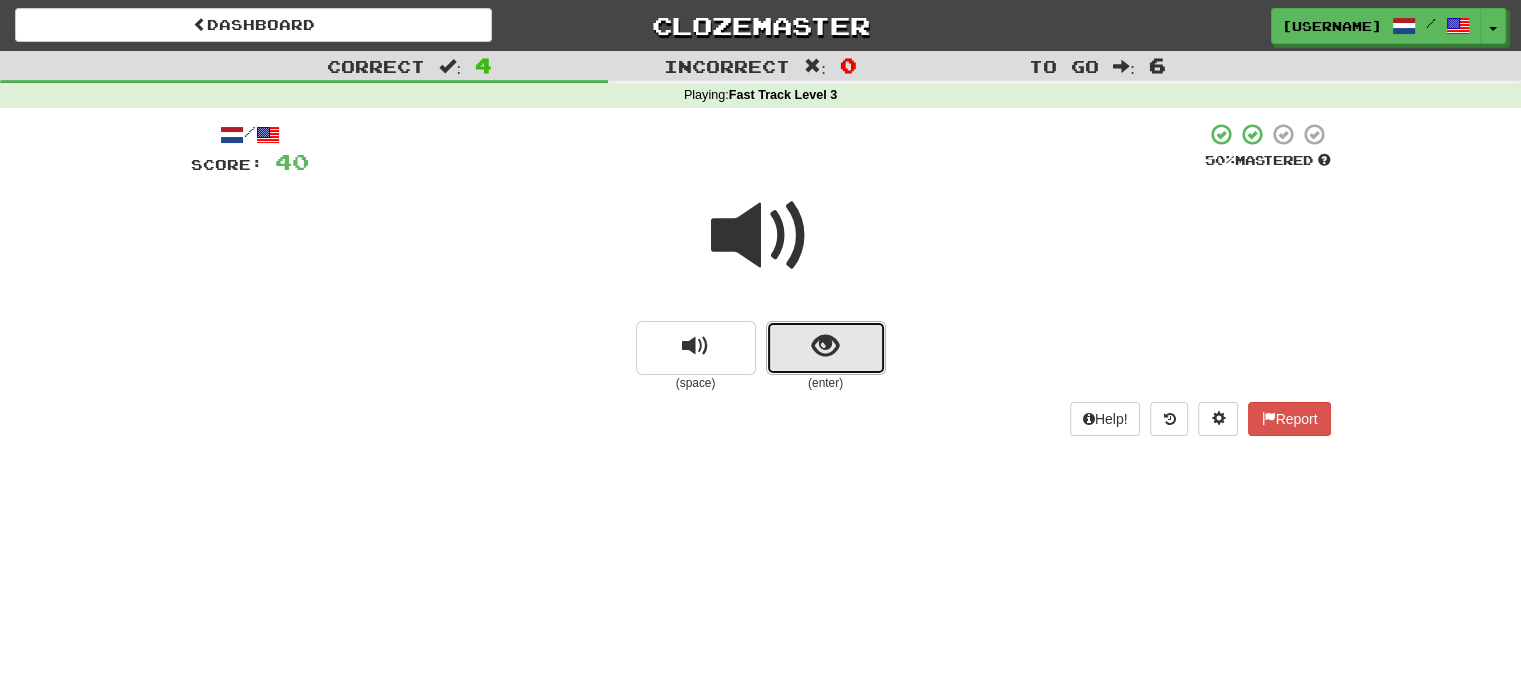 click at bounding box center (826, 348) 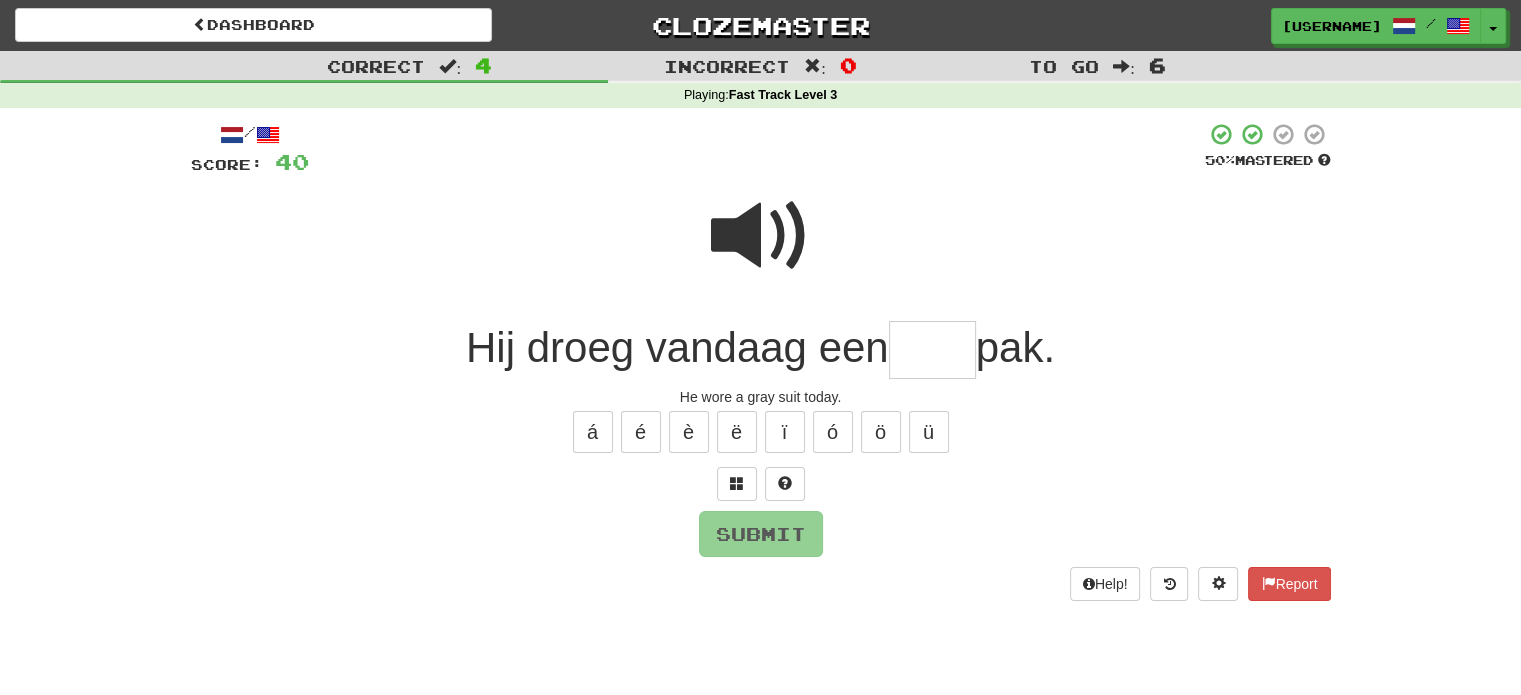 click at bounding box center (932, 350) 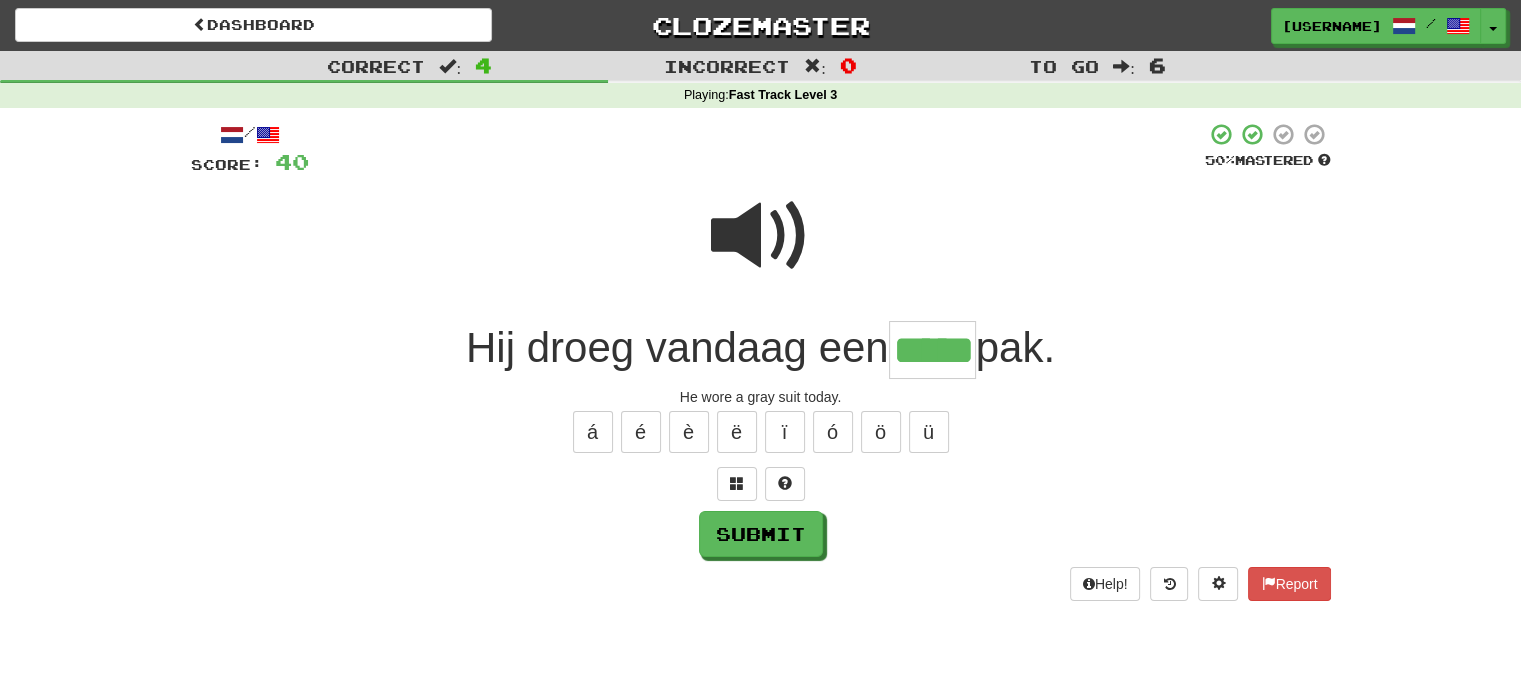 type on "*****" 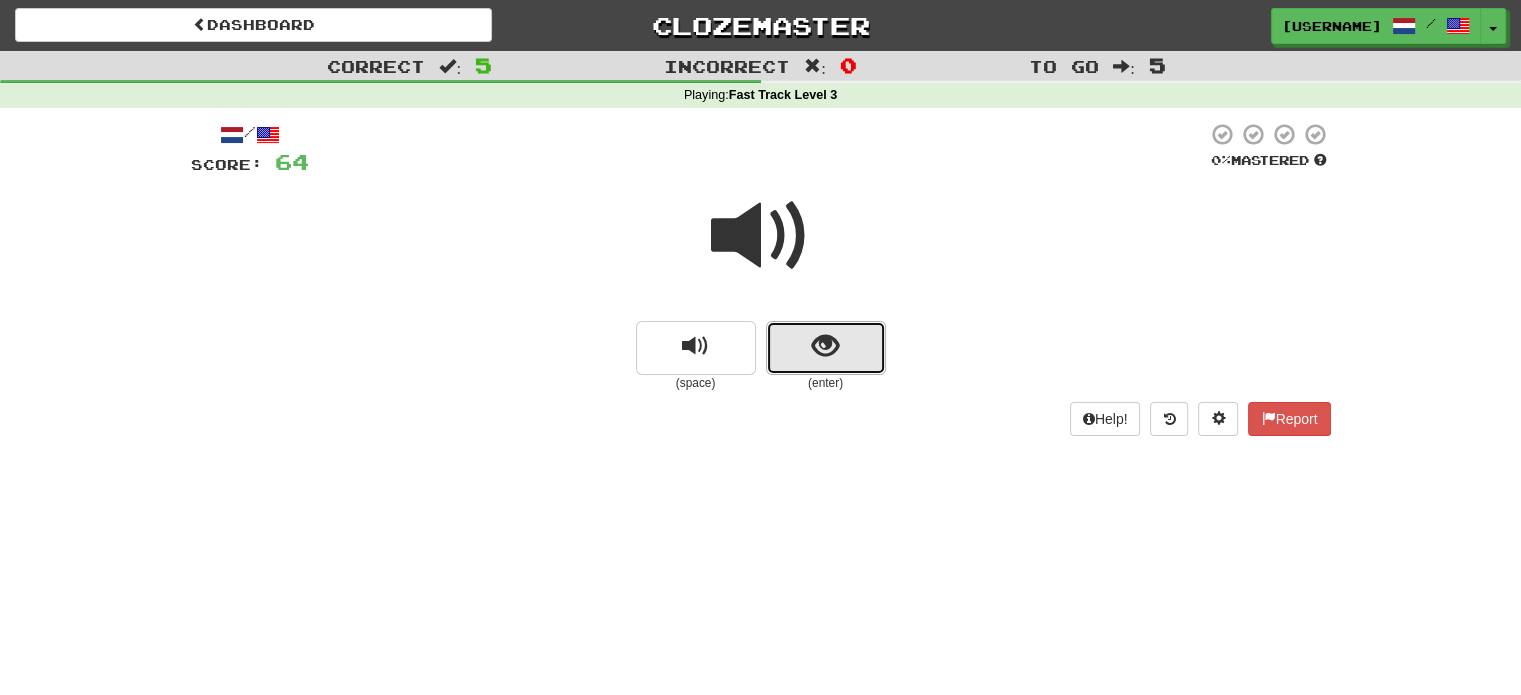 click at bounding box center [826, 348] 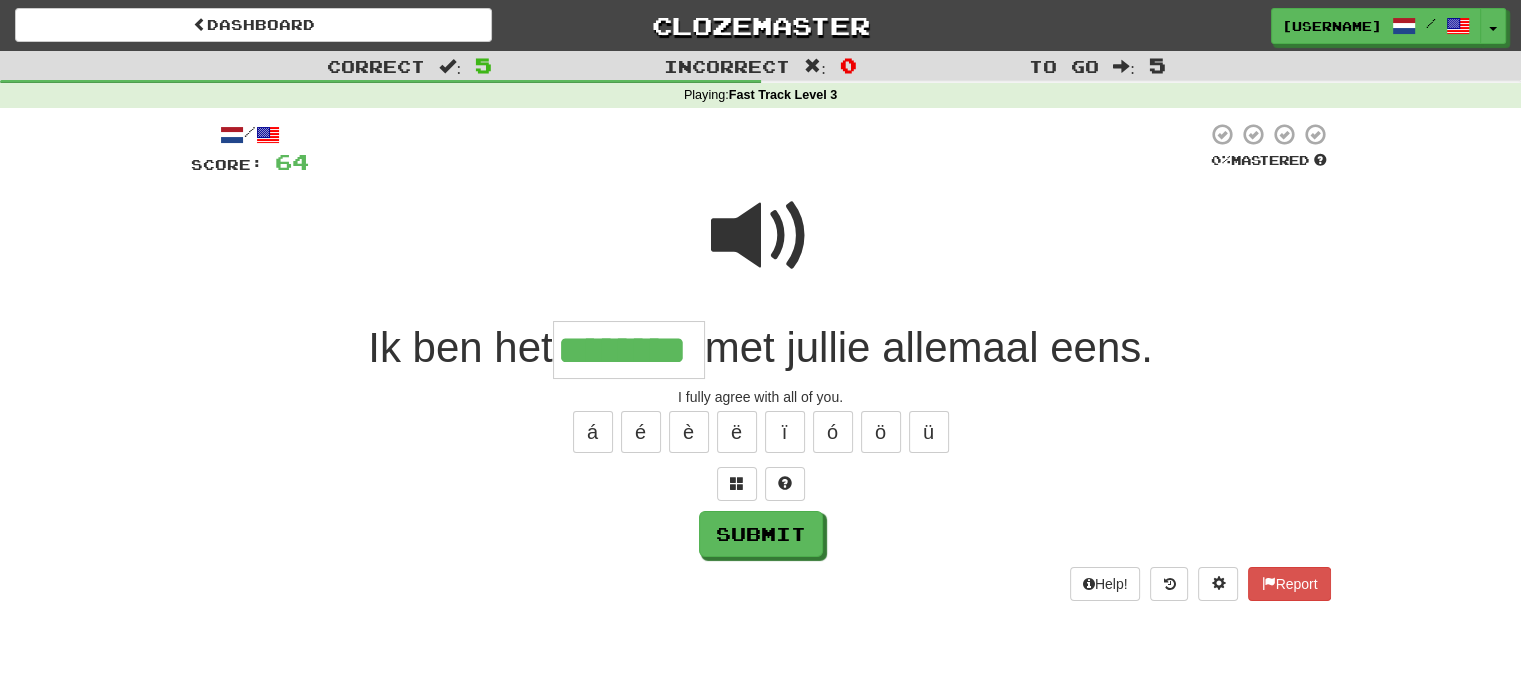 type on "********" 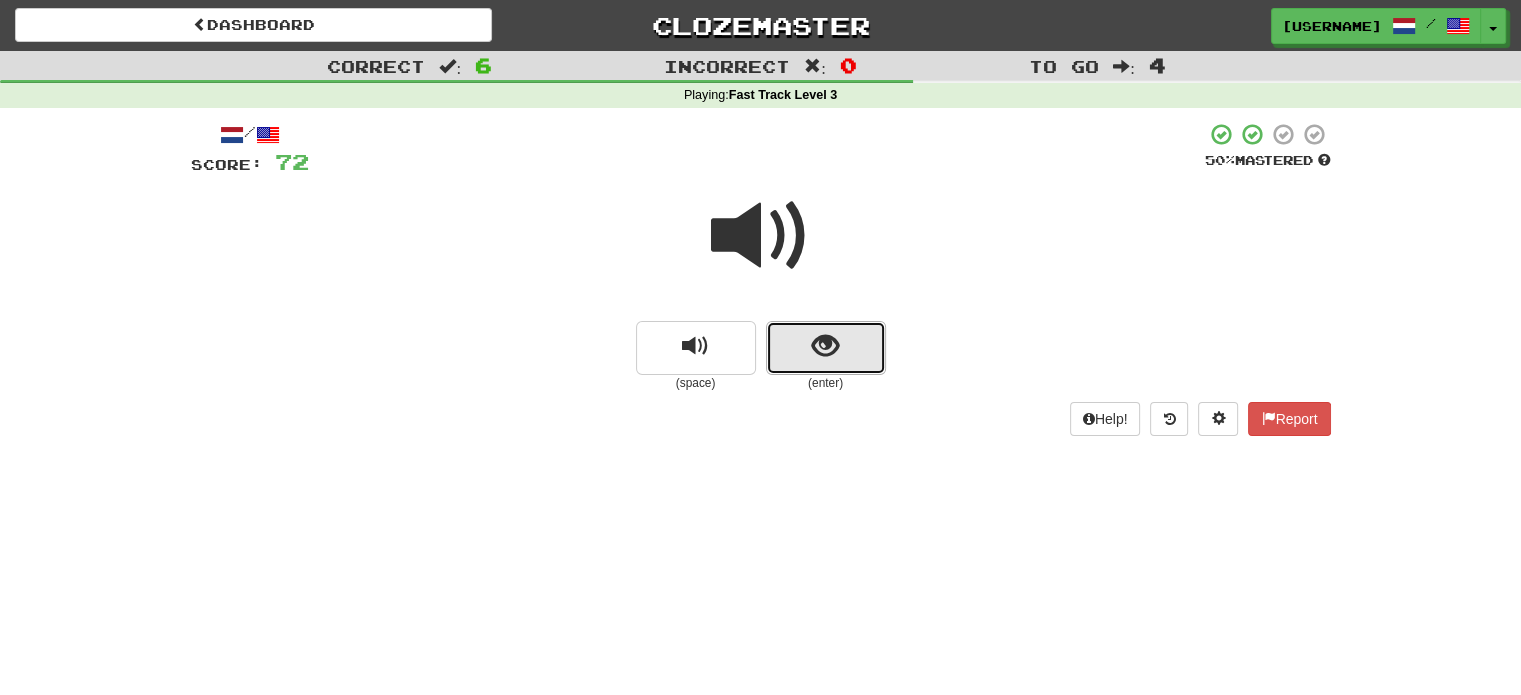 click at bounding box center (826, 348) 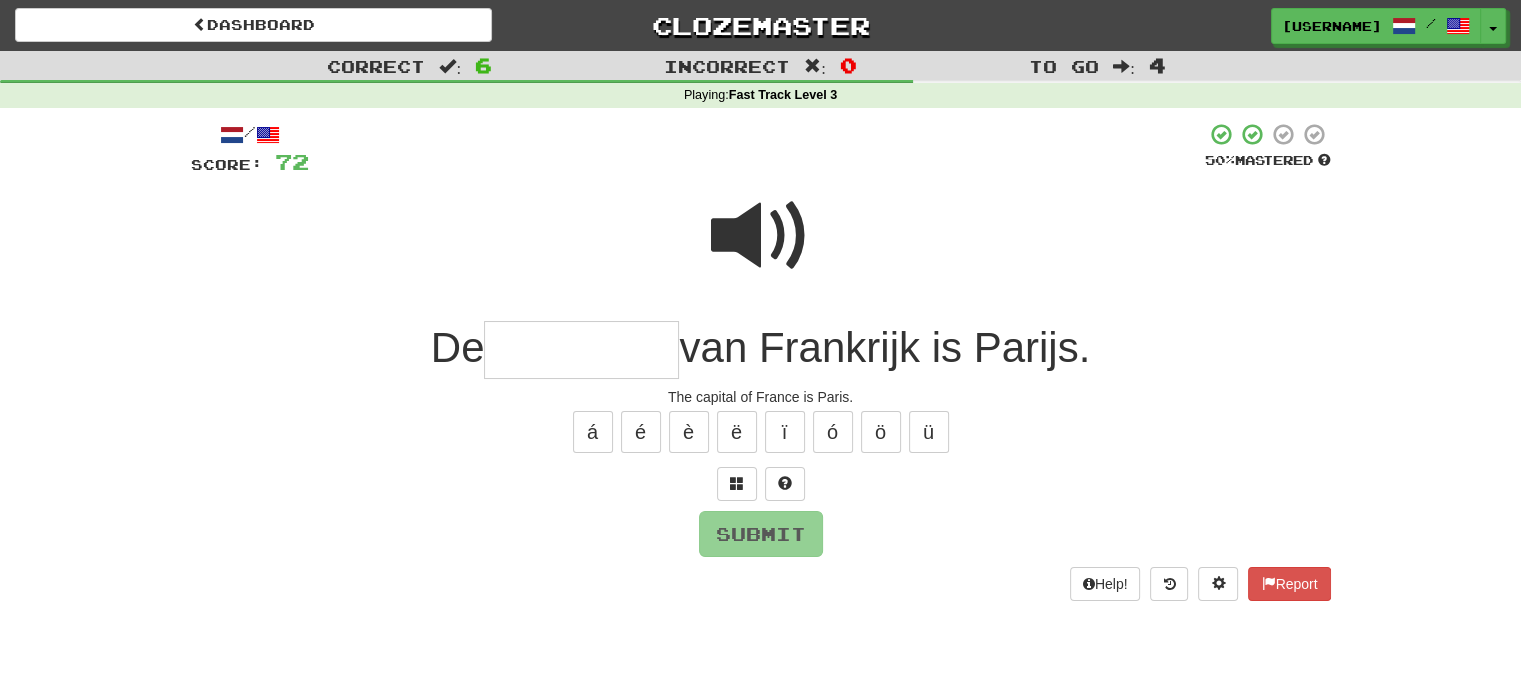 click at bounding box center [581, 350] 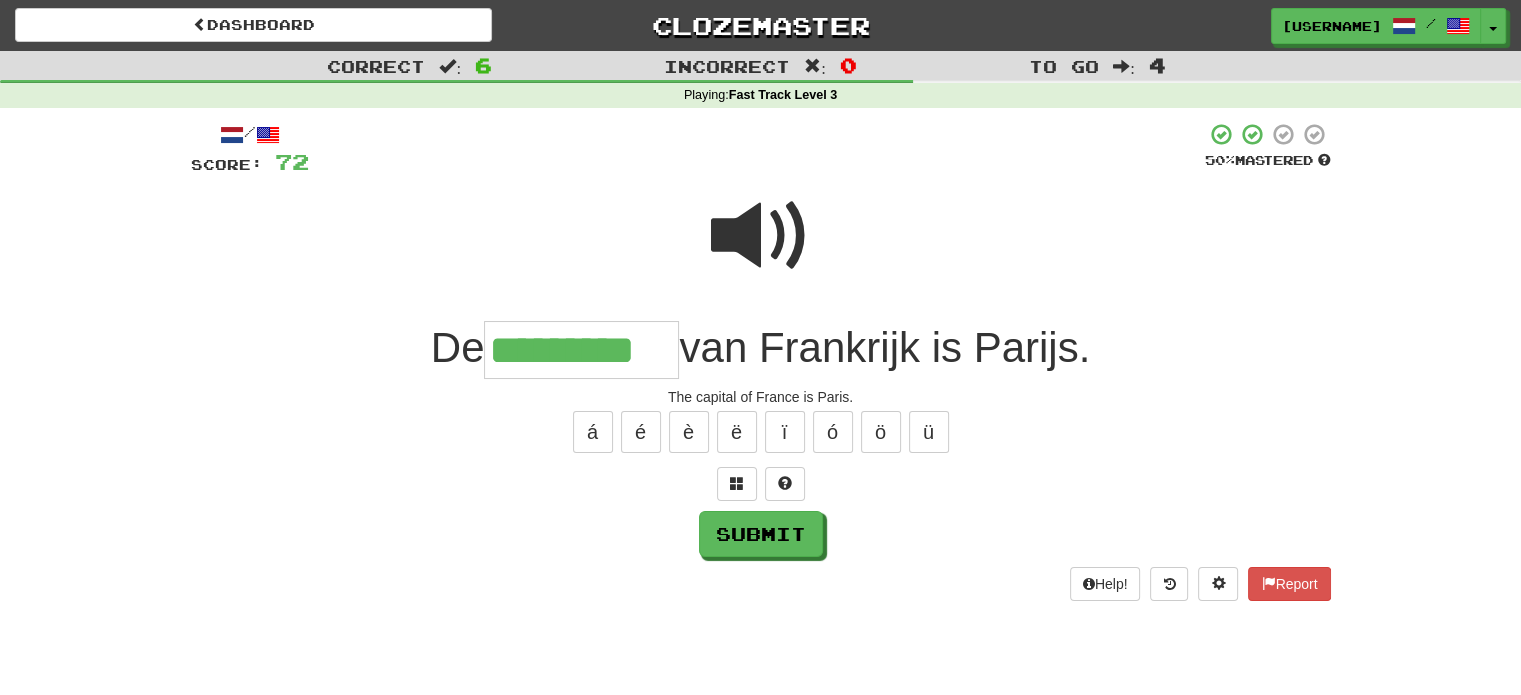 type on "*********" 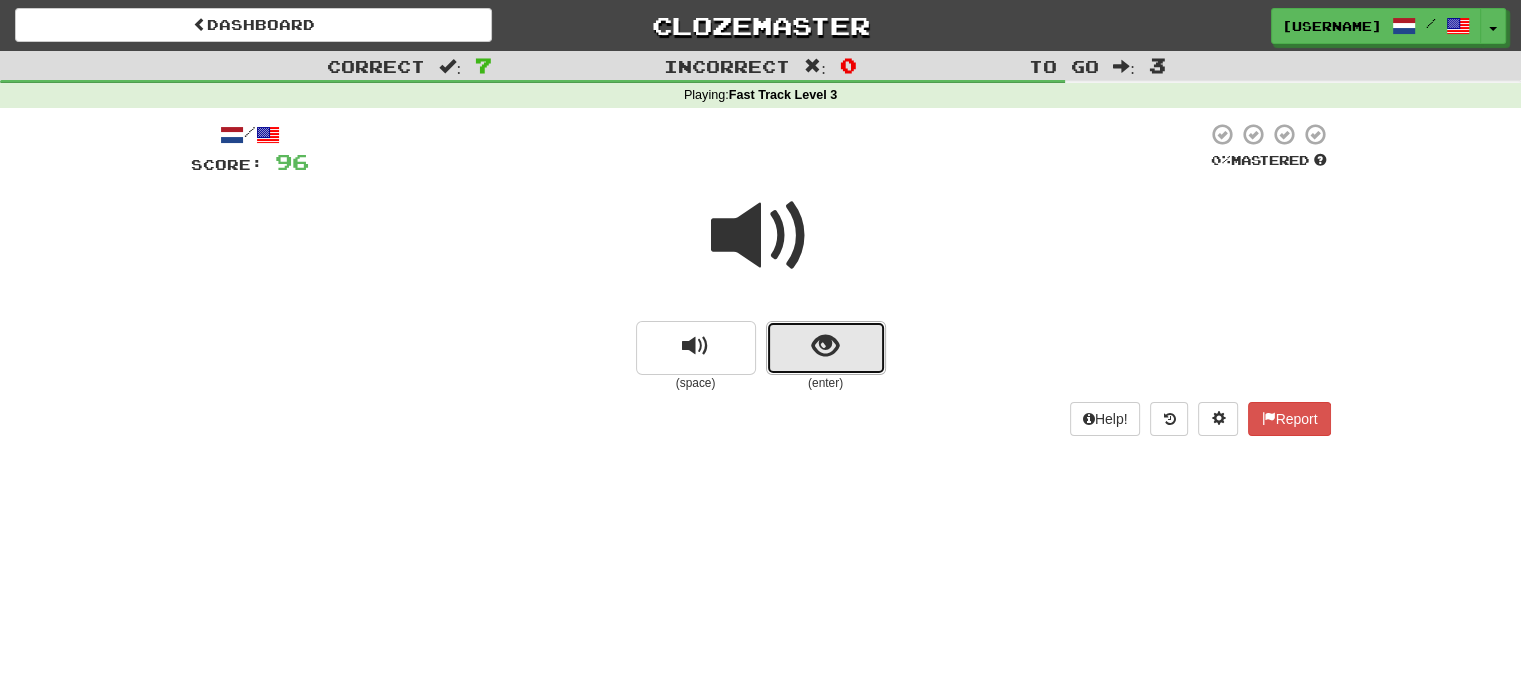 click at bounding box center [826, 348] 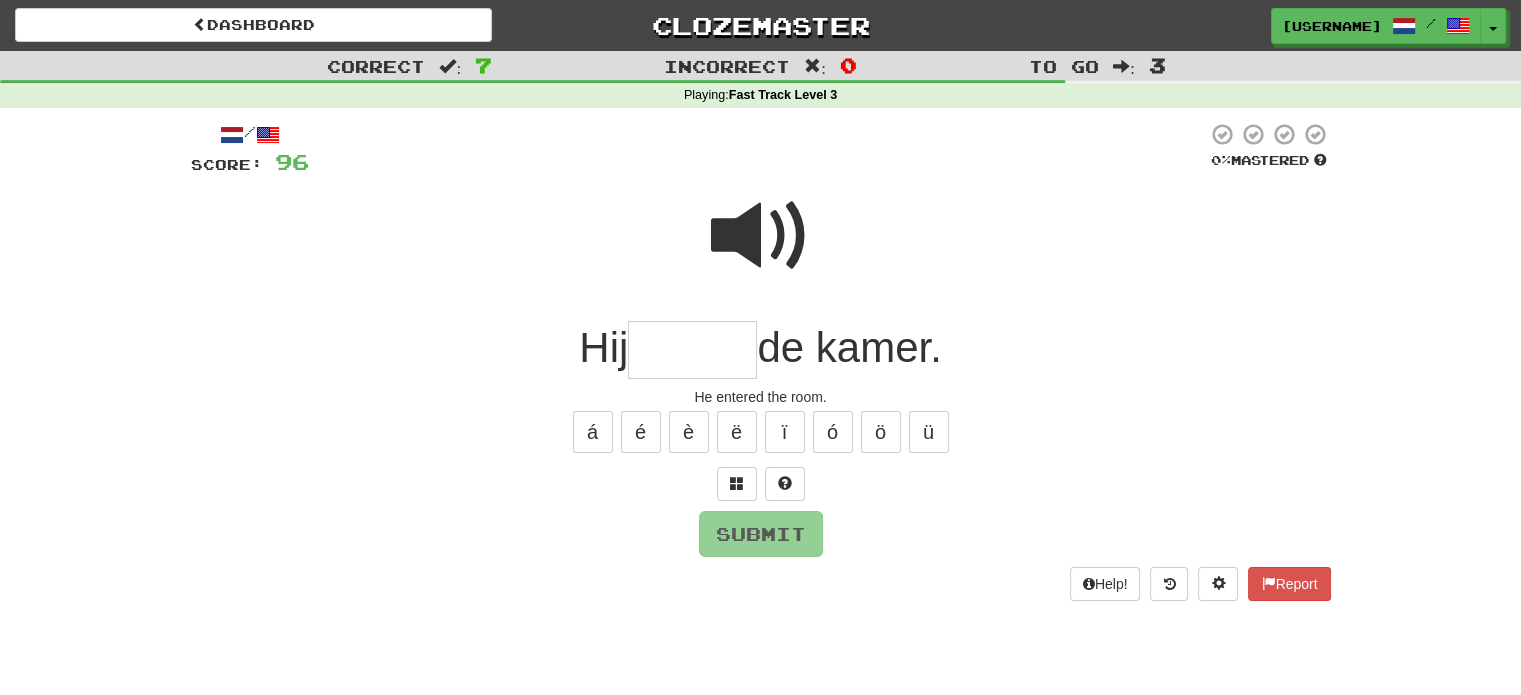click at bounding box center (692, 350) 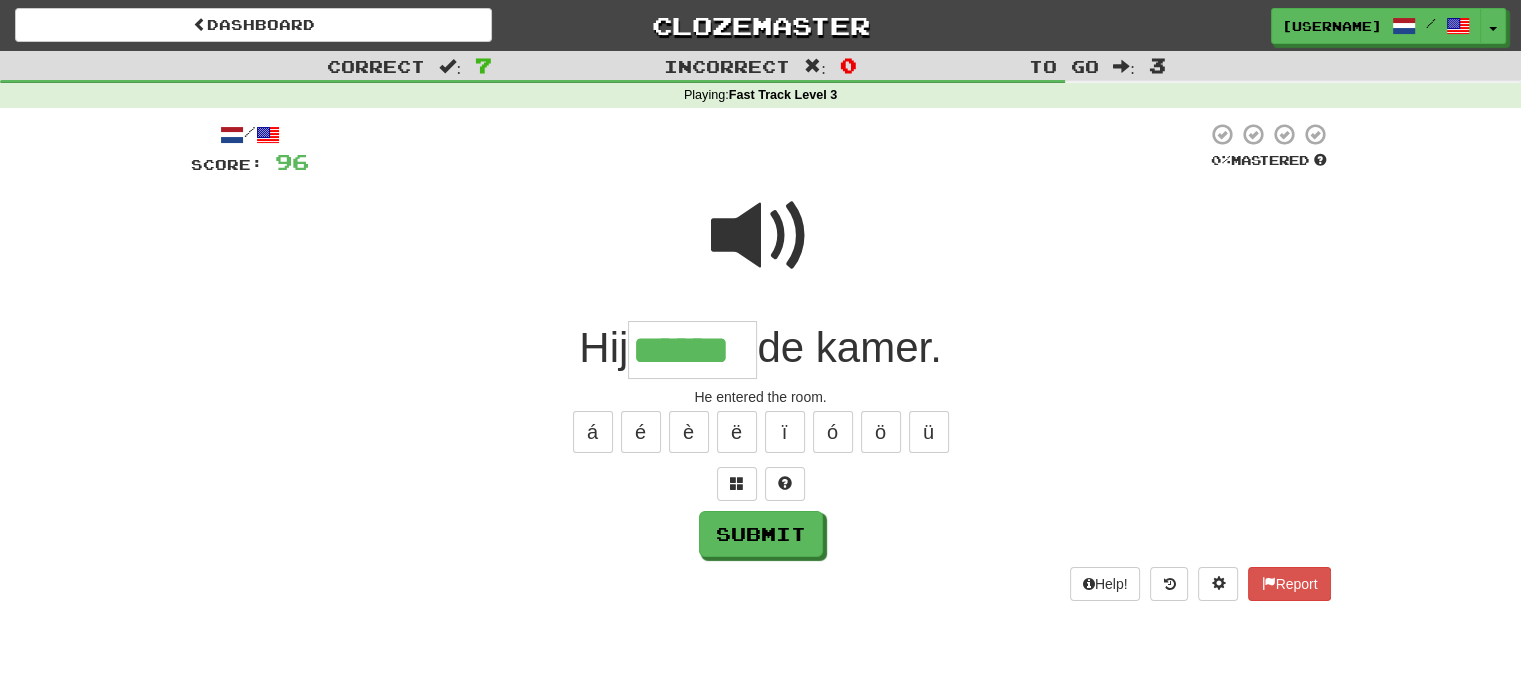 type on "******" 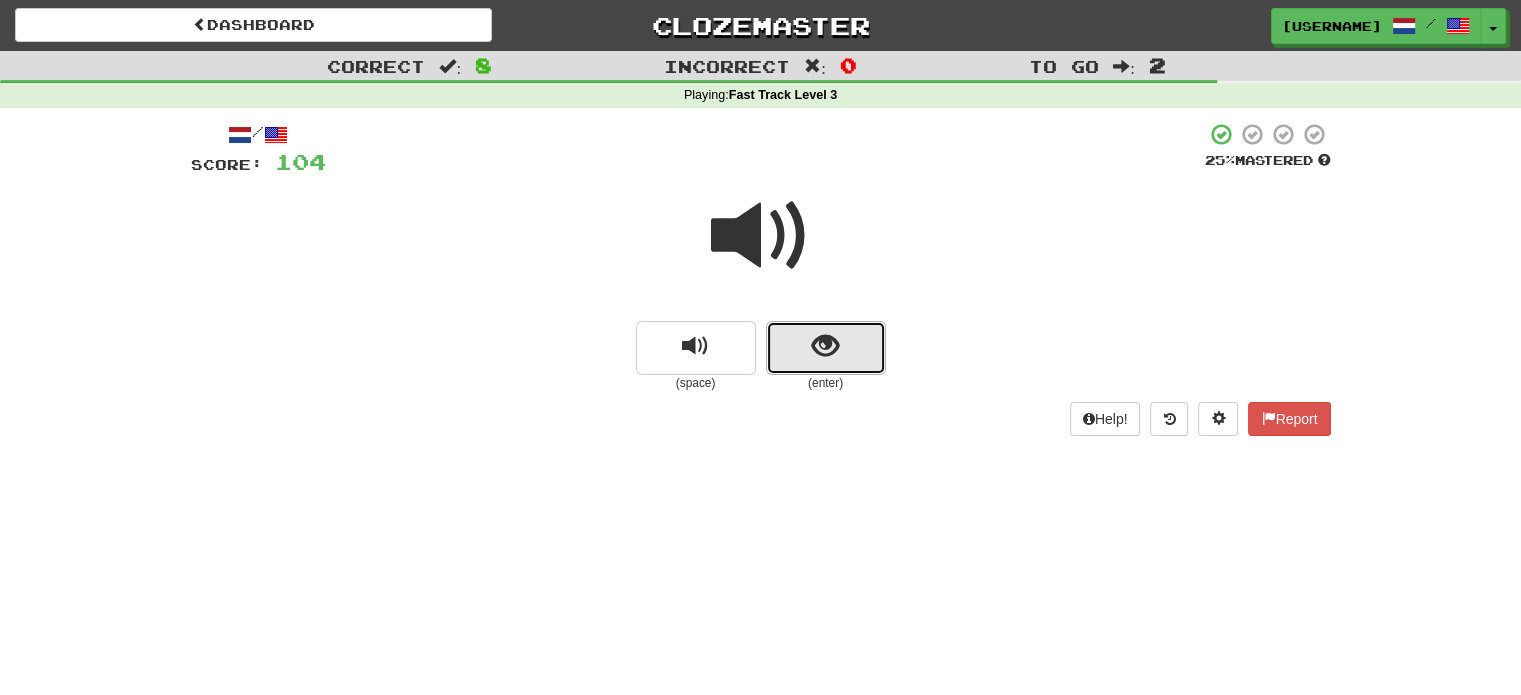 click at bounding box center (826, 348) 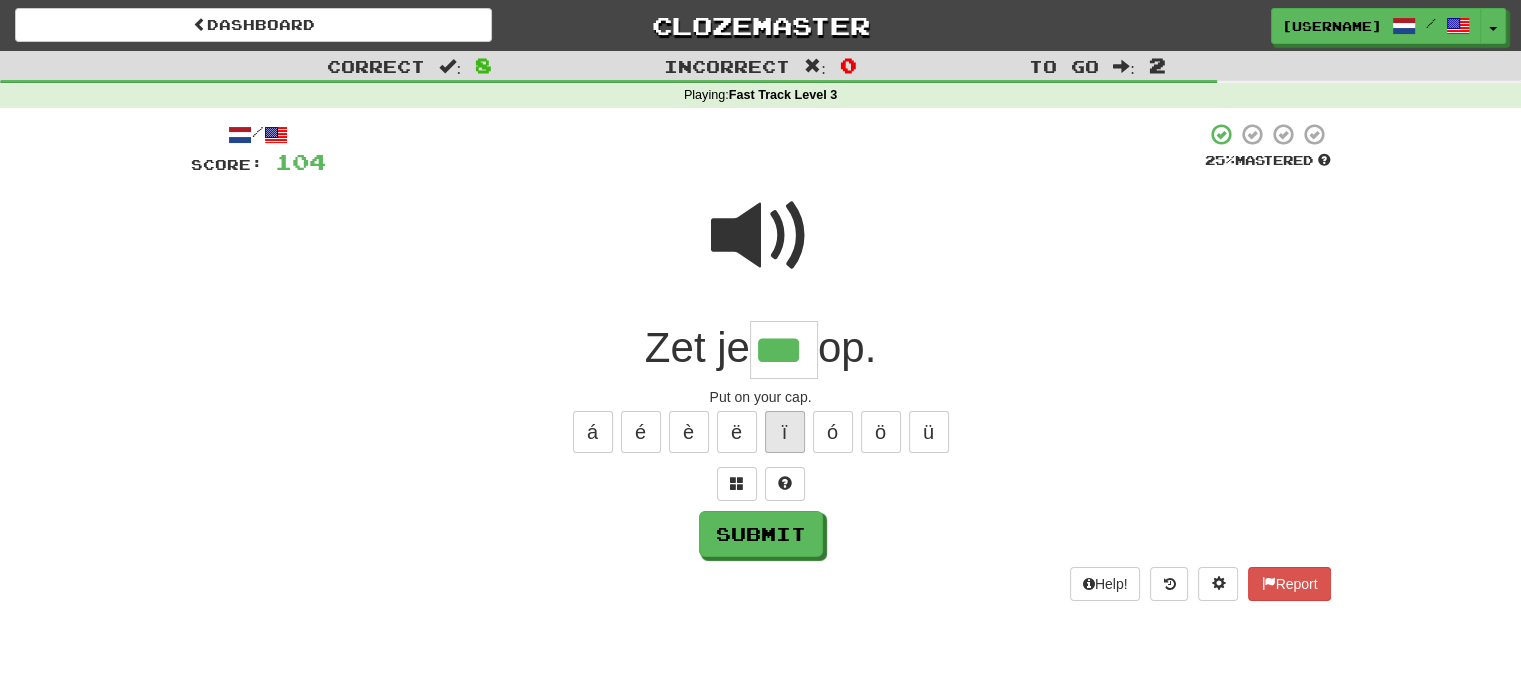type on "***" 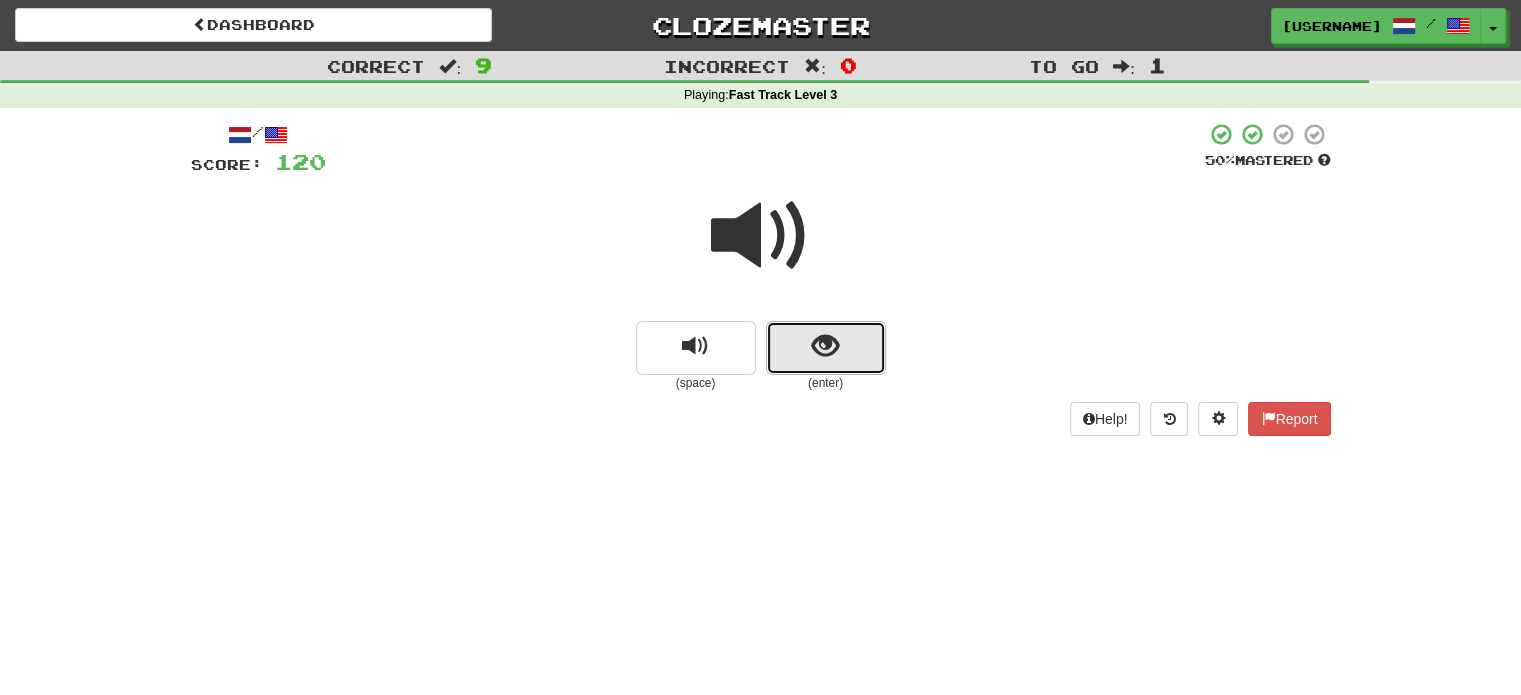 click at bounding box center (826, 348) 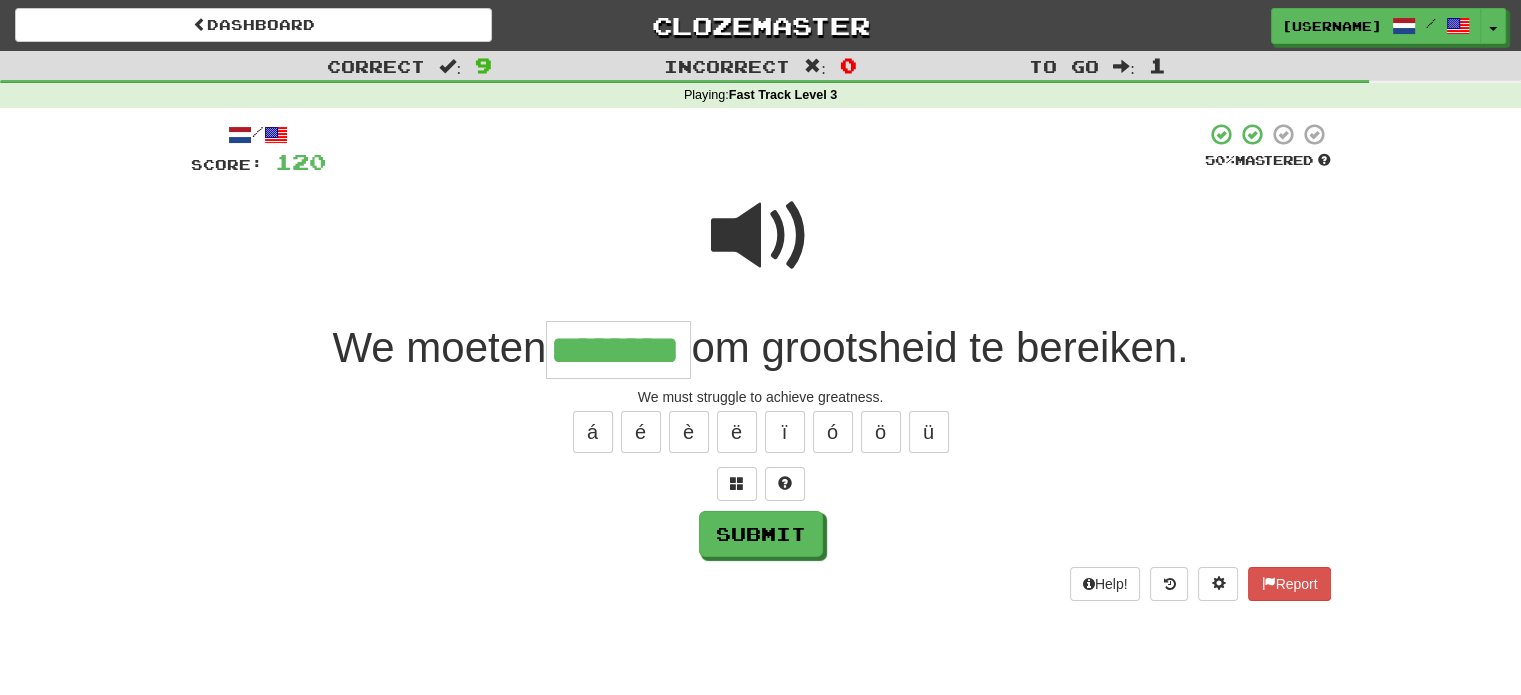 type on "********" 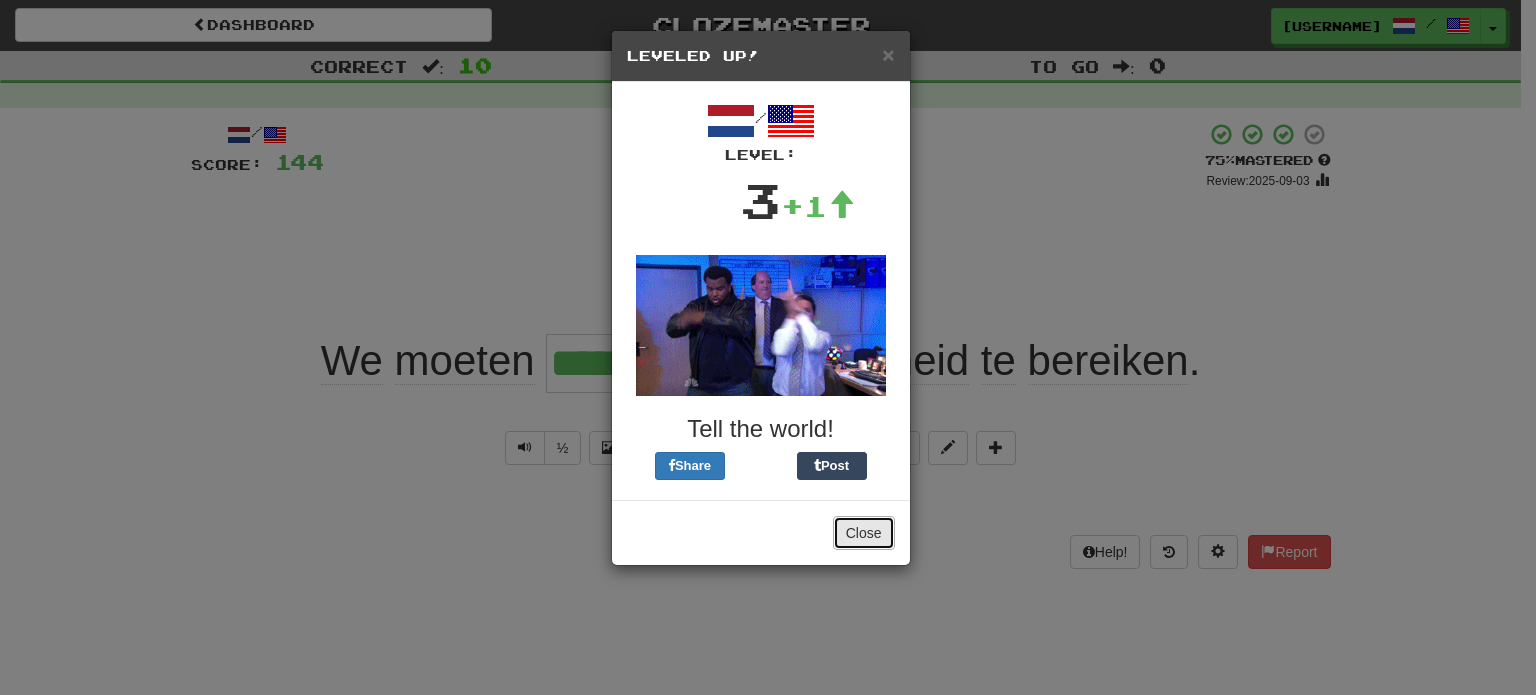 click on "Close" at bounding box center (864, 533) 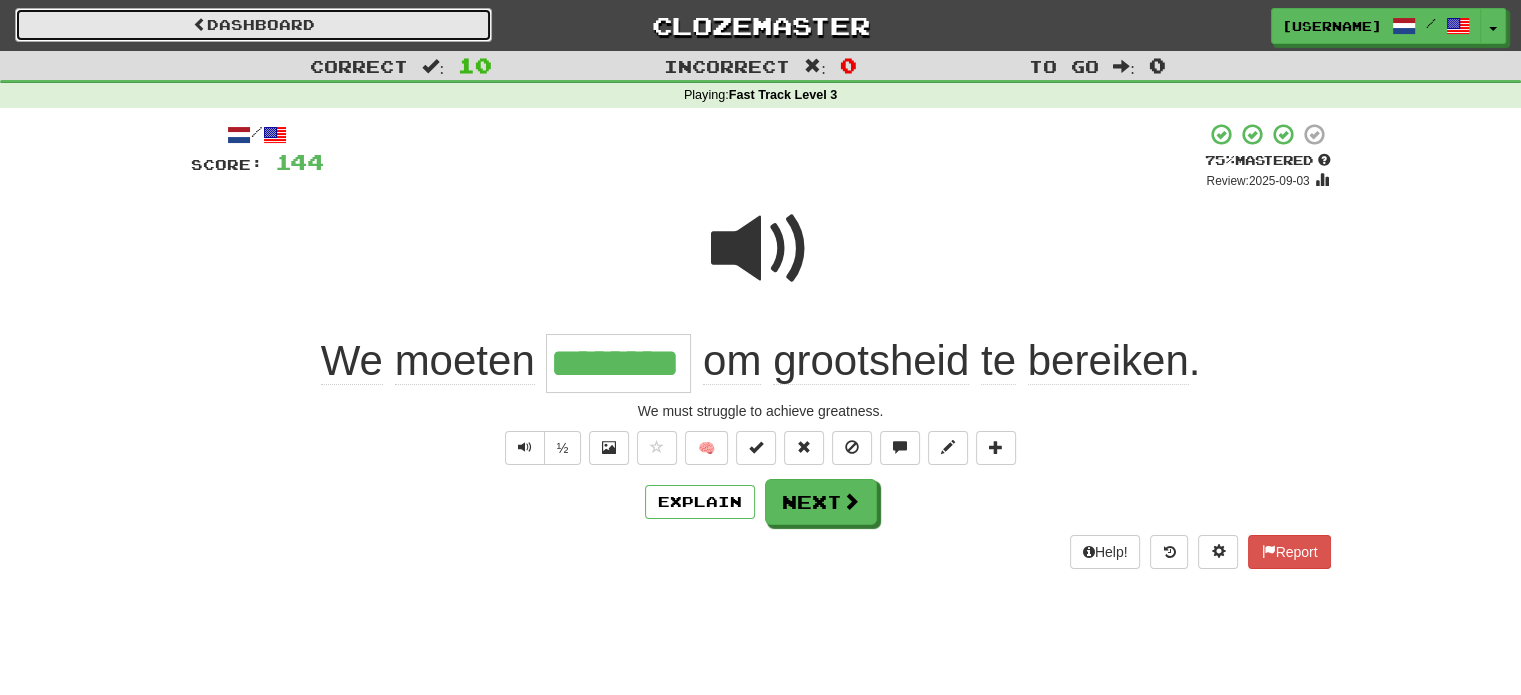 click on "Dashboard" at bounding box center [253, 25] 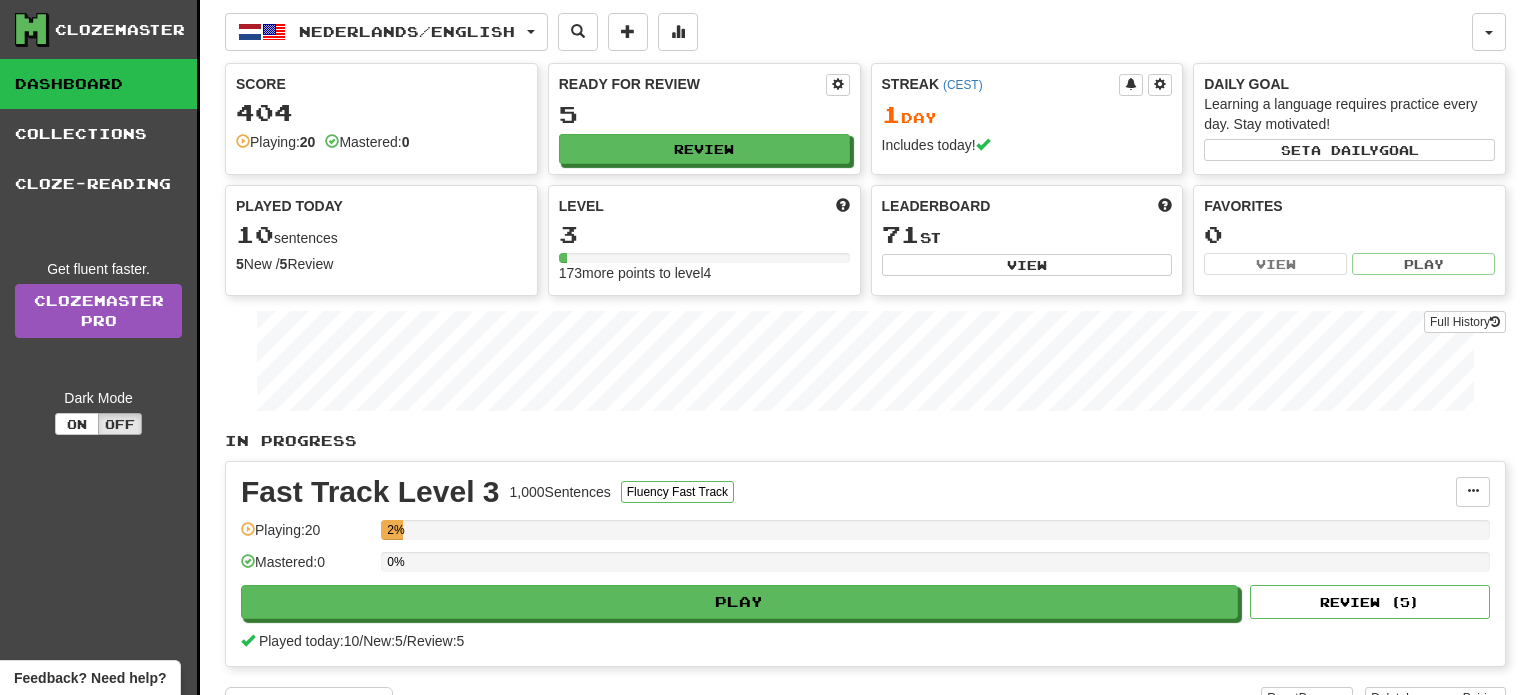 scroll, scrollTop: 0, scrollLeft: 0, axis: both 